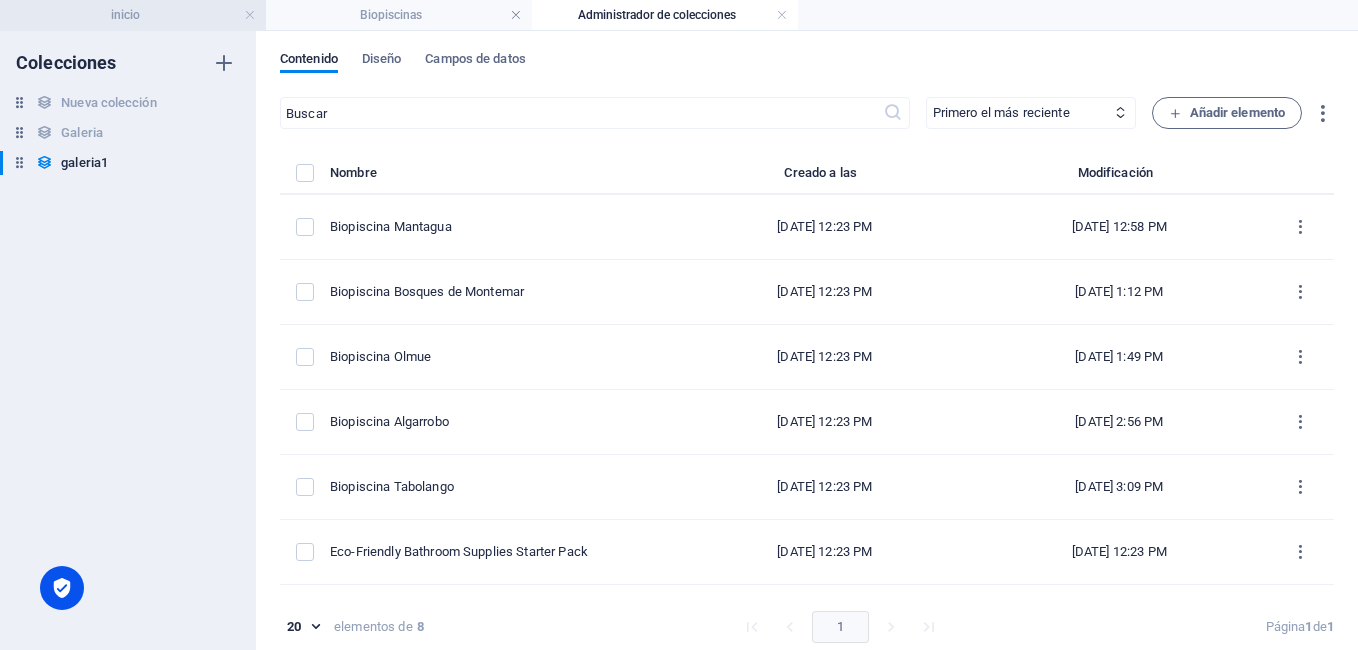 scroll, scrollTop: 0, scrollLeft: 0, axis: both 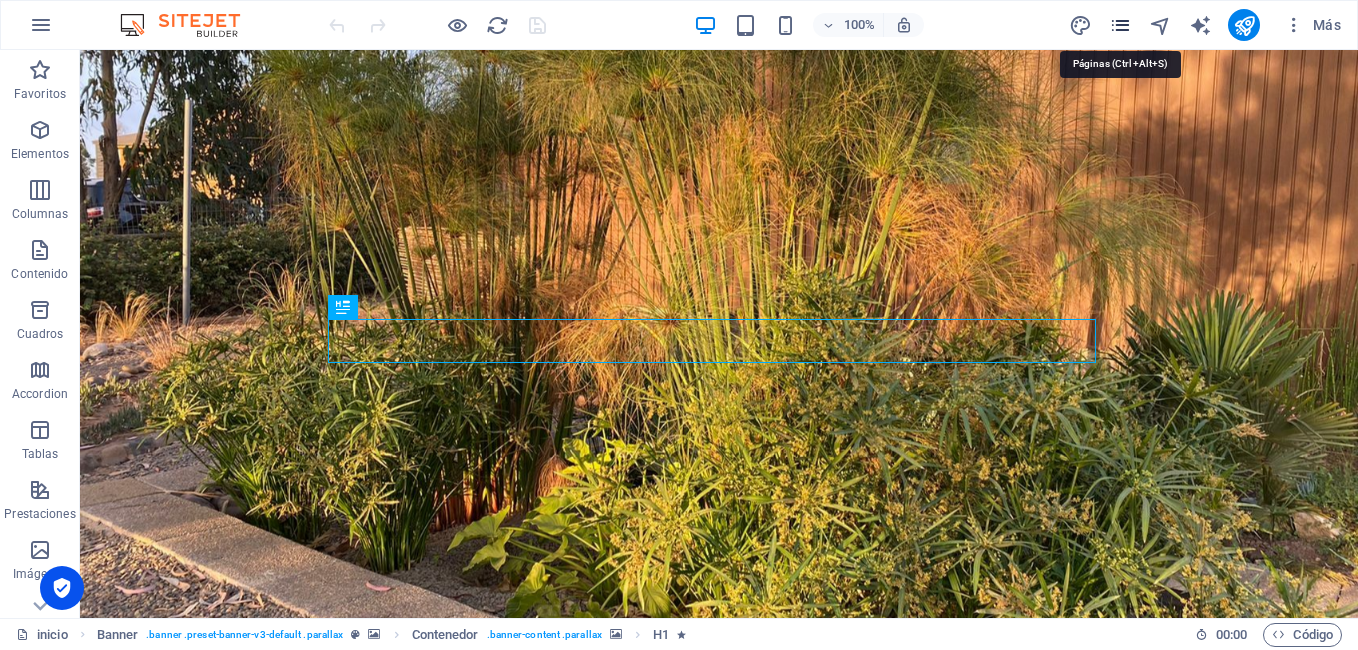 click at bounding box center (1120, 25) 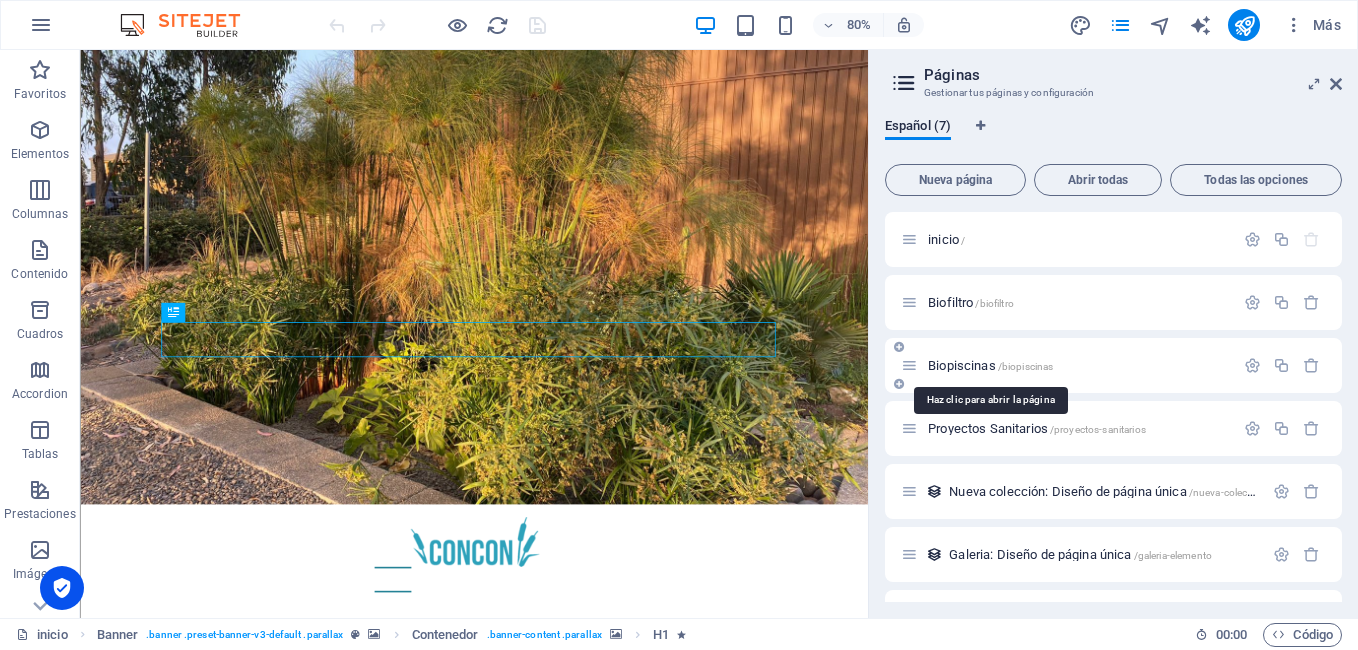 click on "Biopiscinas /biopiscinas" at bounding box center (990, 365) 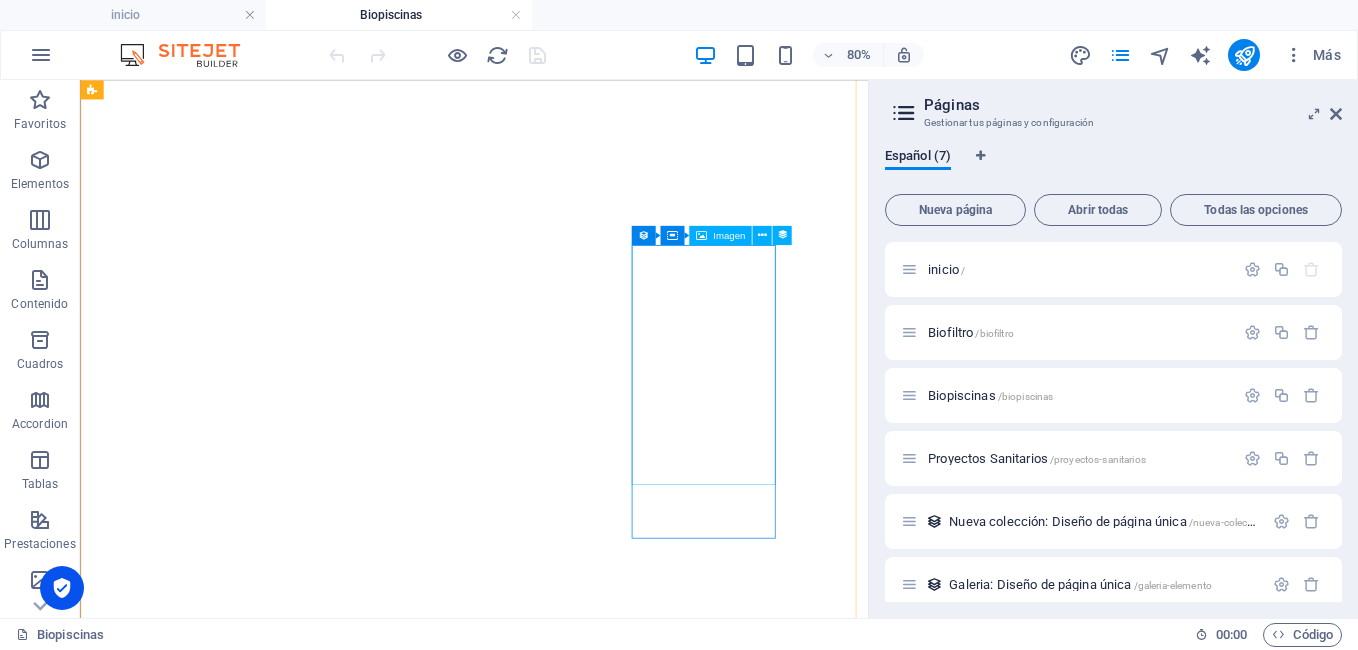 scroll, scrollTop: 2917, scrollLeft: 0, axis: vertical 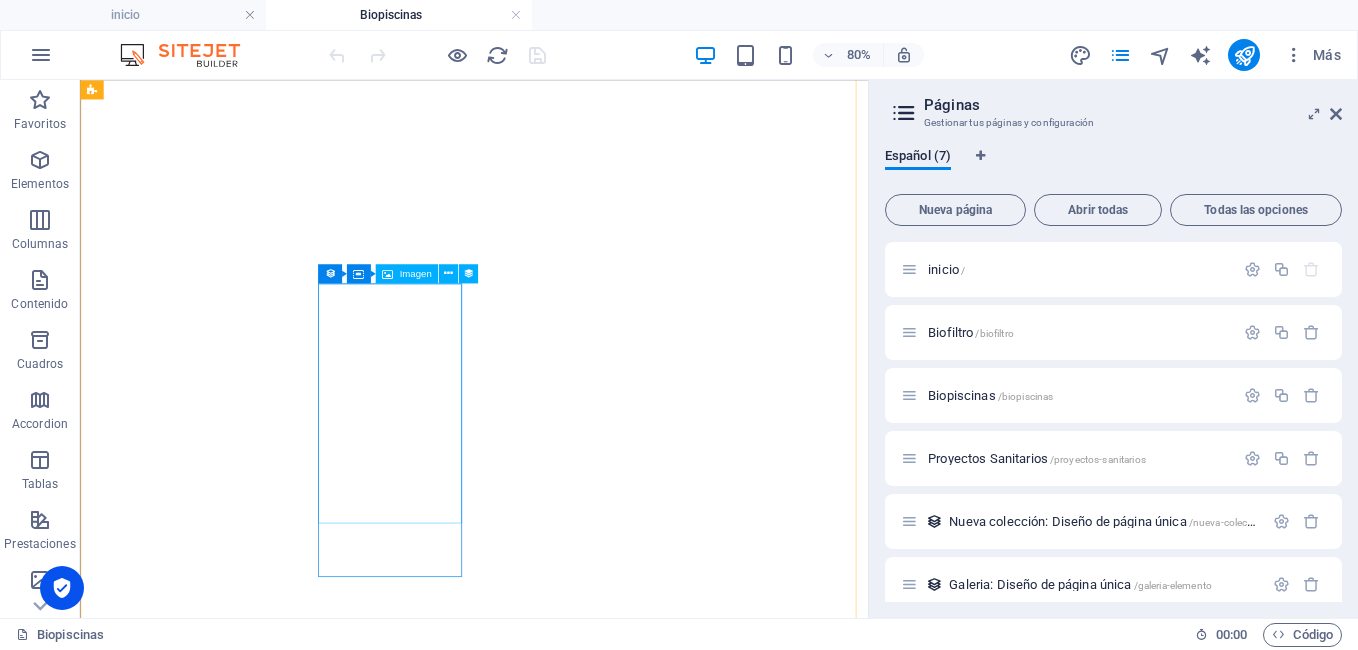 click at bounding box center (572, 8949) 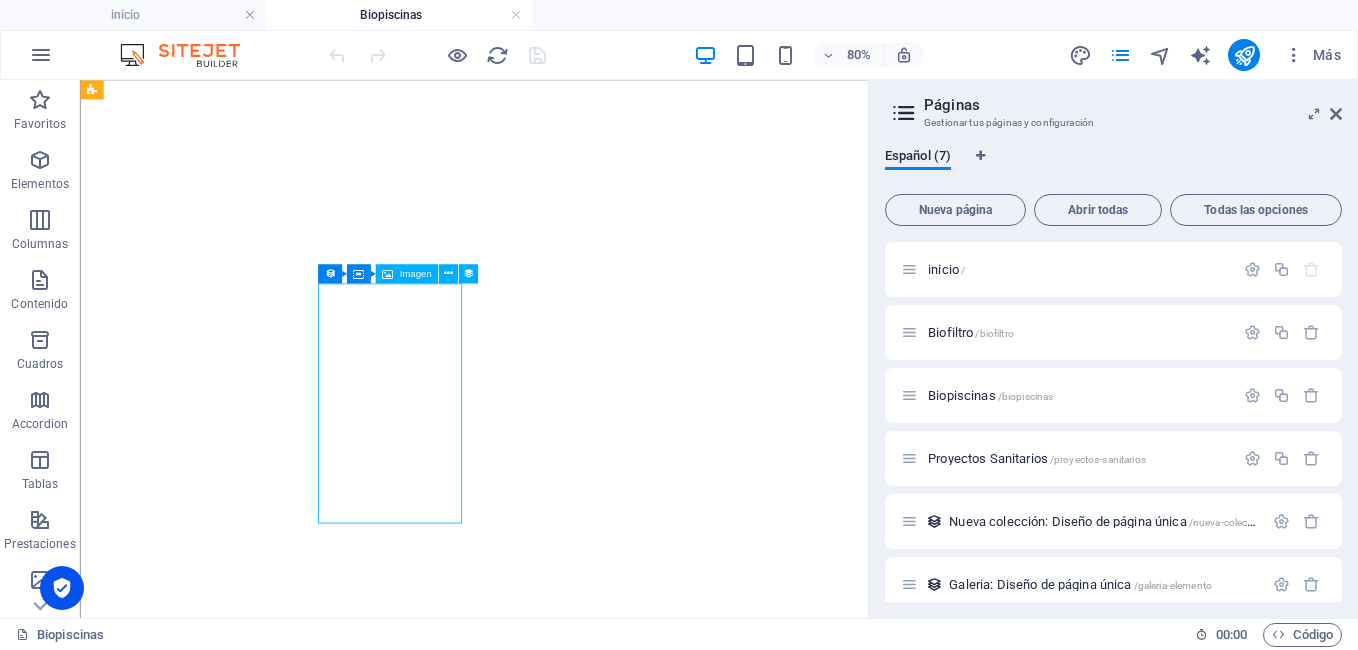 click at bounding box center [572, 8949] 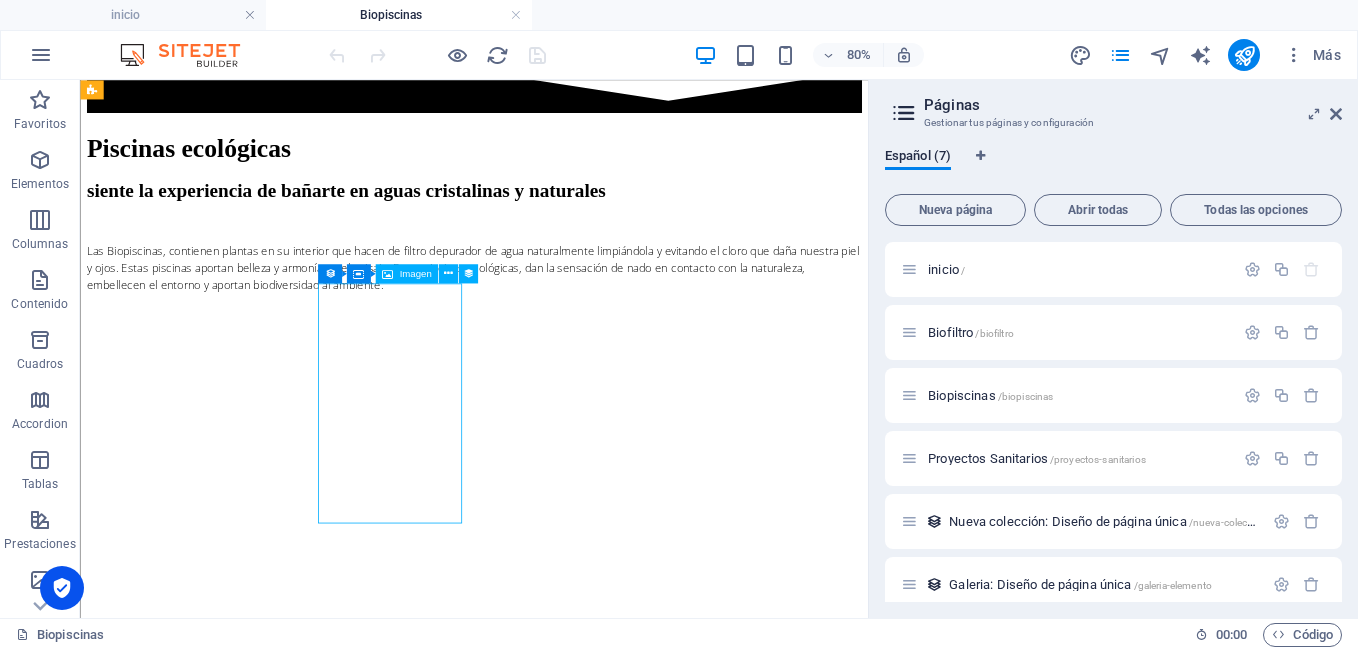 scroll, scrollTop: 2678, scrollLeft: 0, axis: vertical 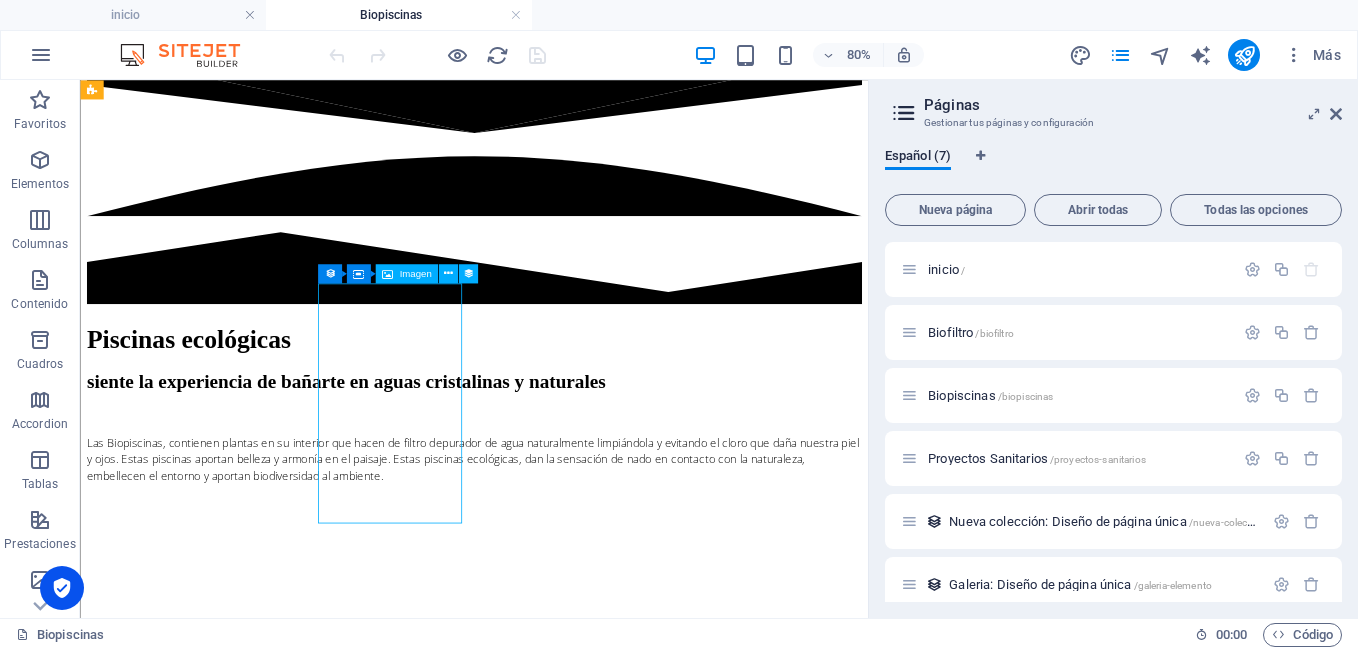 select on "px" 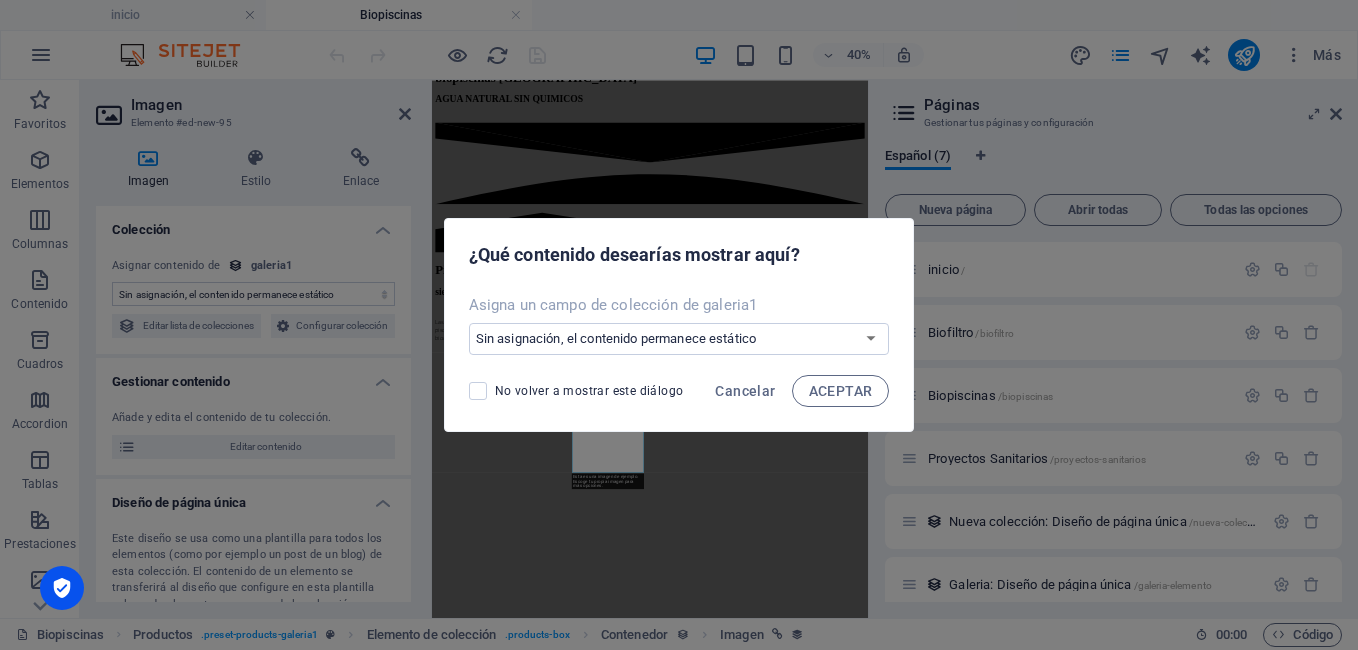select on "image" 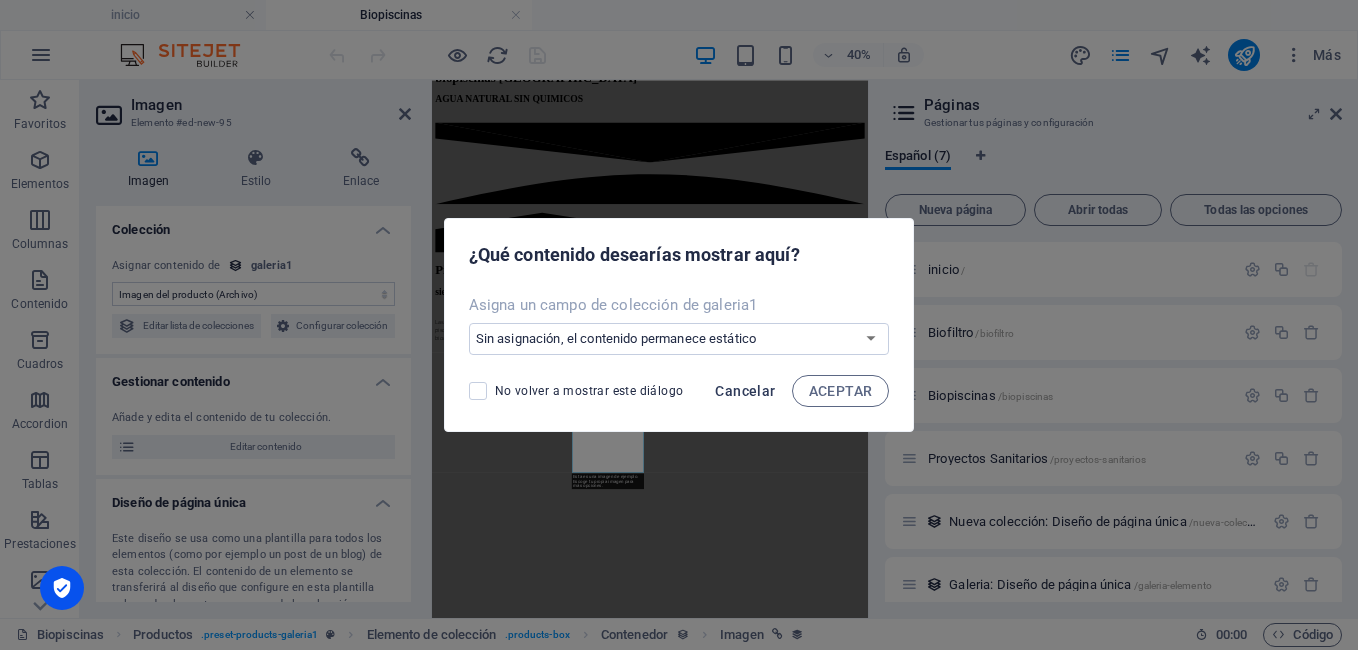 click on "Cancelar" at bounding box center [745, 391] 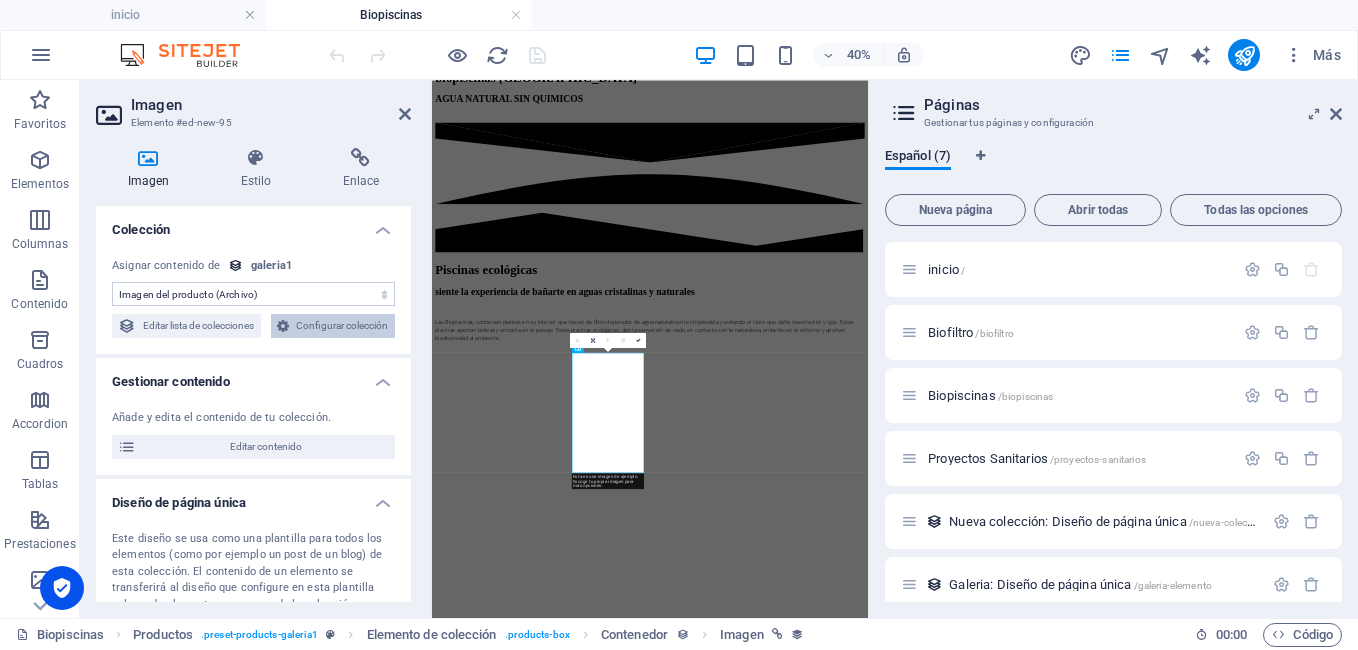 click on "Configurar colección" at bounding box center (342, 326) 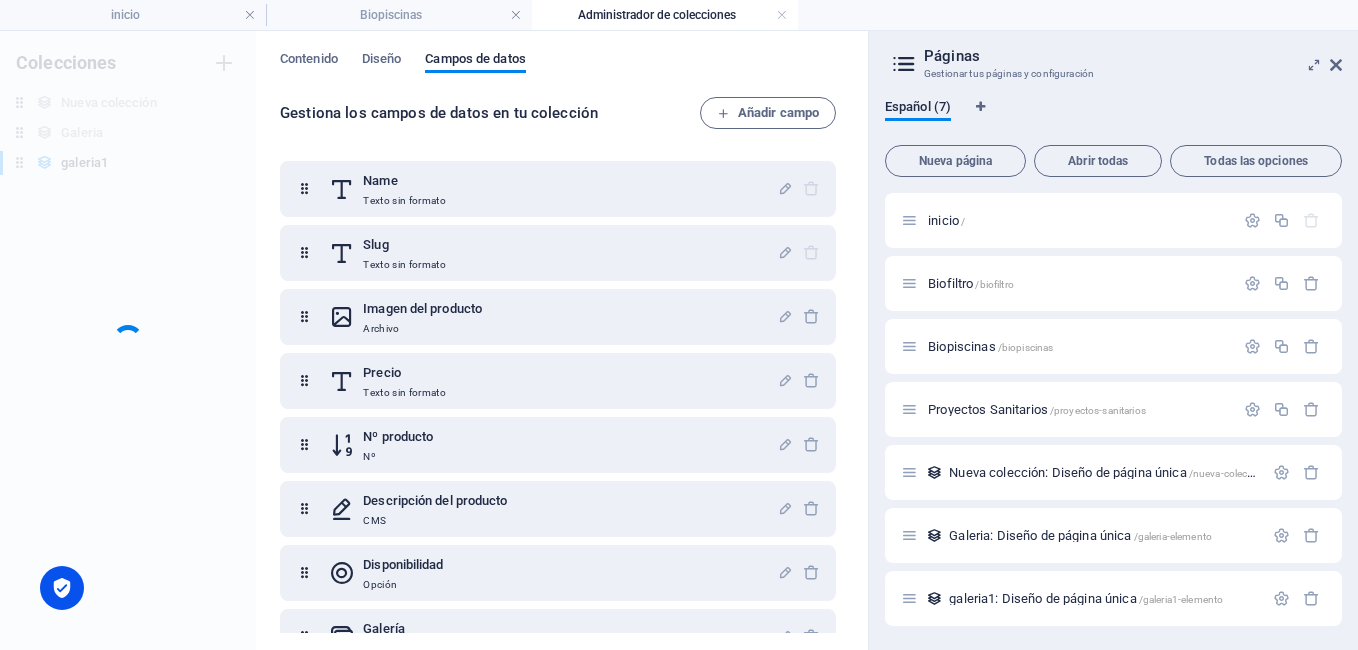 scroll, scrollTop: 0, scrollLeft: 0, axis: both 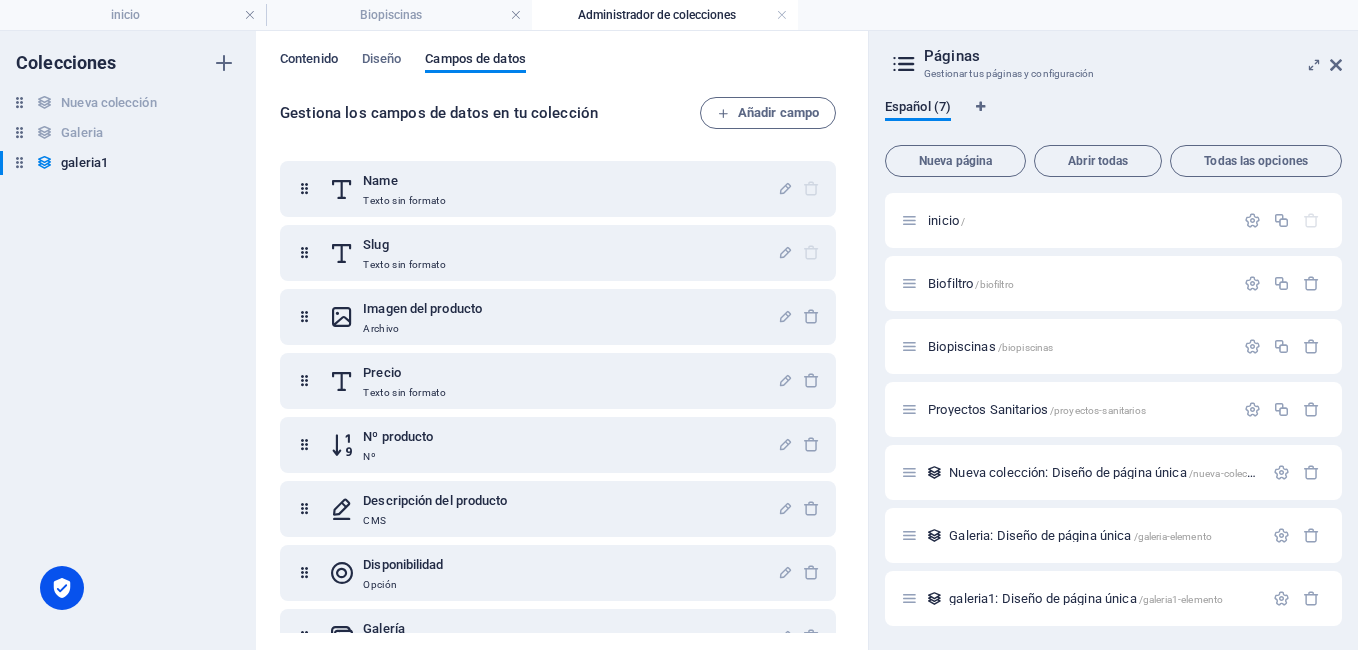 click on "Contenido" at bounding box center [309, 61] 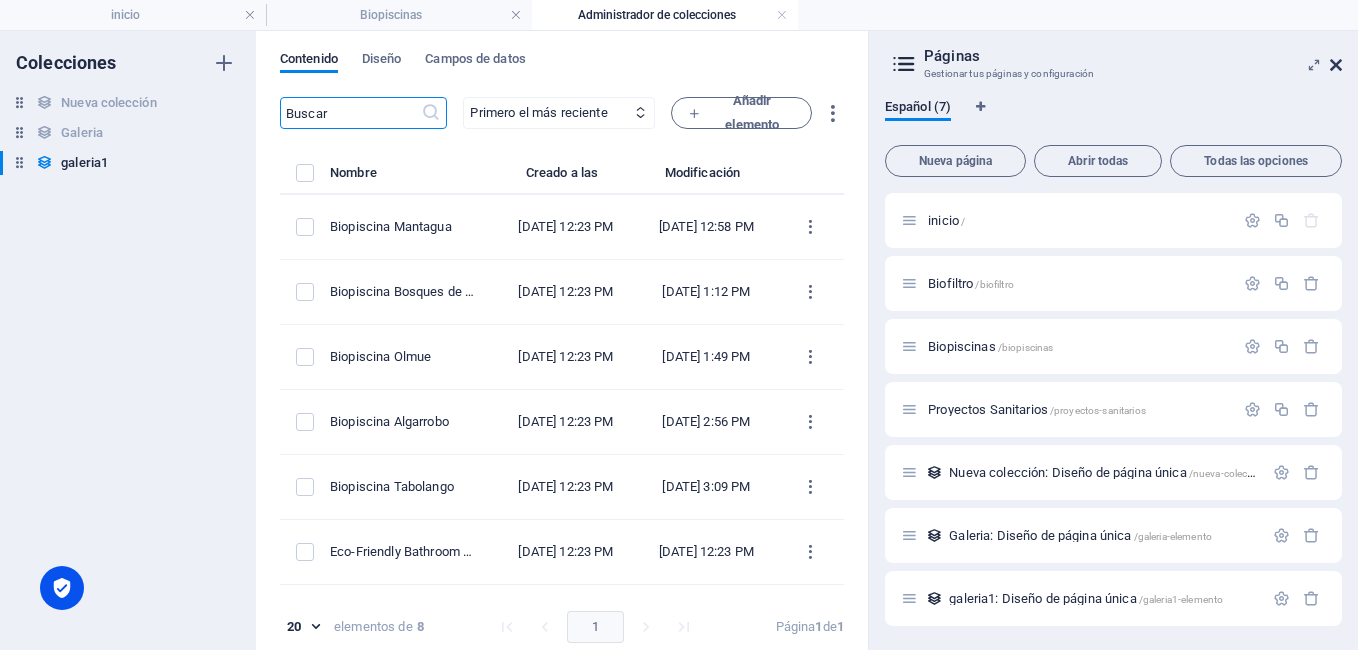 click at bounding box center (1336, 65) 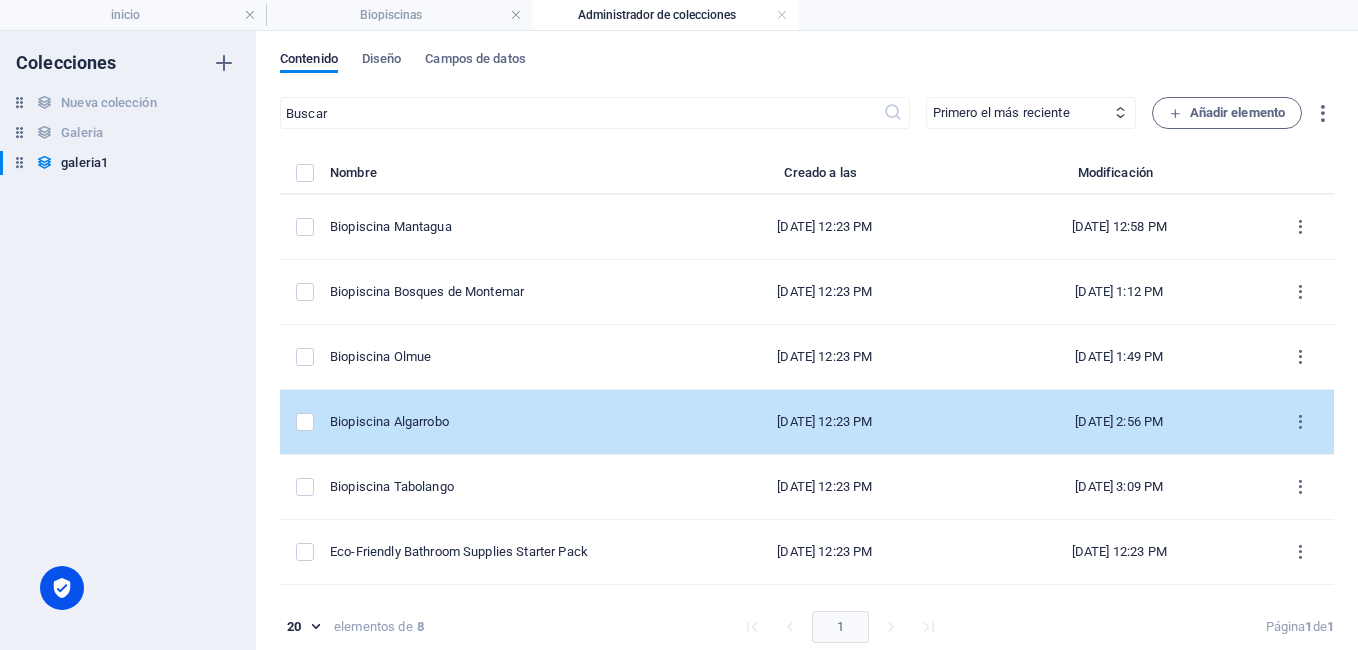 scroll, scrollTop: 120, scrollLeft: 0, axis: vertical 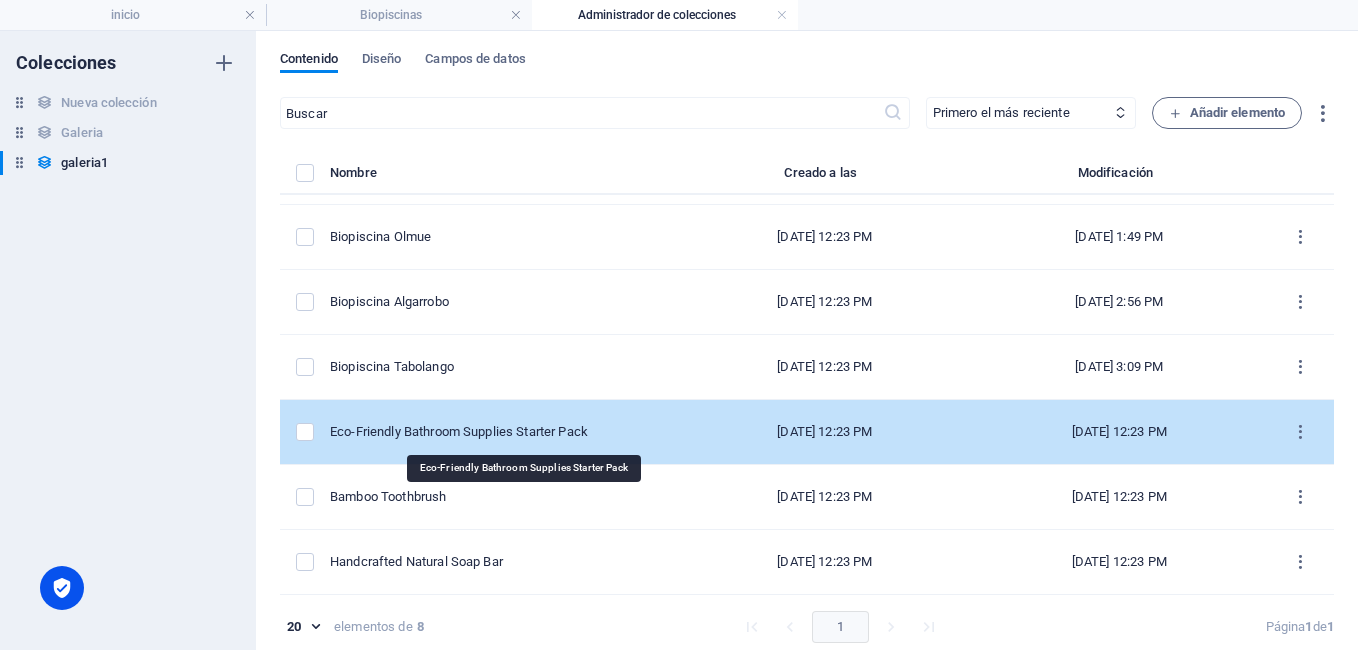 click on "Eco-Friendly Bathroom Supplies Starter Pack" at bounding box center (496, 432) 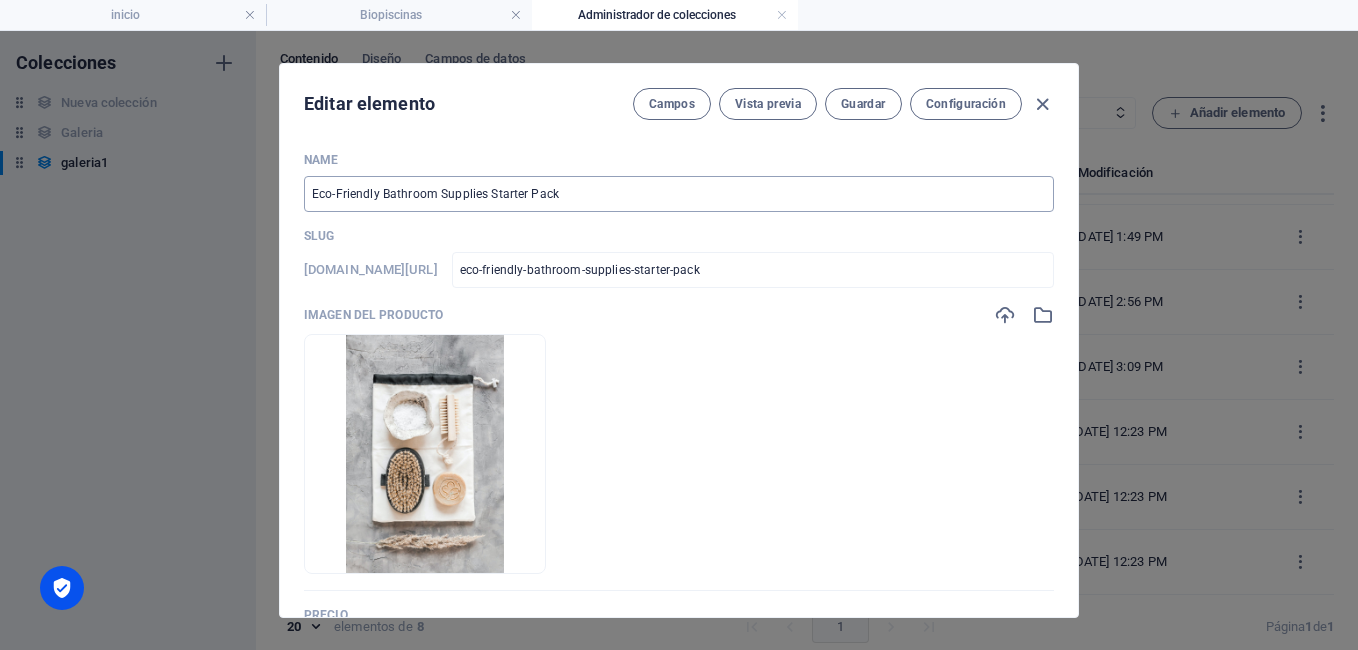 click on "Eco-Friendly Bathroom Supplies Starter Pack" at bounding box center (679, 194) 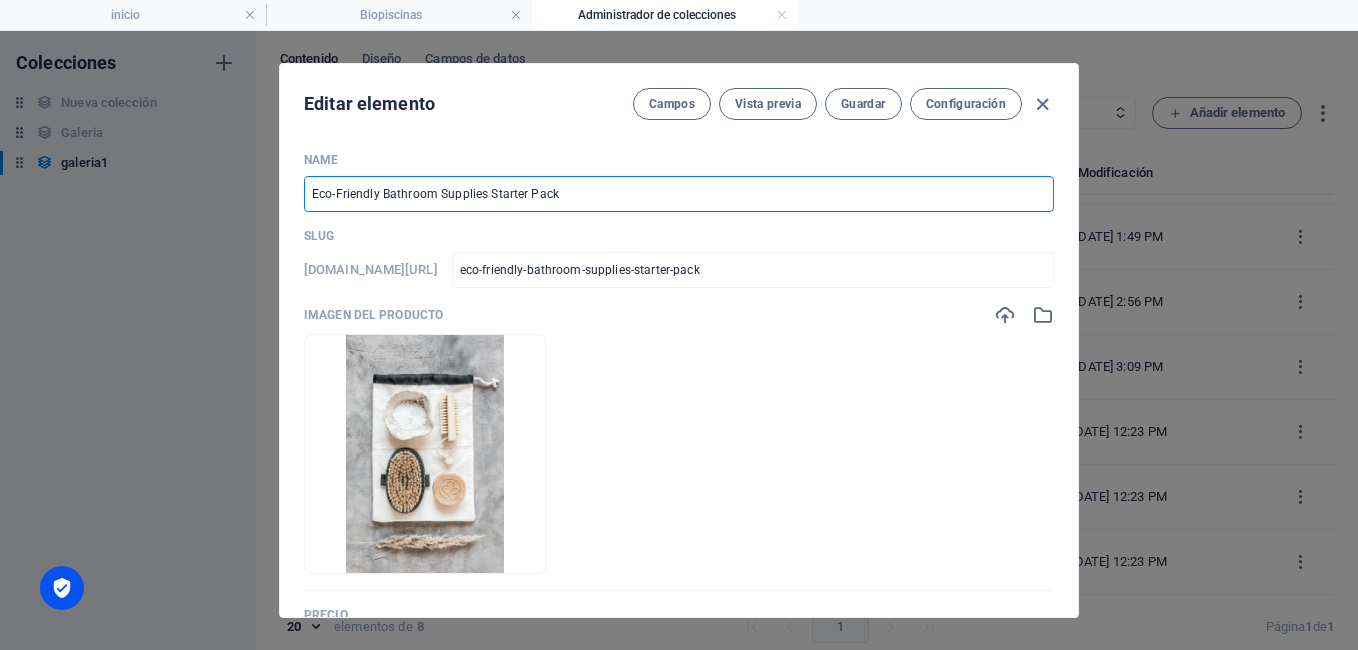 click on "Eco-Friendly Bathroom Supplies Starter Pack" at bounding box center [679, 194] 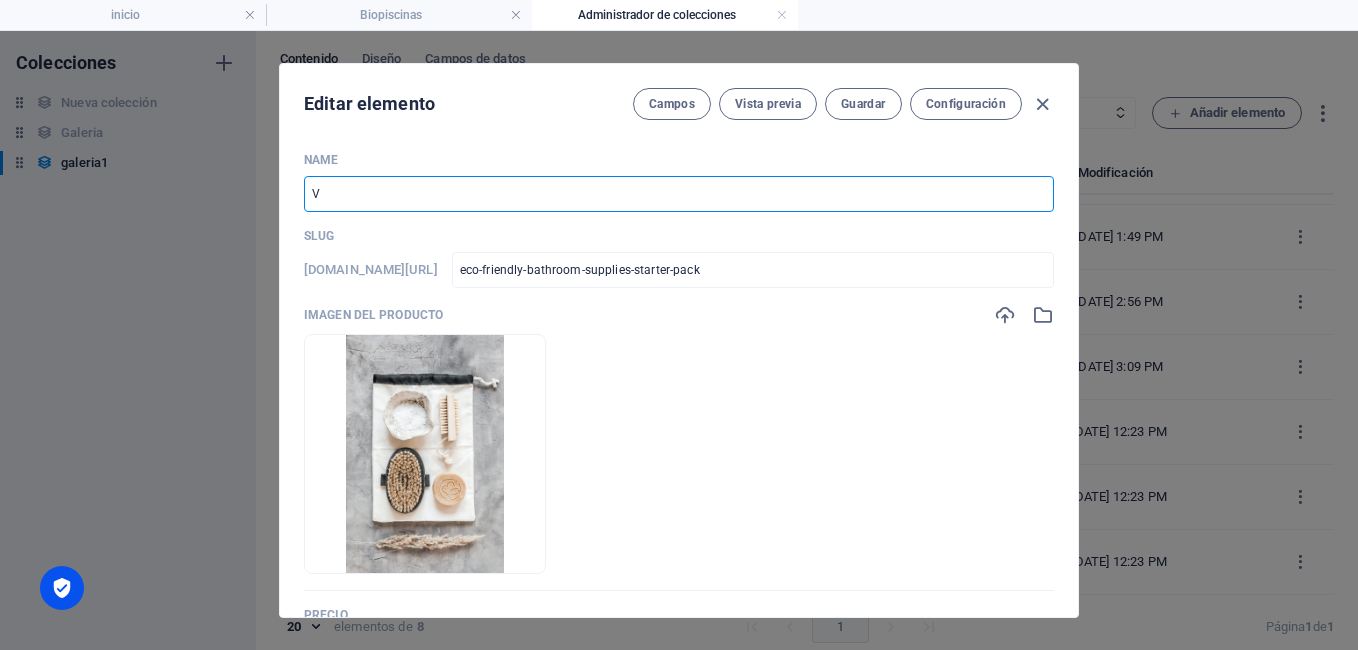 type on "v" 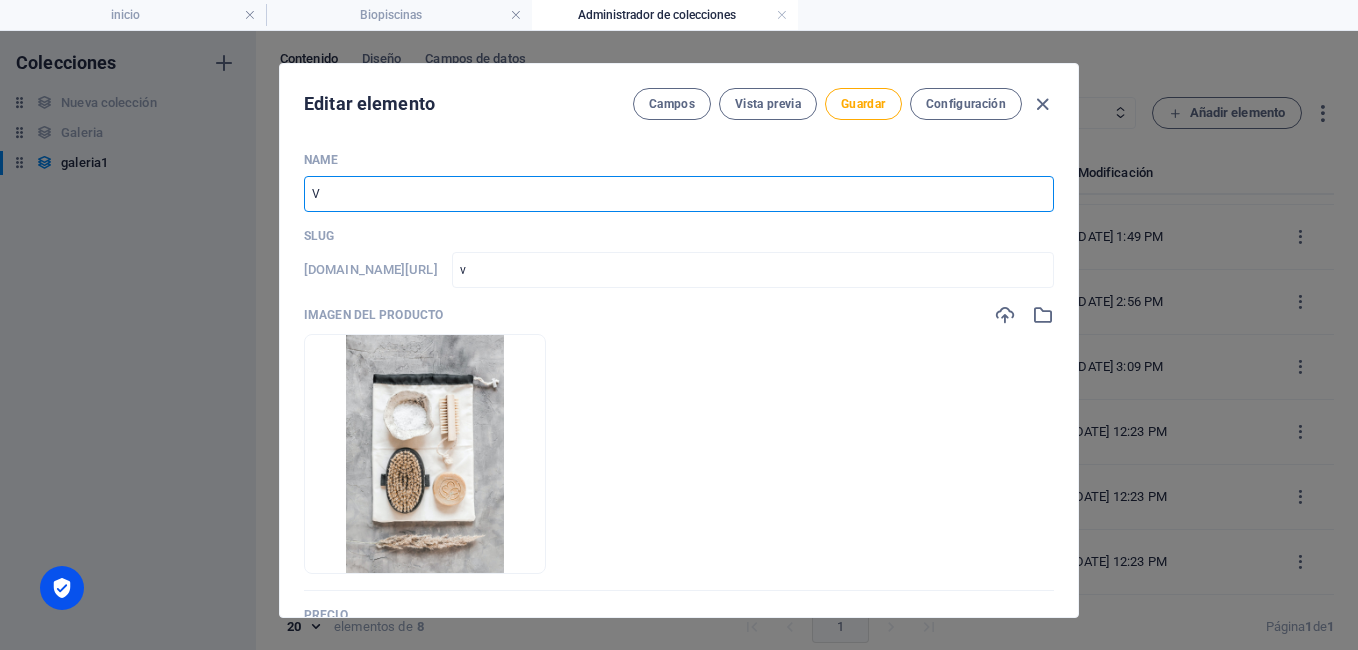 type on "Va" 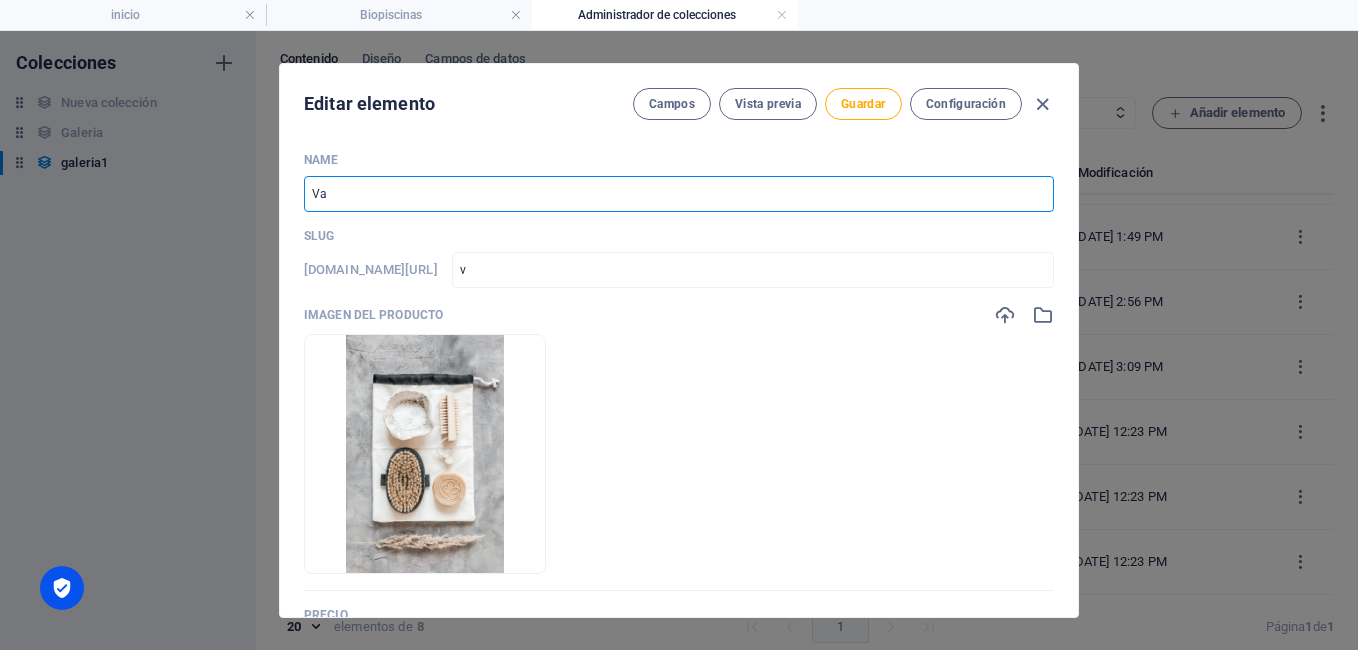 type on "va" 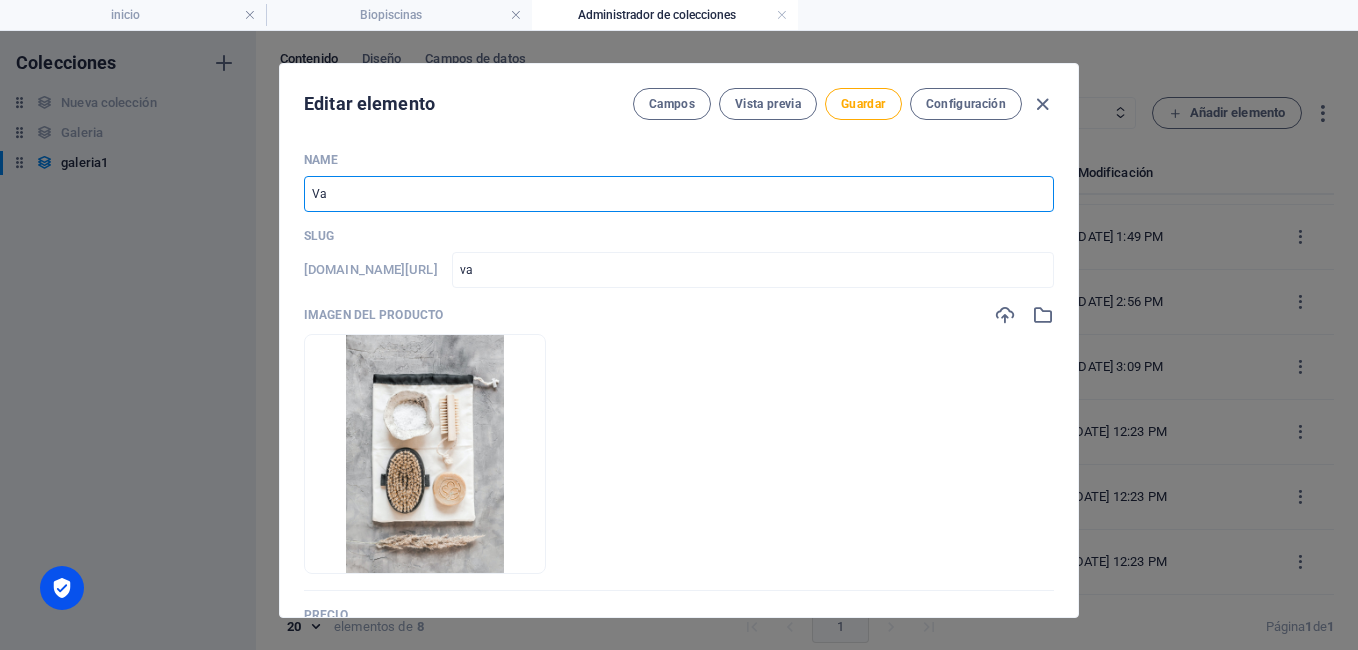 type on "Var" 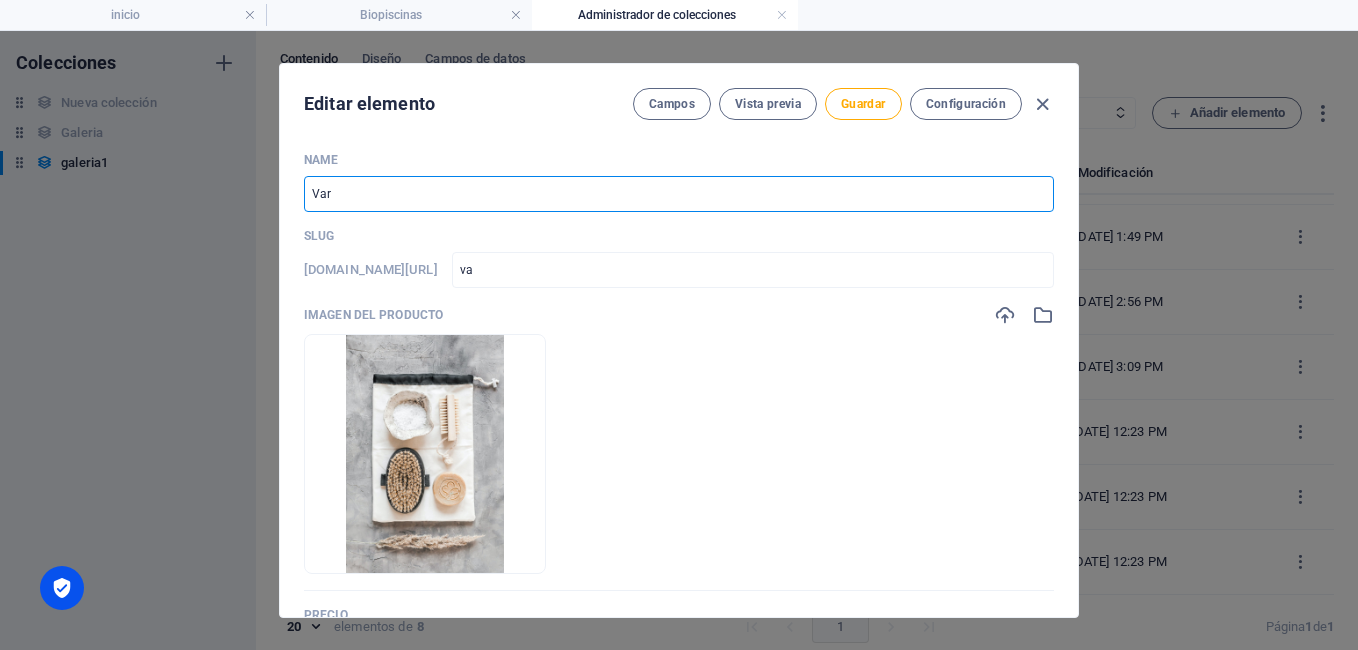 type on "var" 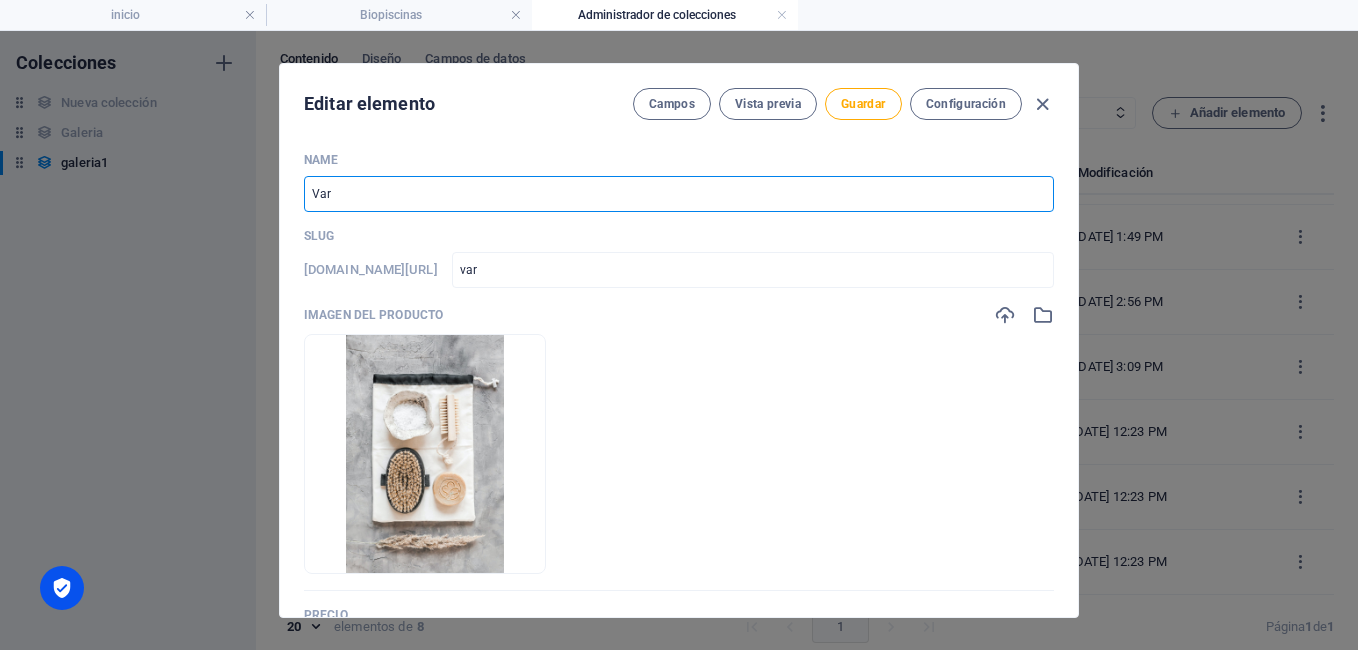 type on "Vari" 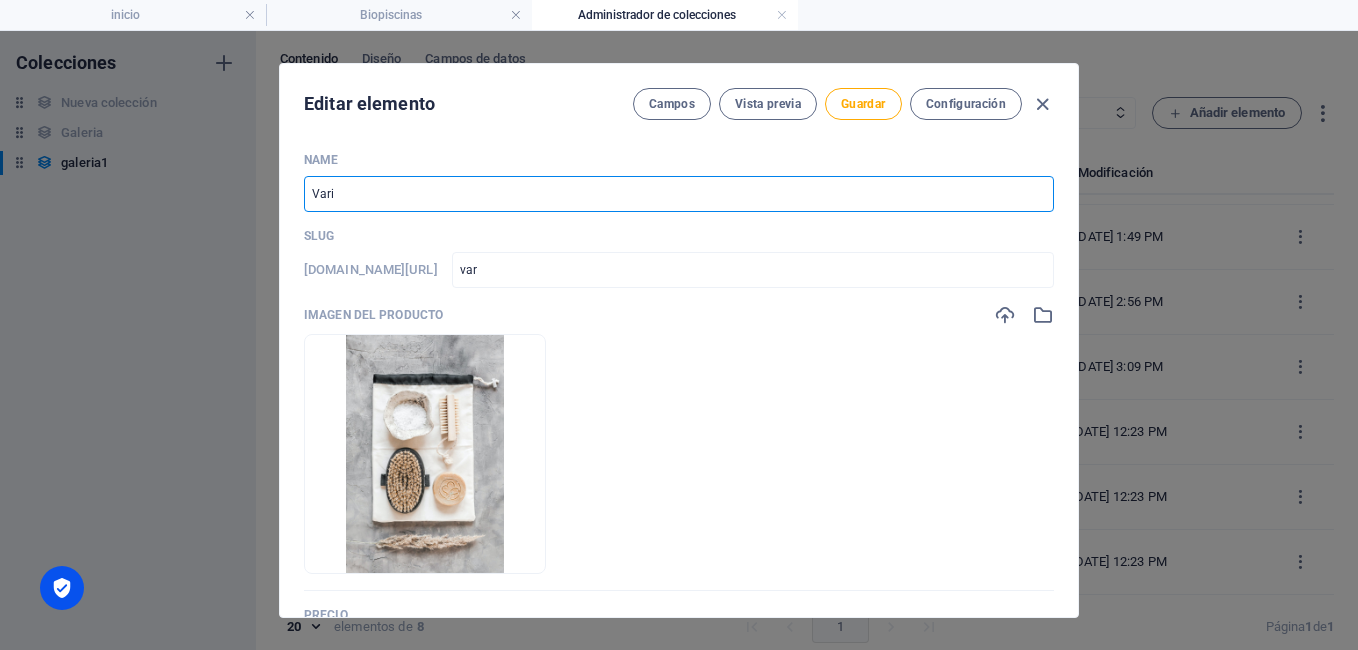 type on "vari" 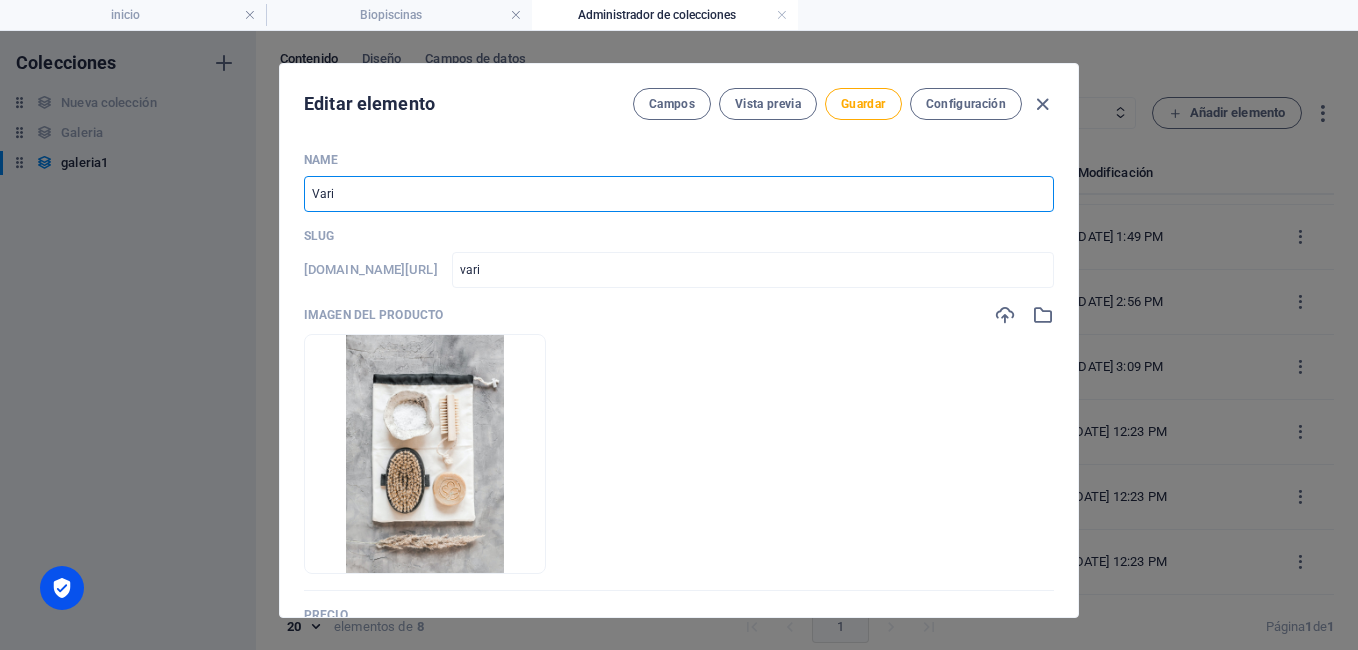 type on "Varia" 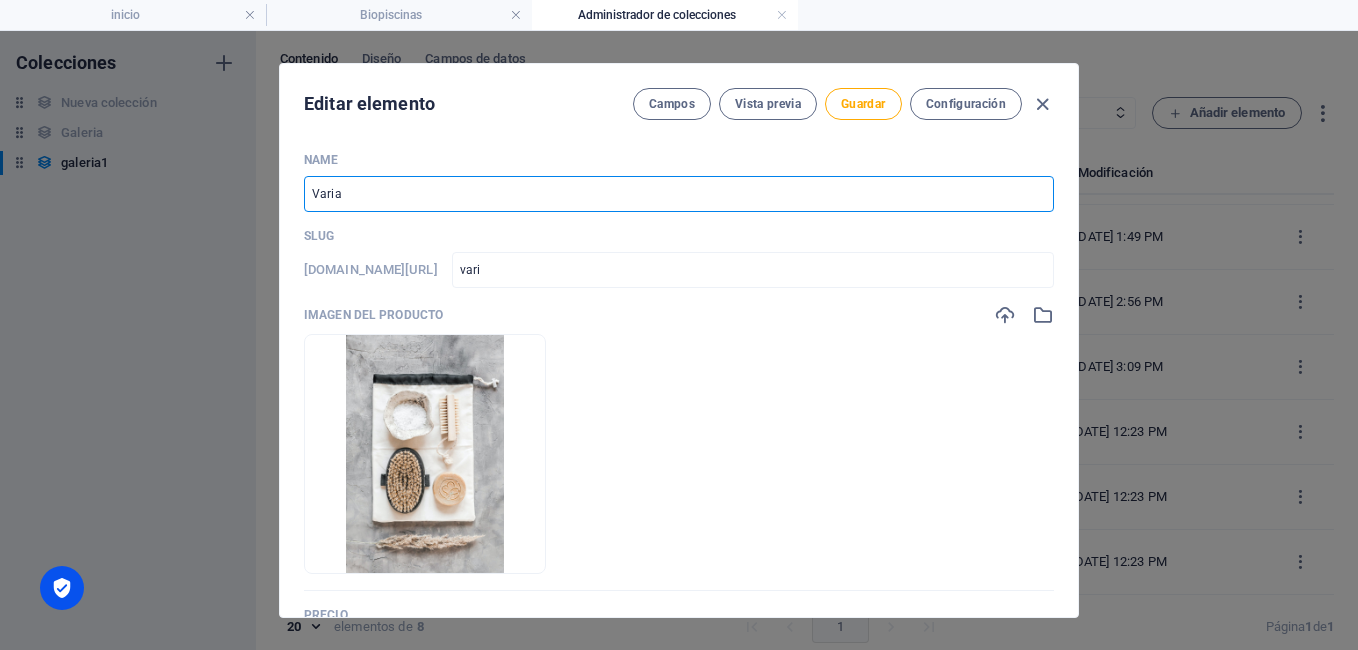 type on "varia" 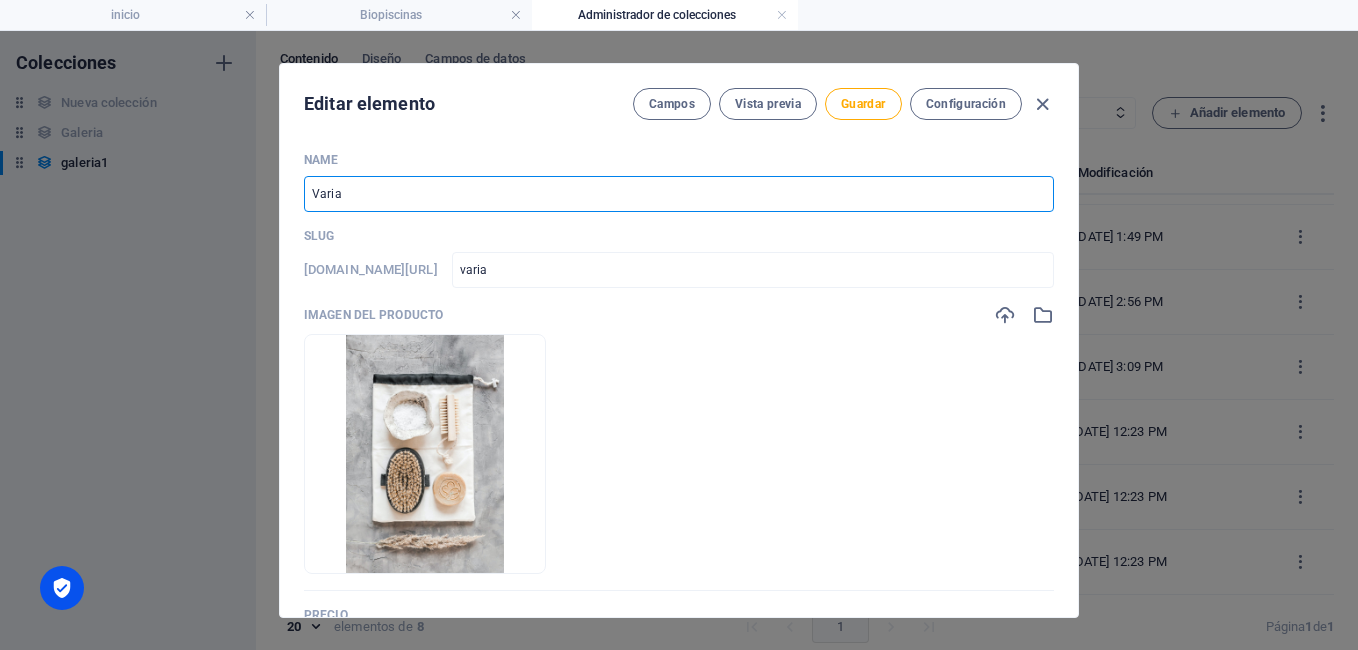 type on "Varias" 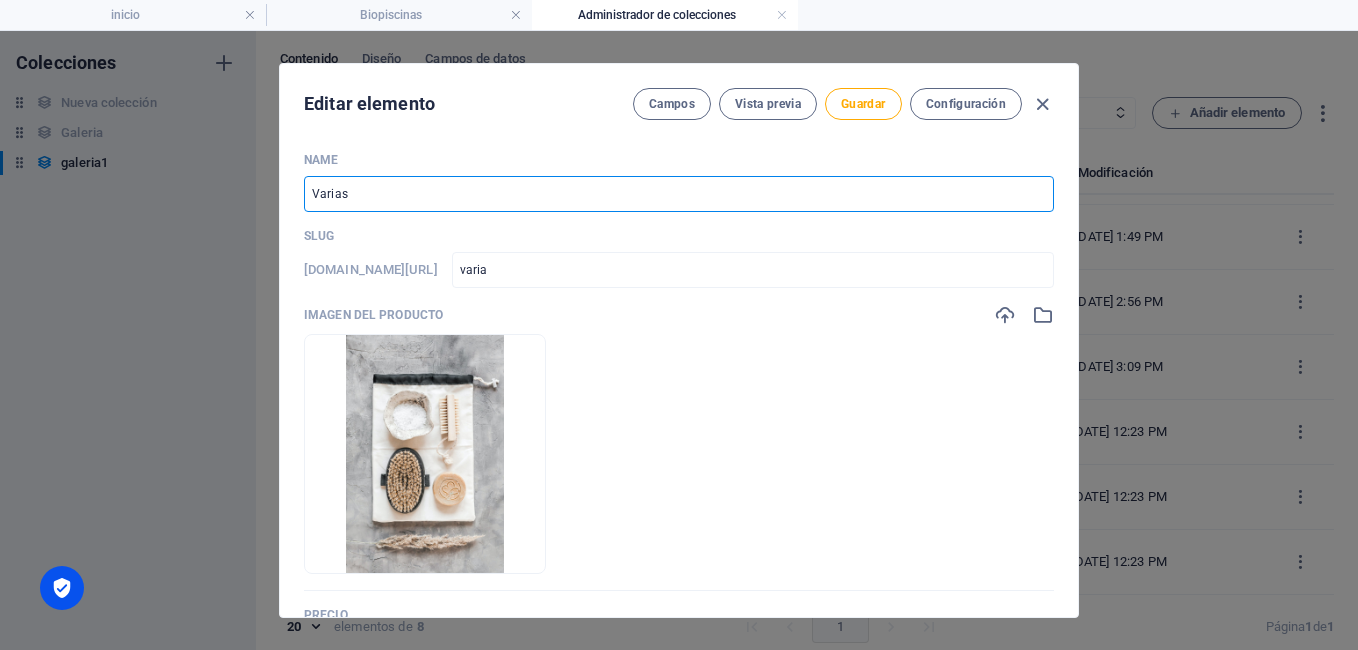 type on "varias" 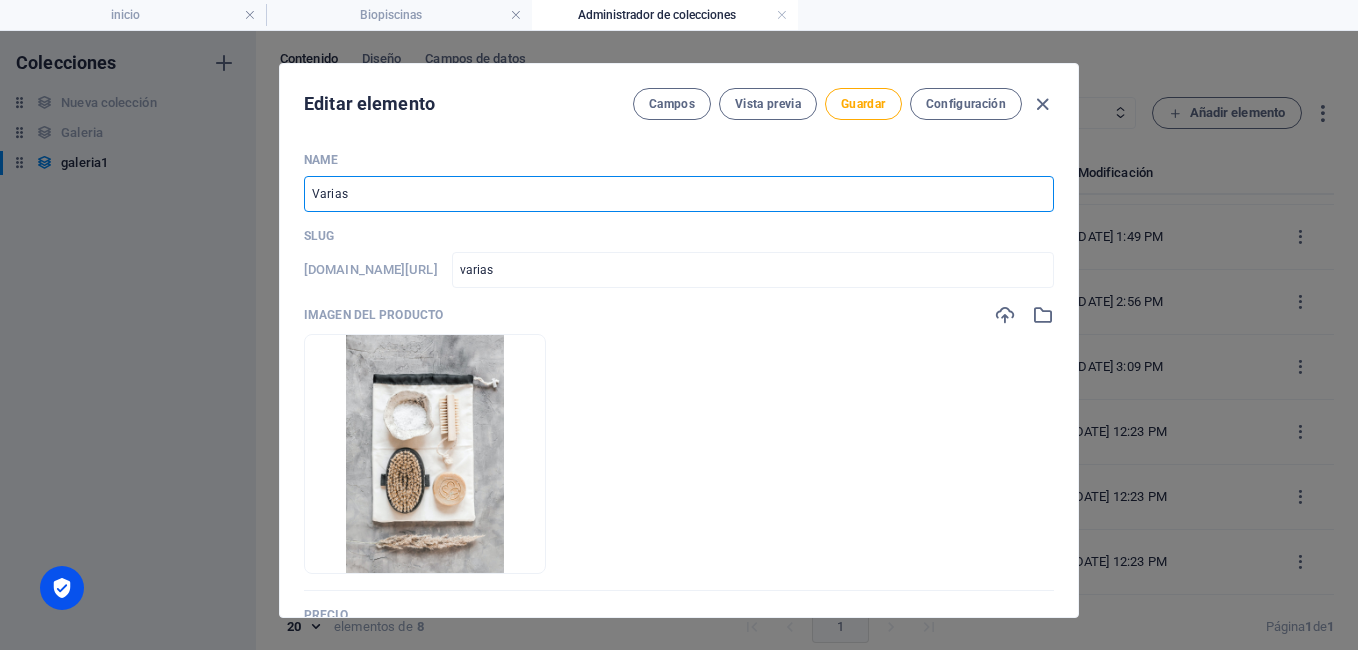 type on "varias" 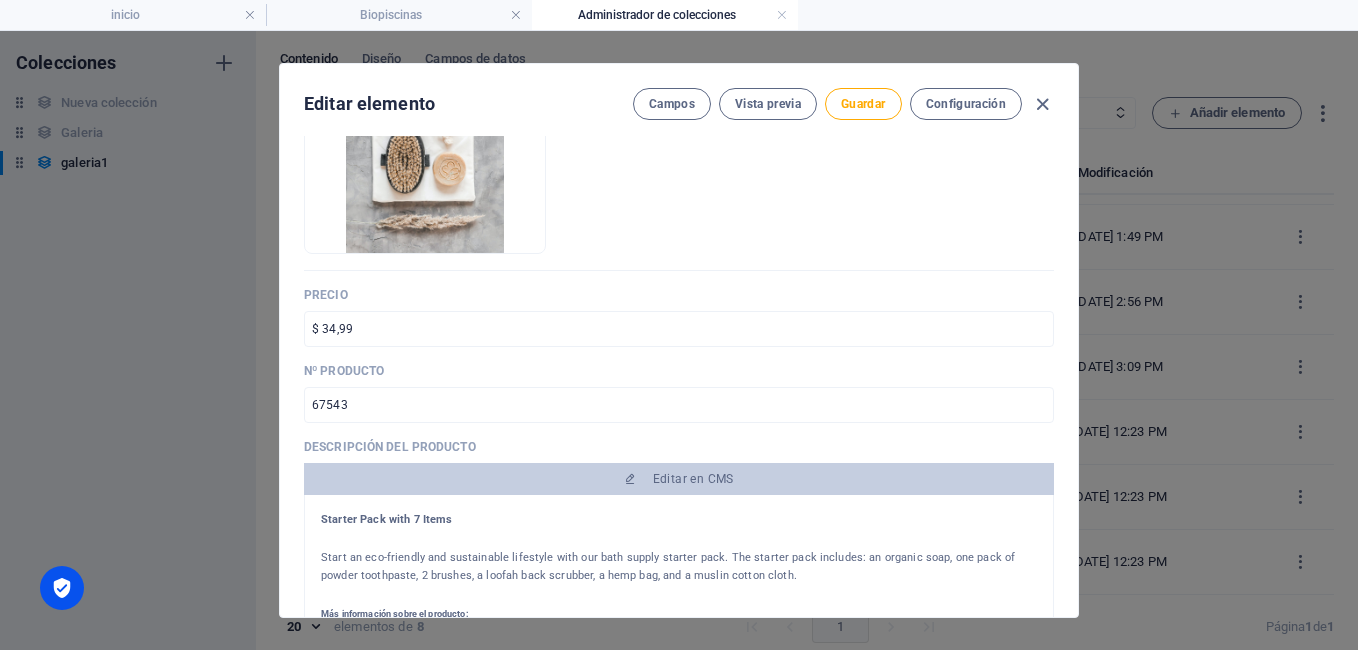 scroll, scrollTop: 371, scrollLeft: 0, axis: vertical 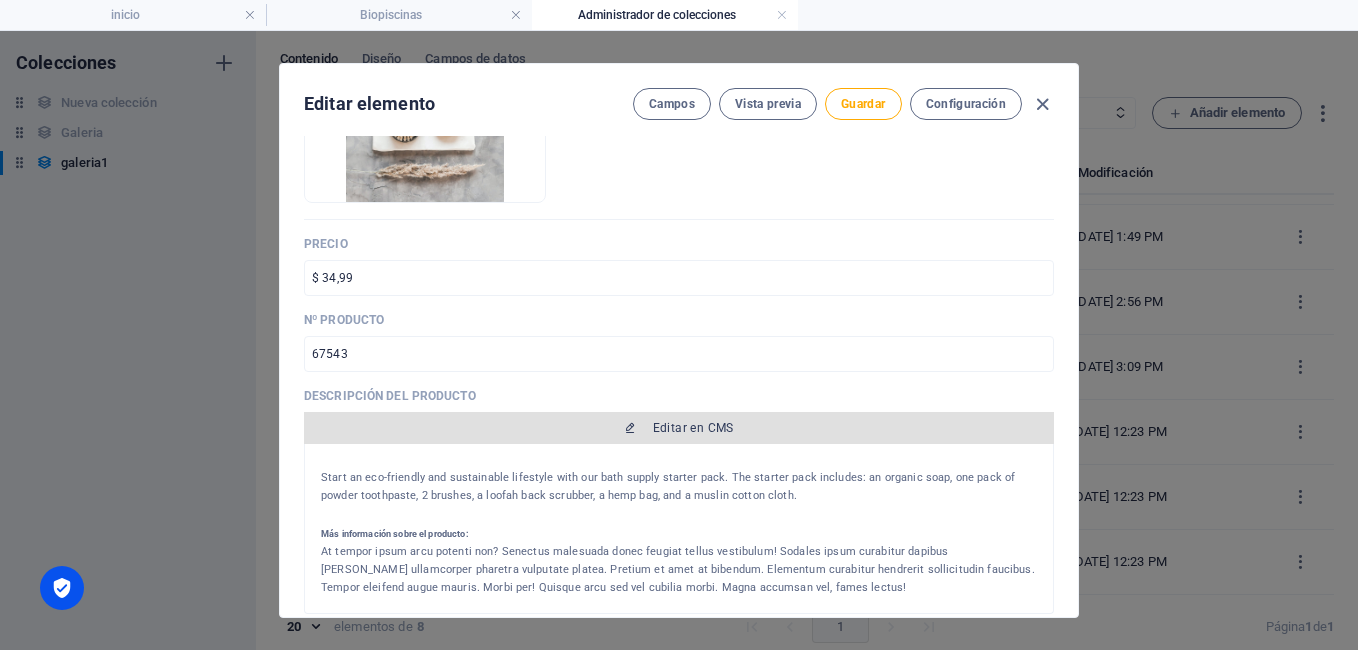 type on "Varias" 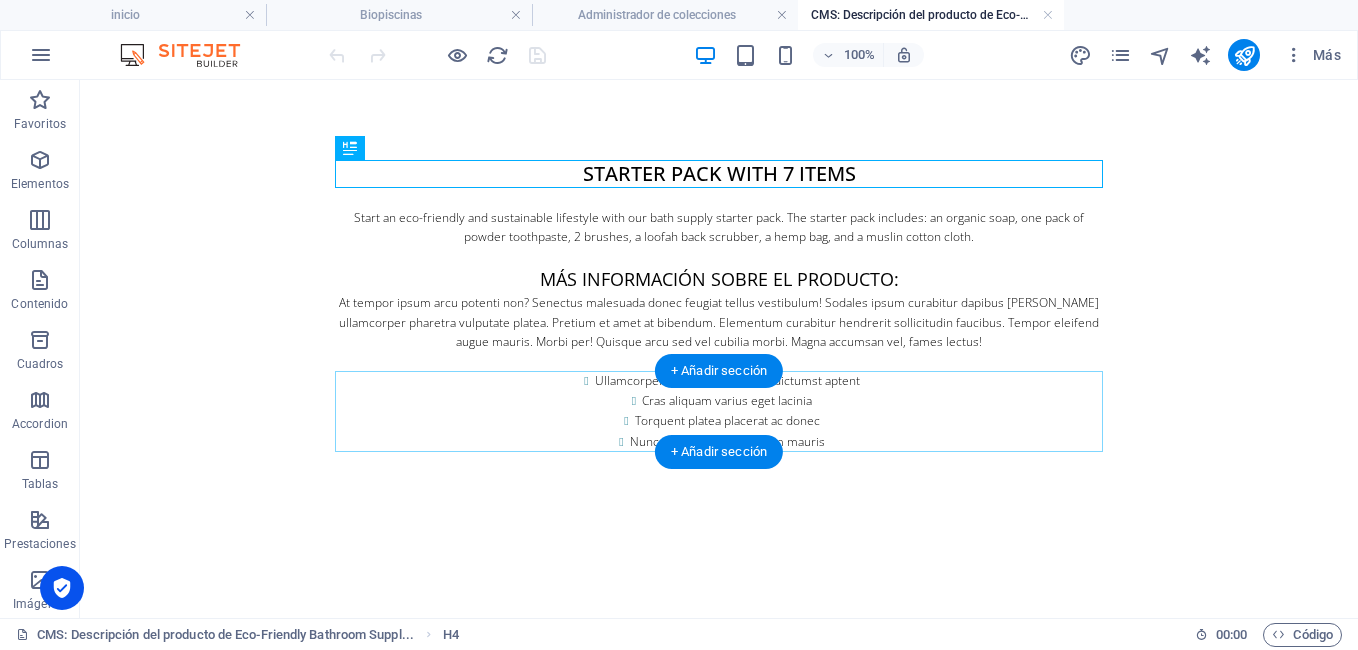 scroll, scrollTop: 0, scrollLeft: 0, axis: both 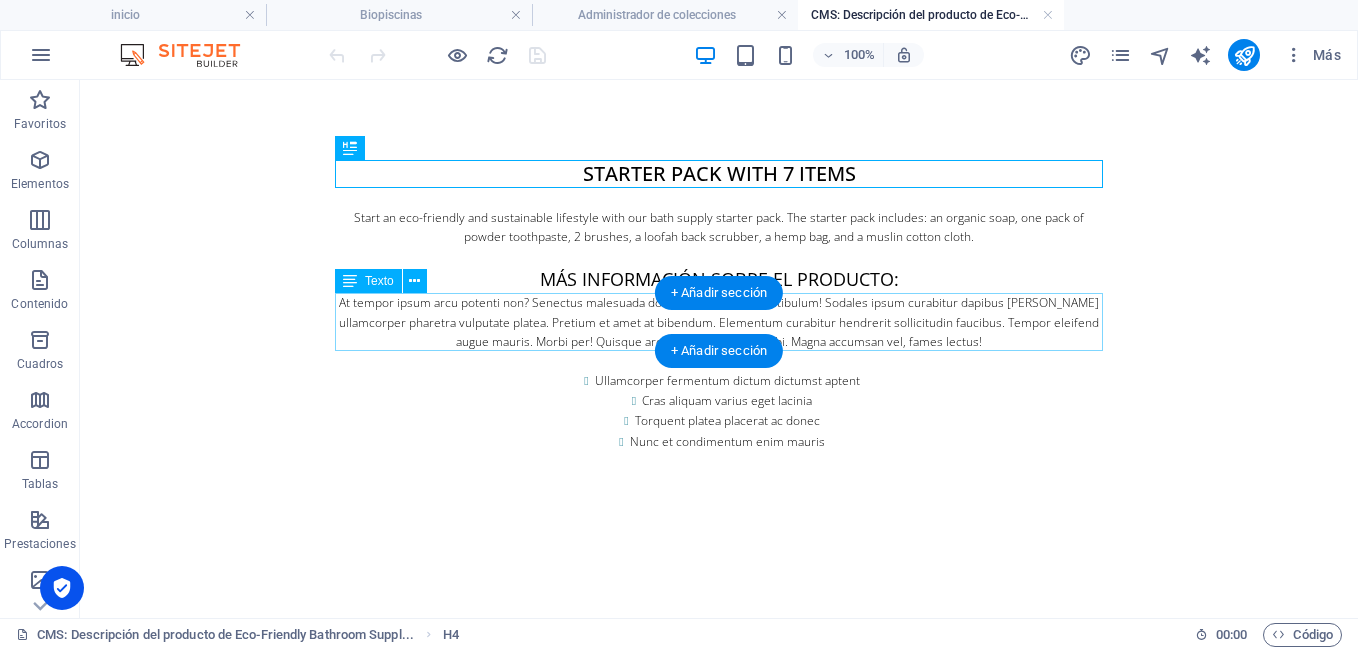 click on "At tempor ipsum arcu potenti non? Senectus malesuada donec feugiat tellus vestibulum! Sodales ipsum curabitur dapibus [PERSON_NAME] ullamcorper pharetra vulputate platea. Pretium et amet at bibendum. Elementum curabitur hendrerit sollicitudin faucibus. Tempor eleifend augue mauris. Morbi per! Quisque arcu sed vel cubilia morbi. Magna accumsan vel, fames lectus!" at bounding box center (719, 322) 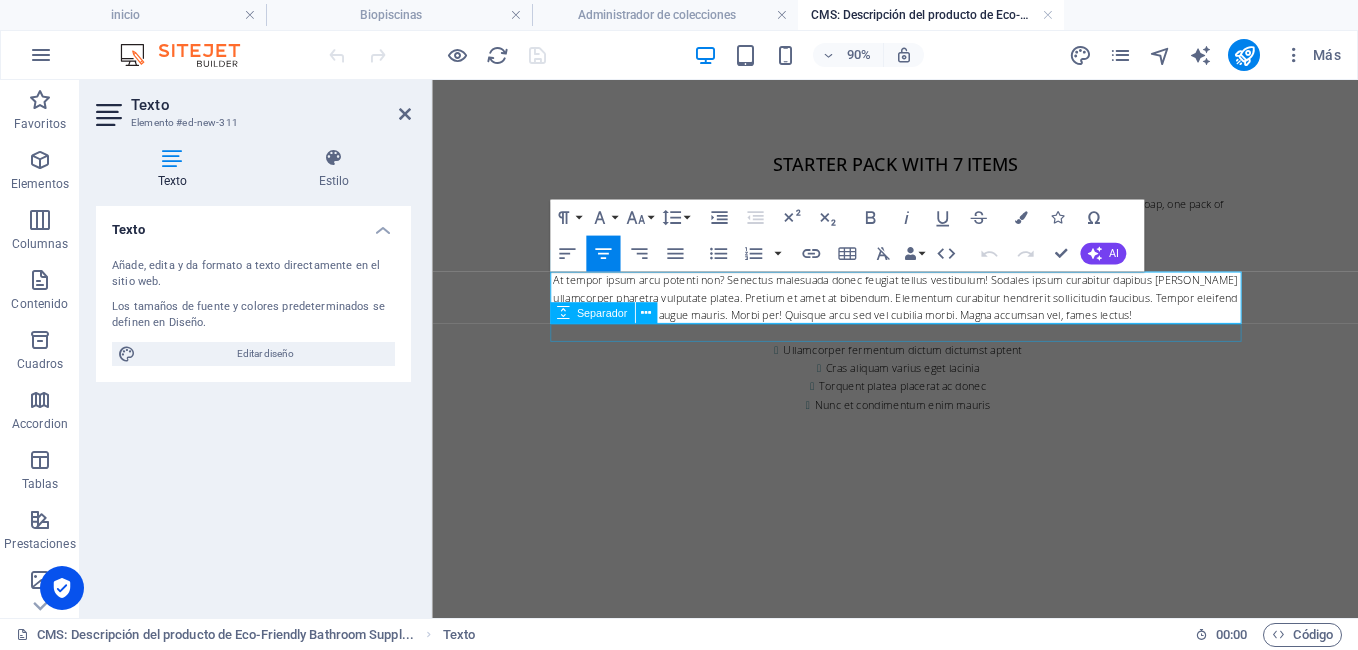 click at bounding box center (947, 361) 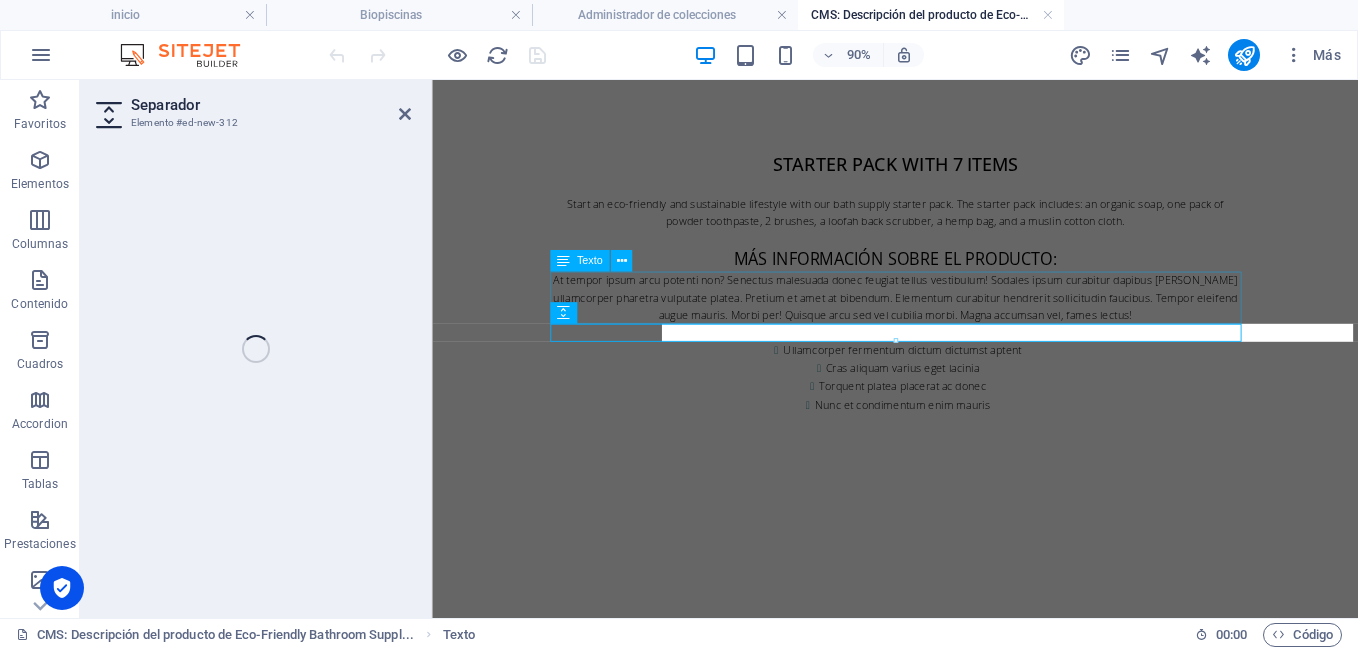 select on "px" 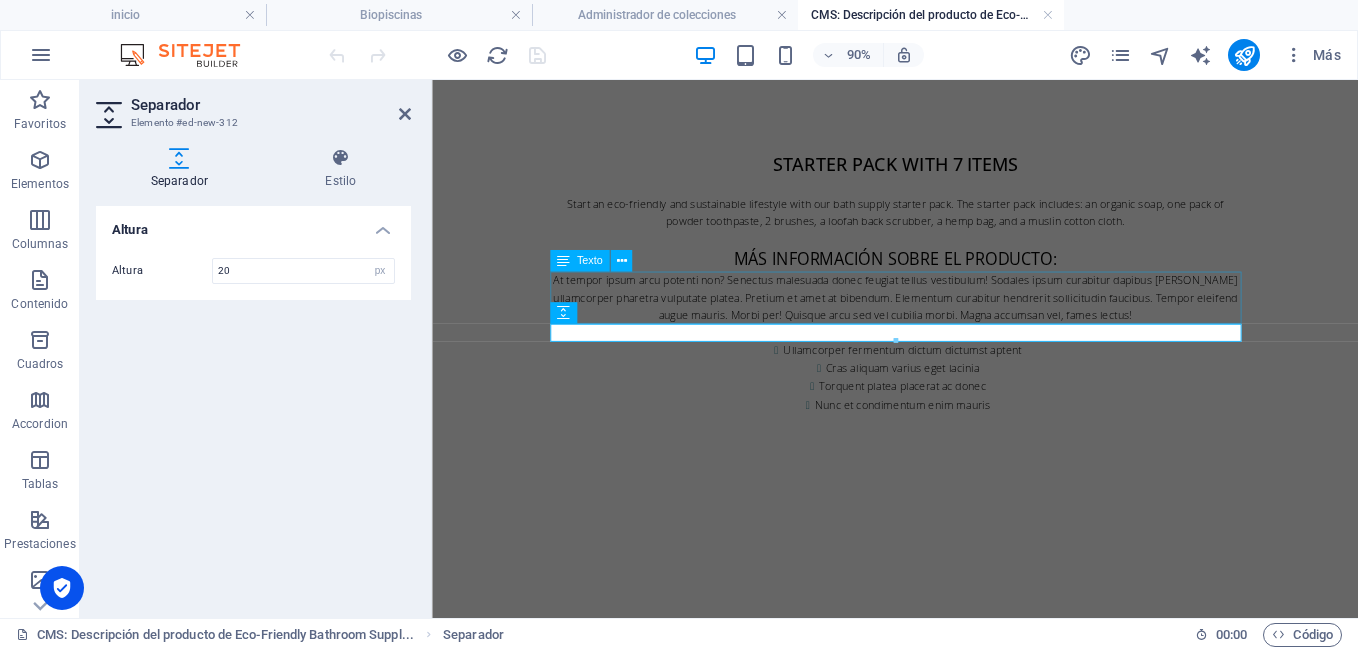 click on "At tempor ipsum arcu potenti non? Senectus malesuada donec feugiat tellus vestibulum! Sodales ipsum curabitur dapibus [PERSON_NAME] ullamcorper pharetra vulputate platea. Pretium et amet at bibendum. Elementum curabitur hendrerit sollicitudin faucibus. Tempor eleifend augue mauris. Morbi per! Quisque arcu sed vel cubilia morbi. Magna accumsan vel, fames lectus!" at bounding box center (947, 322) 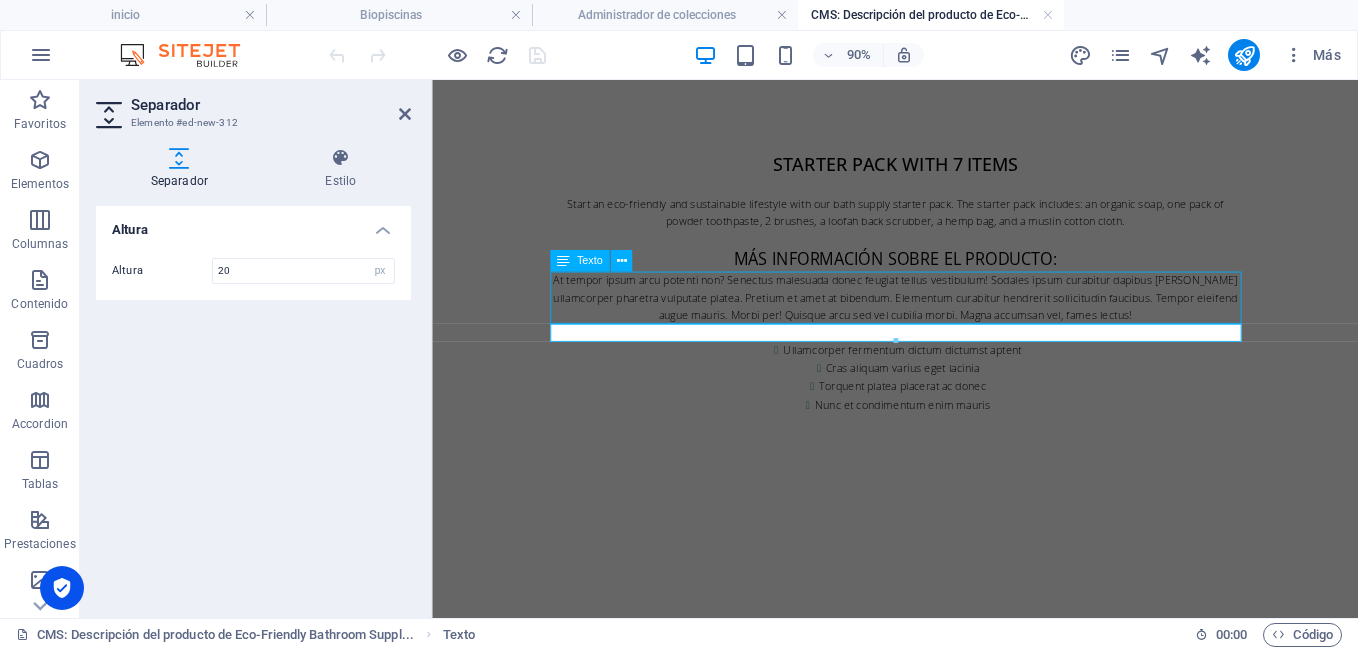 click on "At tempor ipsum arcu potenti non? Senectus malesuada donec feugiat tellus vestibulum! Sodales ipsum curabitur dapibus [PERSON_NAME] ullamcorper pharetra vulputate platea. Pretium et amet at bibendum. Elementum curabitur hendrerit sollicitudin faucibus. Tempor eleifend augue mauris. Morbi per! Quisque arcu sed vel cubilia morbi. Magna accumsan vel, fames lectus!" at bounding box center (947, 322) 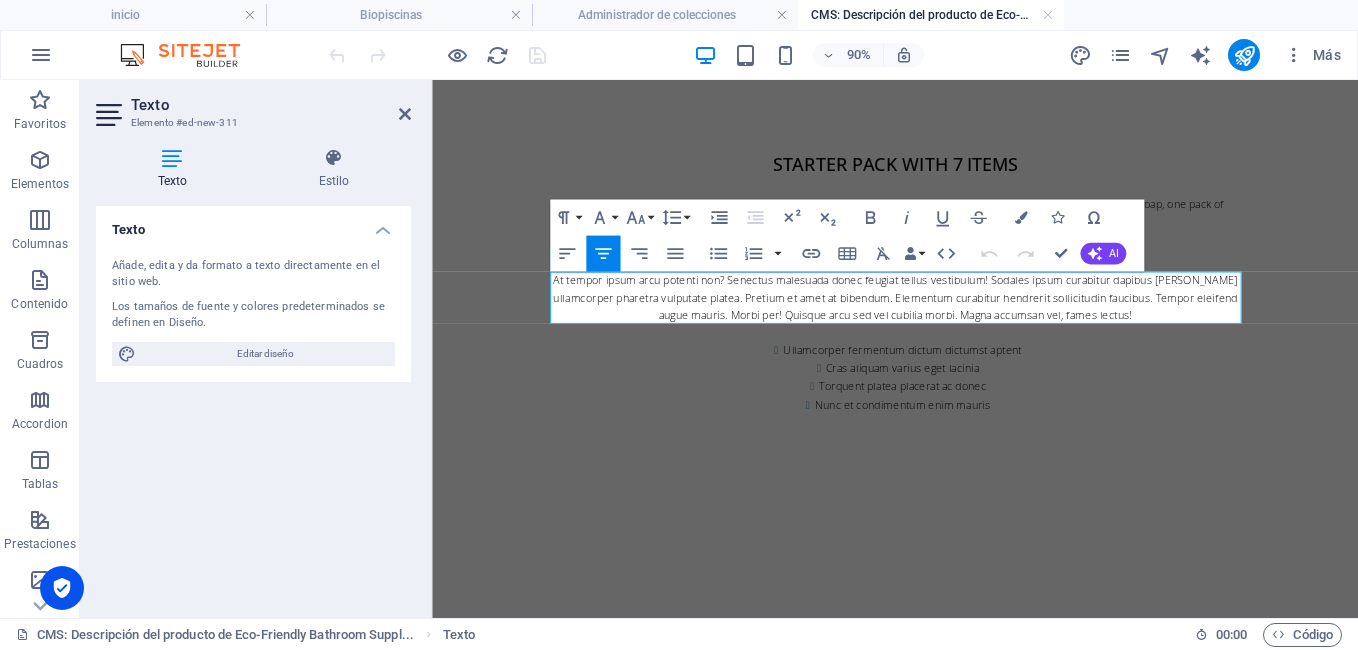 click on "At tempor ipsum arcu potenti non? Senectus malesuada donec feugiat tellus vestibulum! Sodales ipsum curabitur dapibus [PERSON_NAME] ullamcorper pharetra vulputate platea. Pretium et amet at bibendum. Elementum curabitur hendrerit sollicitudin faucibus. Tempor eleifend augue mauris. Morbi per! Quisque arcu sed vel cubilia morbi. Magna accumsan vel, fames lectus!" at bounding box center [947, 322] 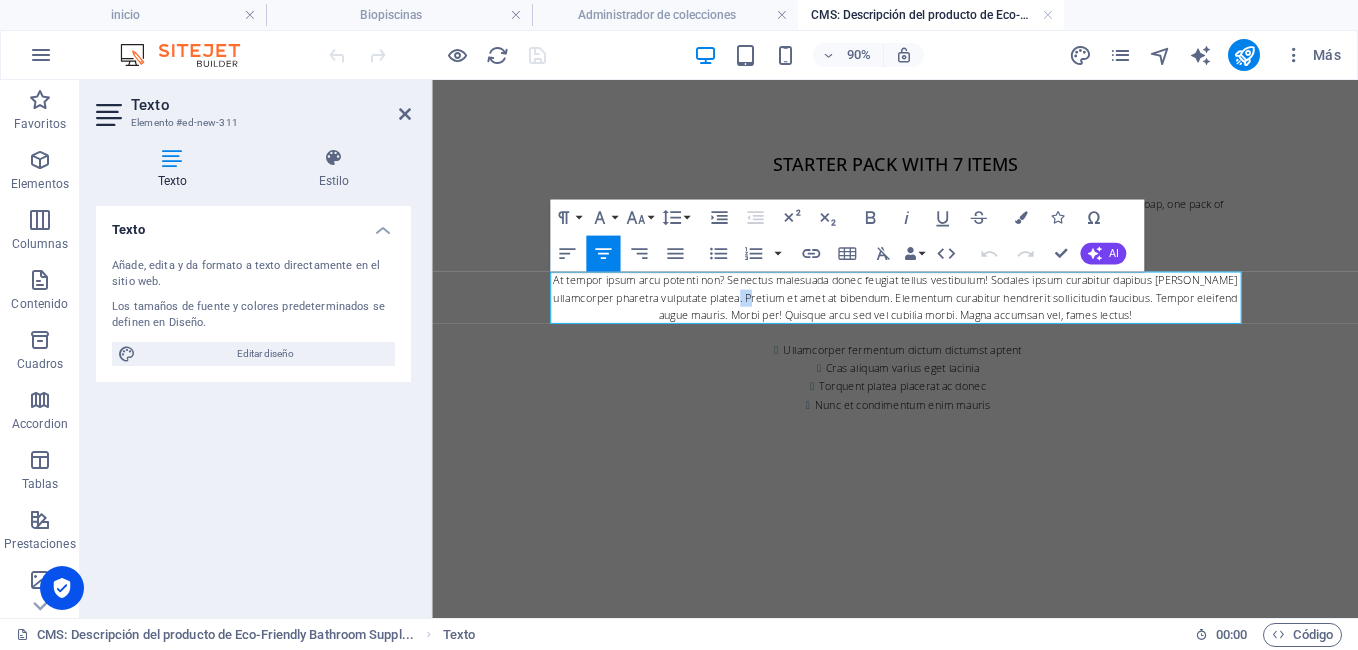 click on "At tempor ipsum arcu potenti non? Senectus malesuada donec feugiat tellus vestibulum! Sodales ipsum curabitur dapibus [PERSON_NAME] ullamcorper pharetra vulputate platea. Pretium et amet at bibendum. Elementum curabitur hendrerit sollicitudin faucibus. Tempor eleifend augue mauris. Morbi per! Quisque arcu sed vel cubilia morbi. Magna accumsan vel, fames lectus!" at bounding box center (947, 322) 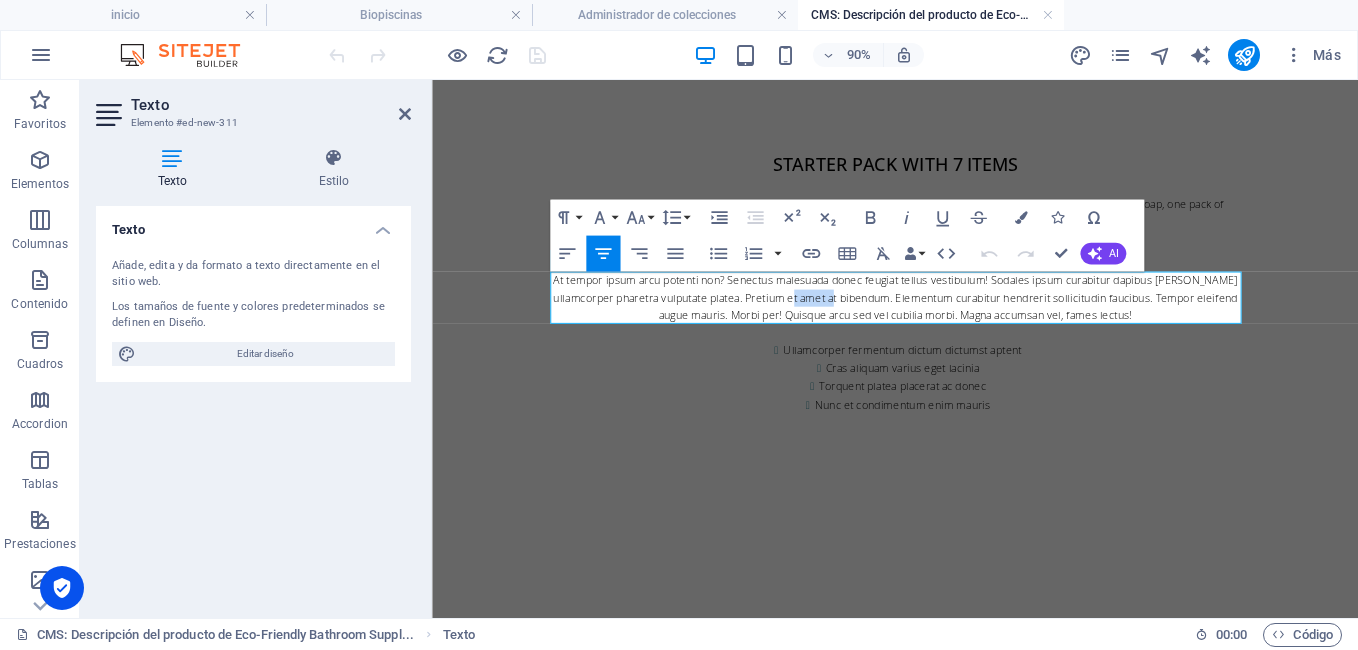 click on "At tempor ipsum arcu potenti non? Senectus malesuada donec feugiat tellus vestibulum! Sodales ipsum curabitur dapibus [PERSON_NAME] ullamcorper pharetra vulputate platea. Pretium et amet at bibendum. Elementum curabitur hendrerit sollicitudin faucibus. Tempor eleifend augue mauris. Morbi per! Quisque arcu sed vel cubilia morbi. Magna accumsan vel, fames lectus!" at bounding box center [947, 322] 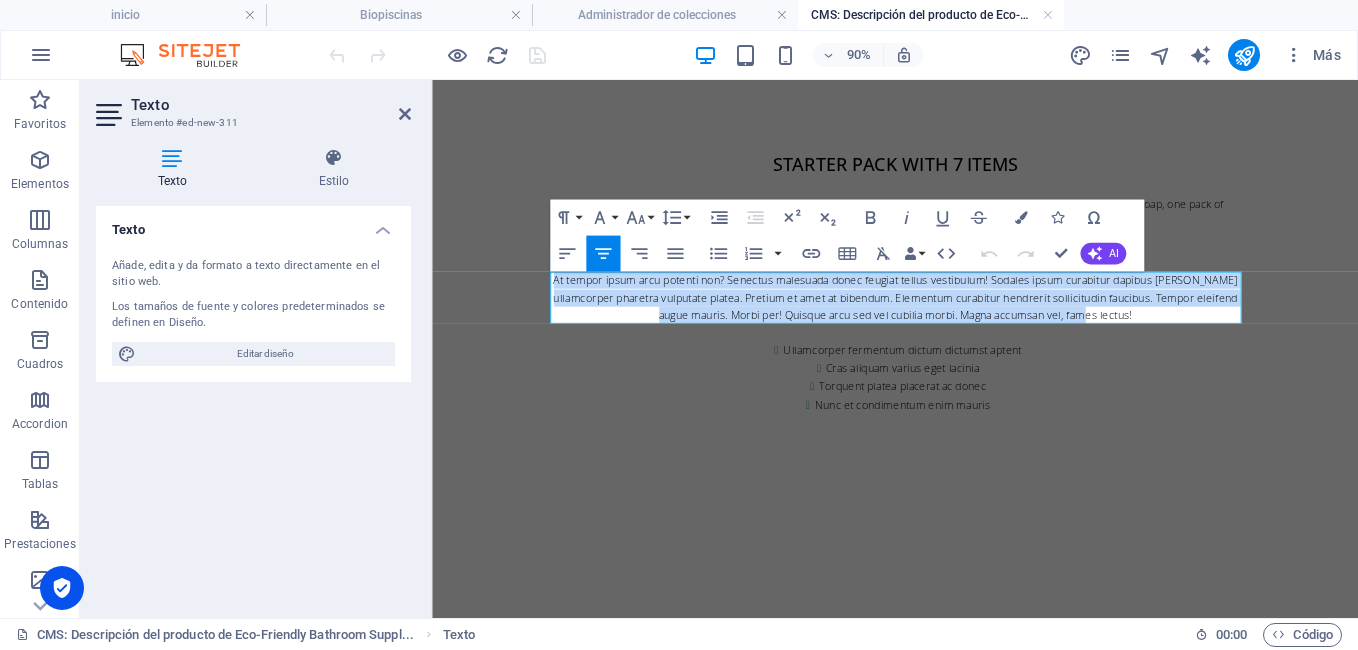 click on "At tempor ipsum arcu potenti non? Senectus malesuada donec feugiat tellus vestibulum! Sodales ipsum curabitur dapibus [PERSON_NAME] ullamcorper pharetra vulputate platea. Pretium et amet at bibendum. Elementum curabitur hendrerit sollicitudin faucibus. Tempor eleifend augue mauris. Morbi per! Quisque arcu sed vel cubilia morbi. Magna accumsan vel, fames lectus!" at bounding box center (947, 322) 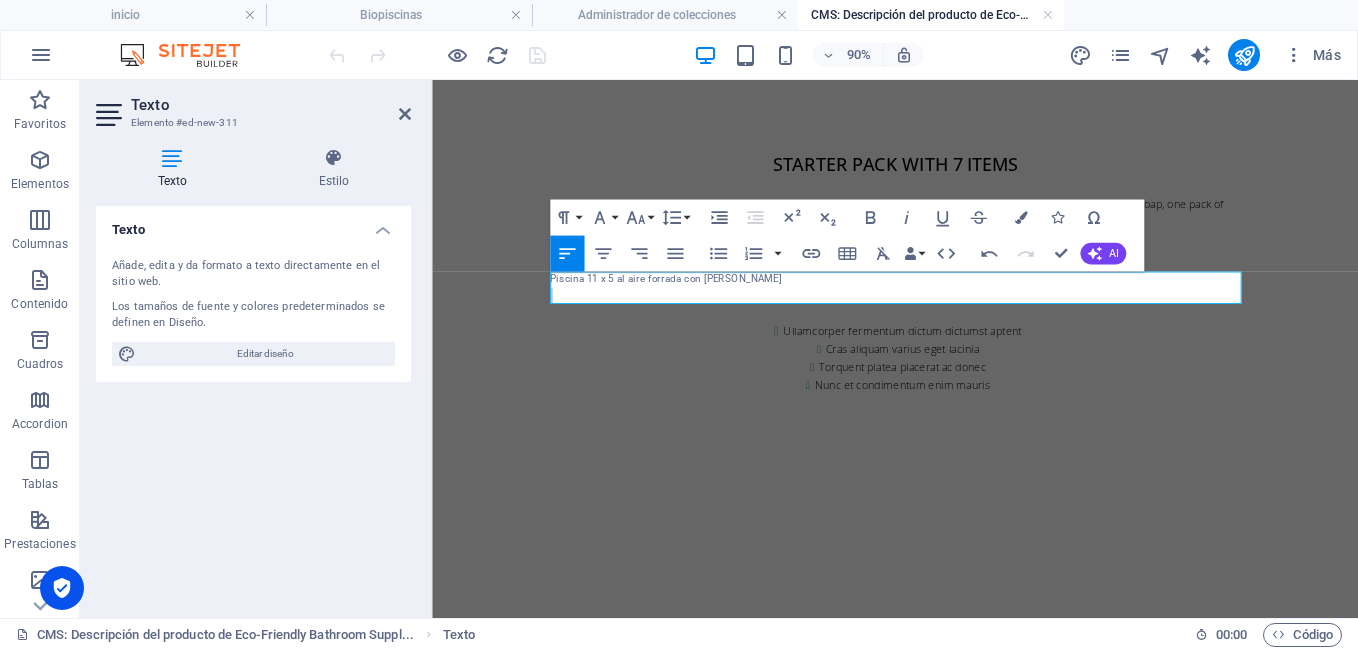 drag, startPoint x: 831, startPoint y: 306, endPoint x: 849, endPoint y: 311, distance: 18.681541 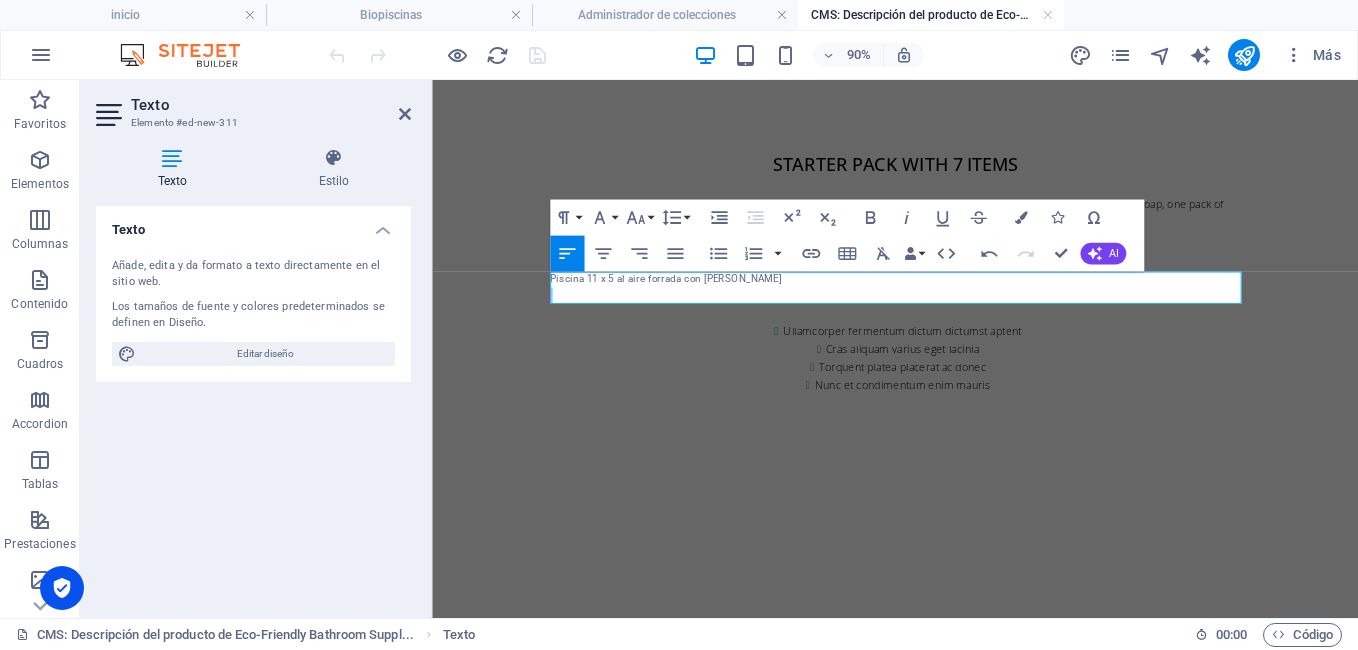 click on "Starter Pack with 7 Items Start an eco-friendly and sustainable lifestyle with our bath supply starter pack. The starter pack includes: an organic soap, one pack of powder toothpaste, 2 brushes, a loofah back scrubber, a hemp bag, and a muslin cotton cloth. Más información sobre el producto: Piscina 11 x 5 al aire forrada con [PERSON_NAME] Ullamcorper fermentum dictum dictumst aptent
Cras aliquam varius eget lacinia
Torquent platea placerat ac donec
Nunc et condimentum enim mauris" at bounding box center (947, 294) 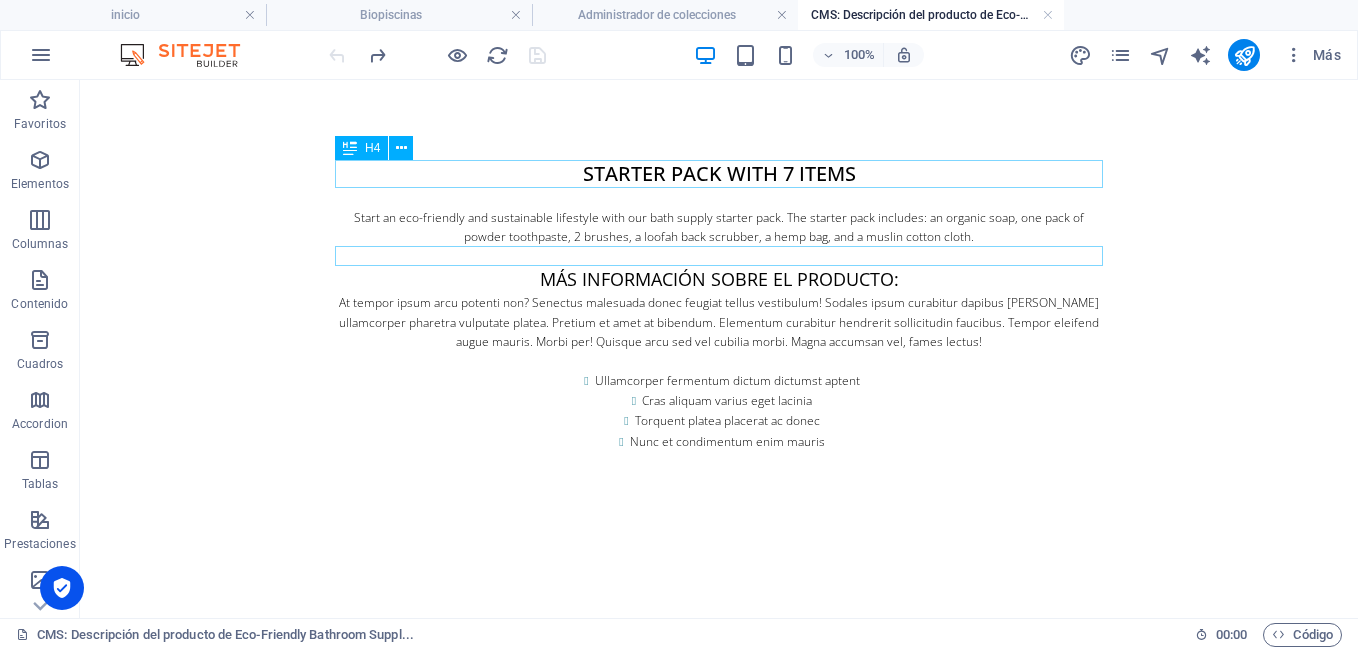 click on "Starter Pack with 7 Items" at bounding box center (719, 174) 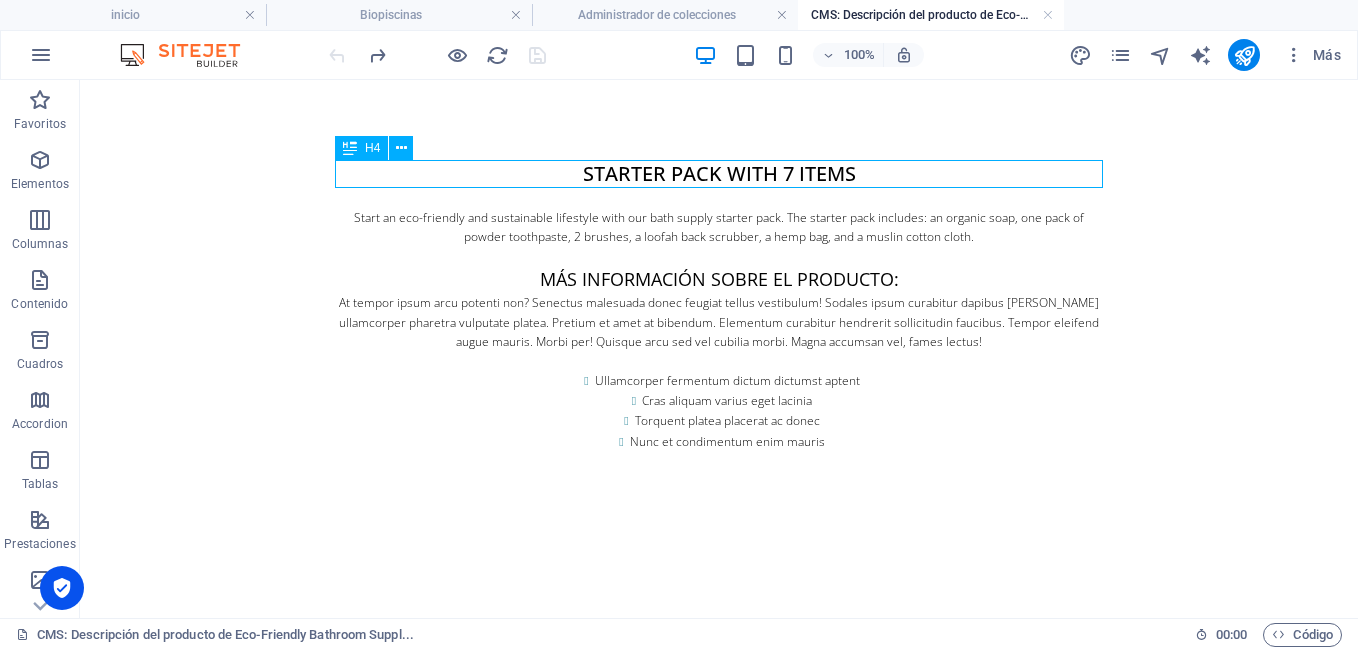 click on "Starter Pack with 7 Items" at bounding box center (719, 174) 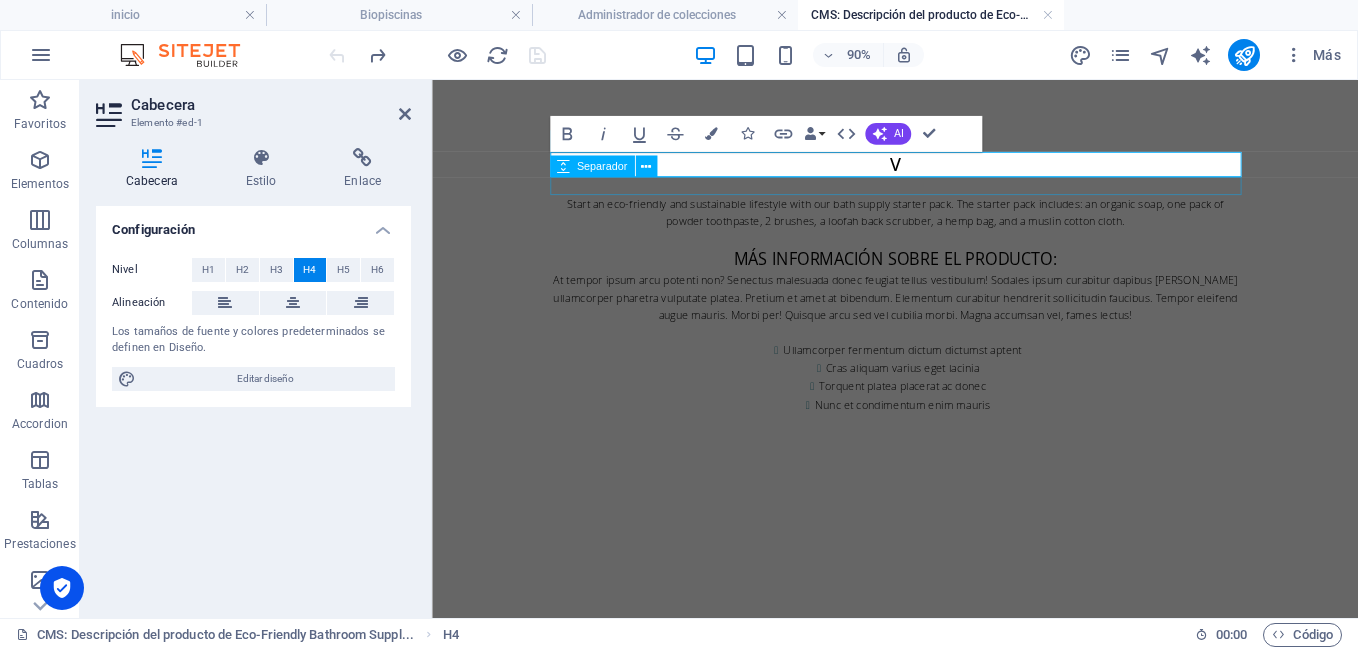 type 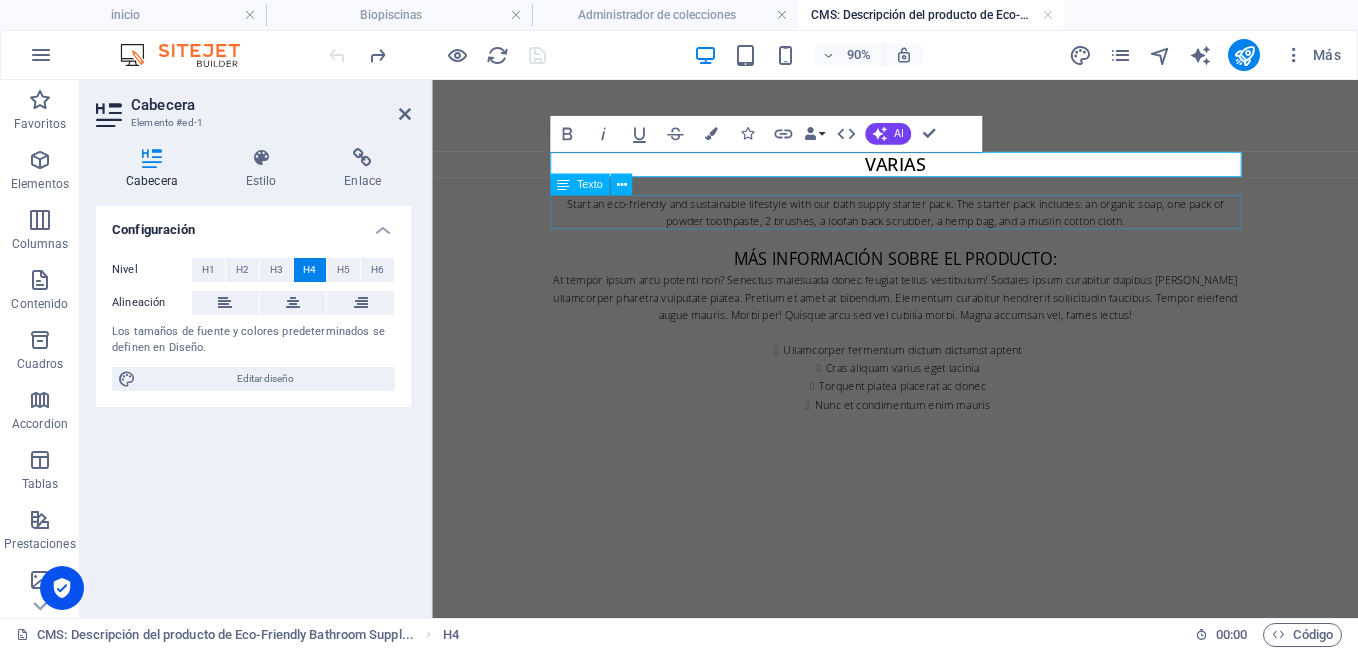 click on "Start an eco-friendly and sustainable lifestyle with our bath supply starter pack. The starter pack includes: an organic soap, one pack of powder toothpaste, 2 brushes, a loofah back scrubber, a hemp bag, and a muslin cotton cloth." at bounding box center [947, 227] 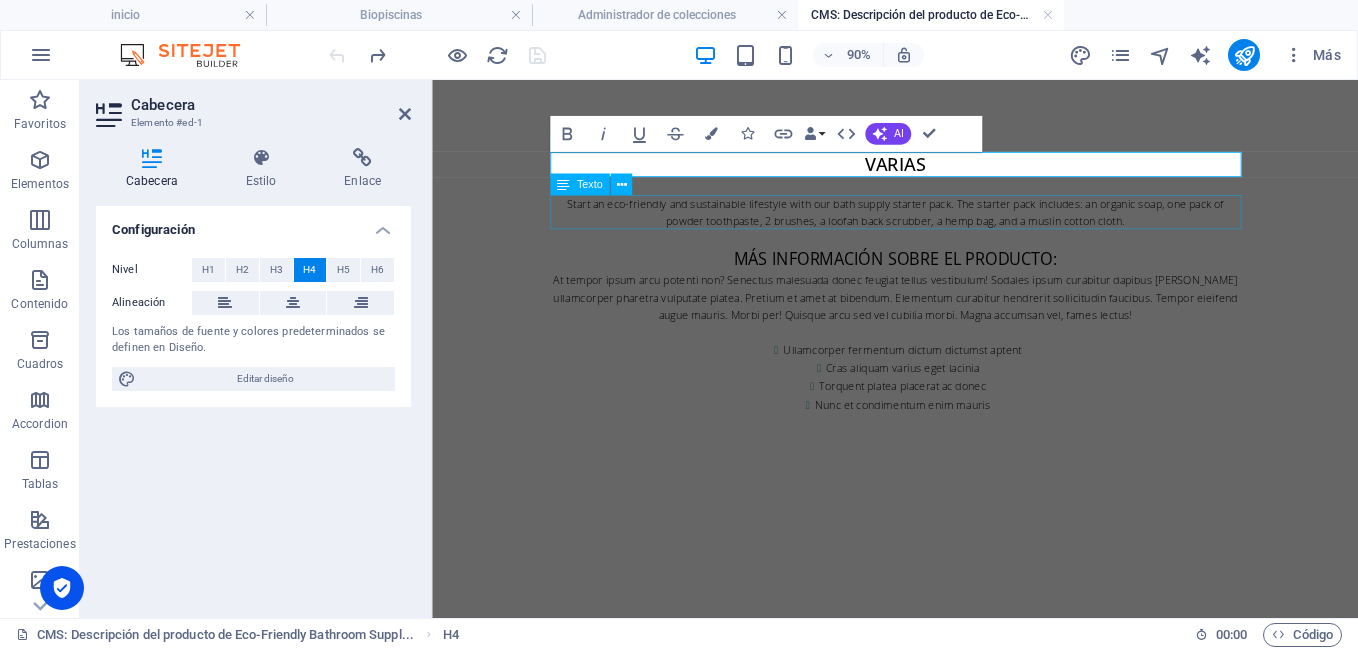 click on "Start an eco-friendly and sustainable lifestyle with our bath supply starter pack. The starter pack includes: an organic soap, one pack of powder toothpaste, 2 brushes, a loofah back scrubber, a hemp bag, and a muslin cotton cloth." at bounding box center [947, 227] 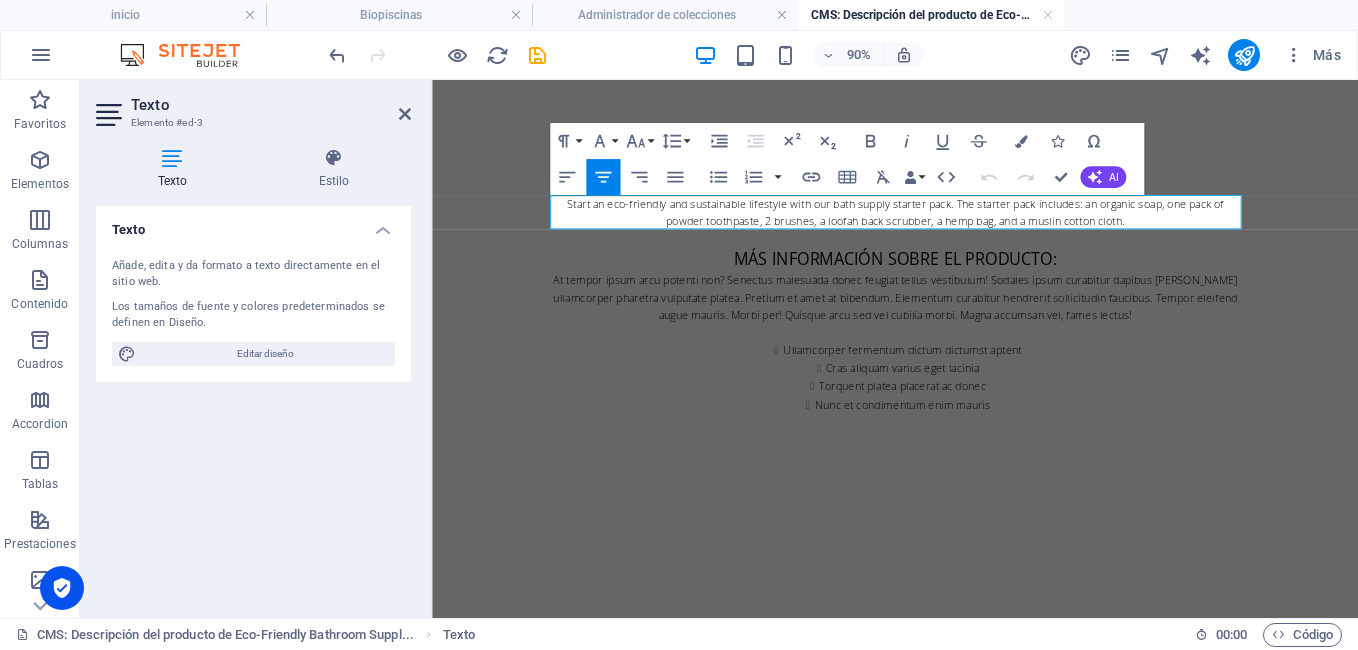 click on "Varias Start an eco-friendly and sustainable lifestyle with our bath supply starter pack. The starter pack includes: an organic soap, one pack of powder toothpaste, 2 brushes, a loofah back scrubber, a hemp bag, and a muslin cotton cloth. Más información sobre el producto: At tempor ipsum arcu potenti non? Senectus malesuada donec feugiat tellus vestibulum! Sodales ipsum curabitur dapibus [PERSON_NAME] ullamcorper pharetra vulputate platea. Pretium et amet at bibendum. Elementum curabitur hendrerit sollicitudin faucibus. Tempor eleifend augue mauris. Morbi per! Quisque arcu sed vel cubilia morbi. Magna accumsan vel, fames lectus! Ullamcorper fermentum dictum dictumst aptent
Cras aliquam varius eget lacinia
Torquent platea placerat ac donec
Nunc et condimentum enim mauris" at bounding box center [947, 306] 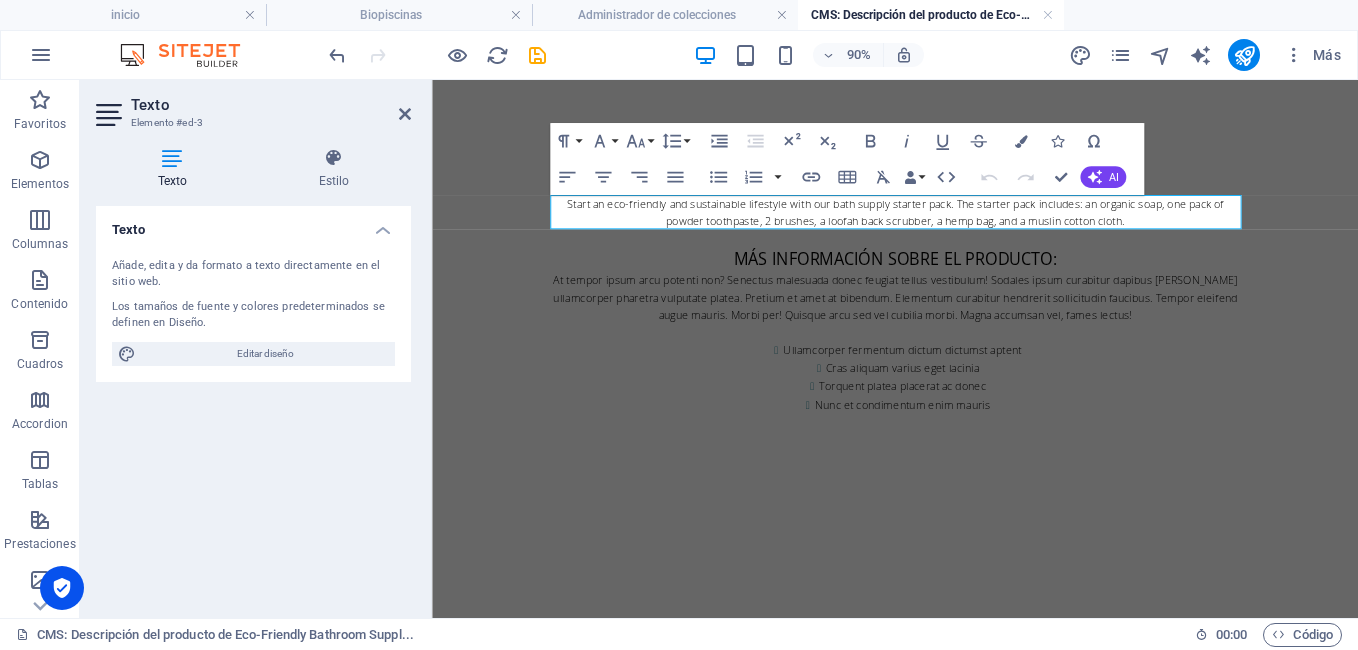 click on "Skip to main content
Varias Start an eco-friendly and sustainable lifestyle with our bath supply starter pack. The starter pack includes: an organic soap, one pack of powder toothpaste, 2 brushes, a loofah back scrubber, a hemp bag, and a muslin cotton cloth. Más información sobre el producto: At tempor ipsum arcu potenti non? Senectus malesuada donec feugiat tellus vestibulum! Sodales ipsum curabitur dapibus [PERSON_NAME] ullamcorper pharetra vulputate platea. Pretium et amet at bibendum. Elementum curabitur hendrerit sollicitudin faucibus. Tempor eleifend augue mauris. Morbi per! Quisque arcu sed vel cubilia morbi. Magna accumsan vel, fames lectus! Ullamcorper fermentum dictum dictumst aptent
Cras aliquam varius eget lacinia
Torquent platea placerat ac donec
Nunc et condimentum enim mauris" at bounding box center (946, 306) 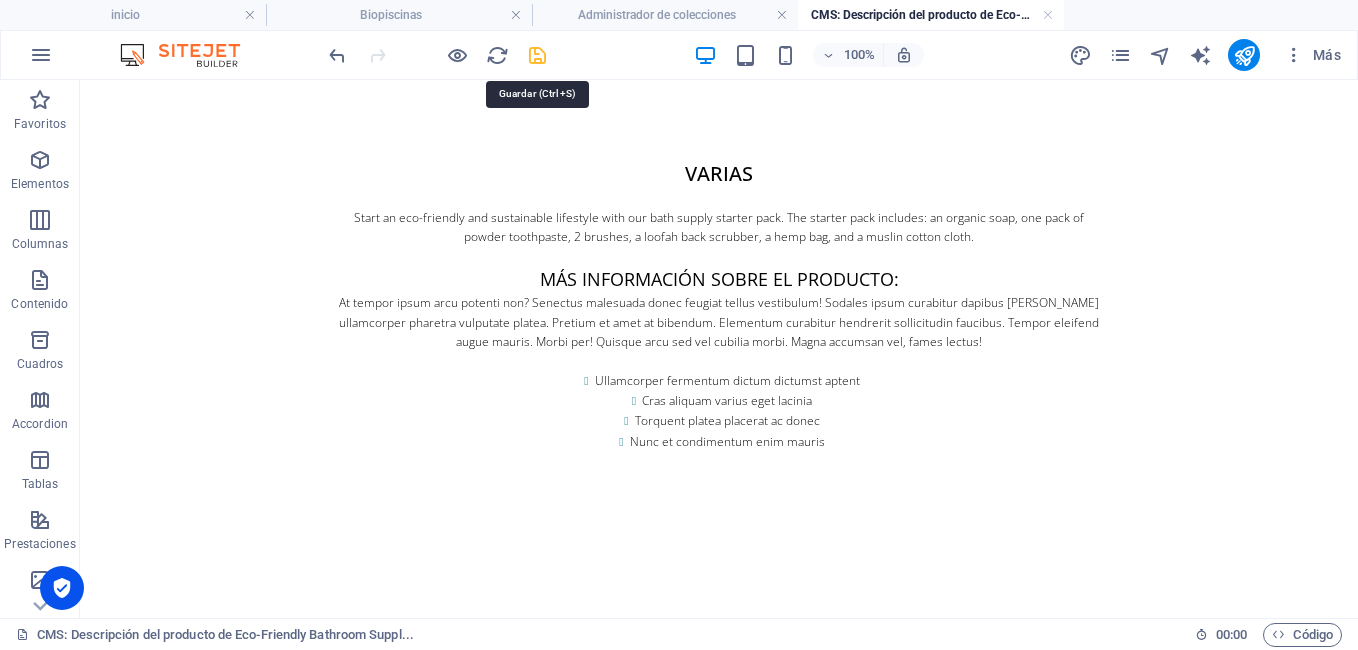 click at bounding box center (537, 55) 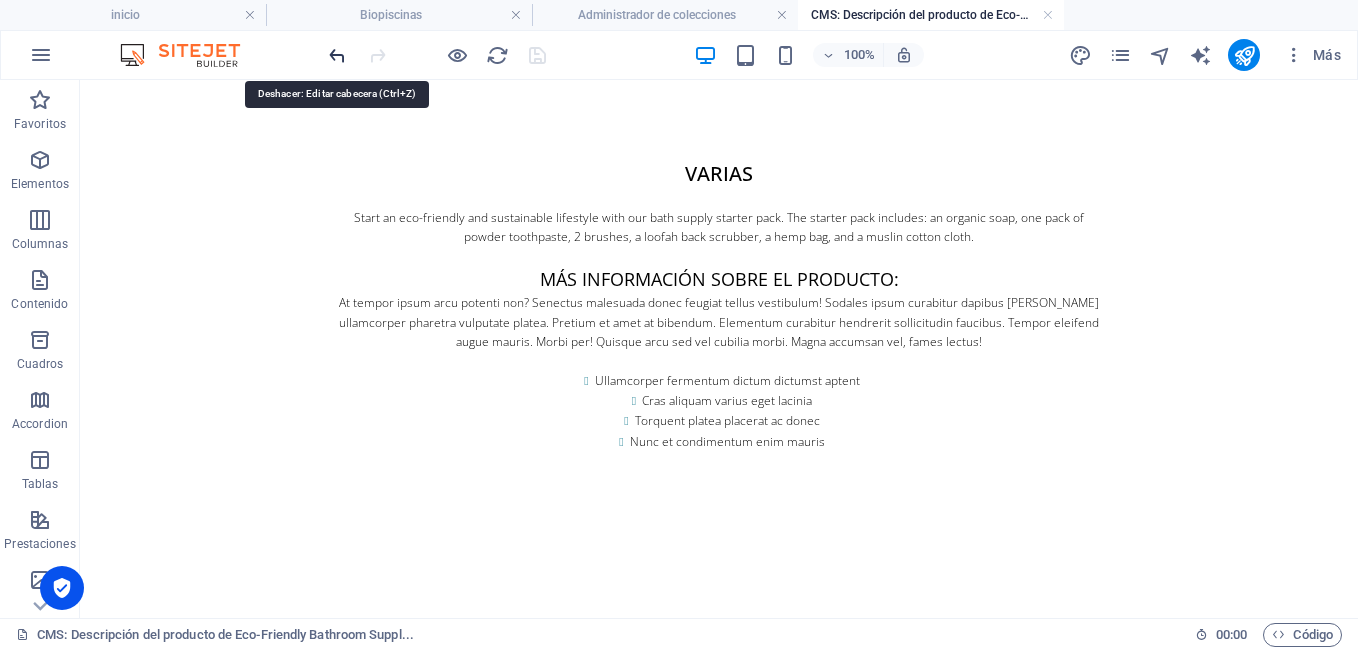 click at bounding box center [337, 55] 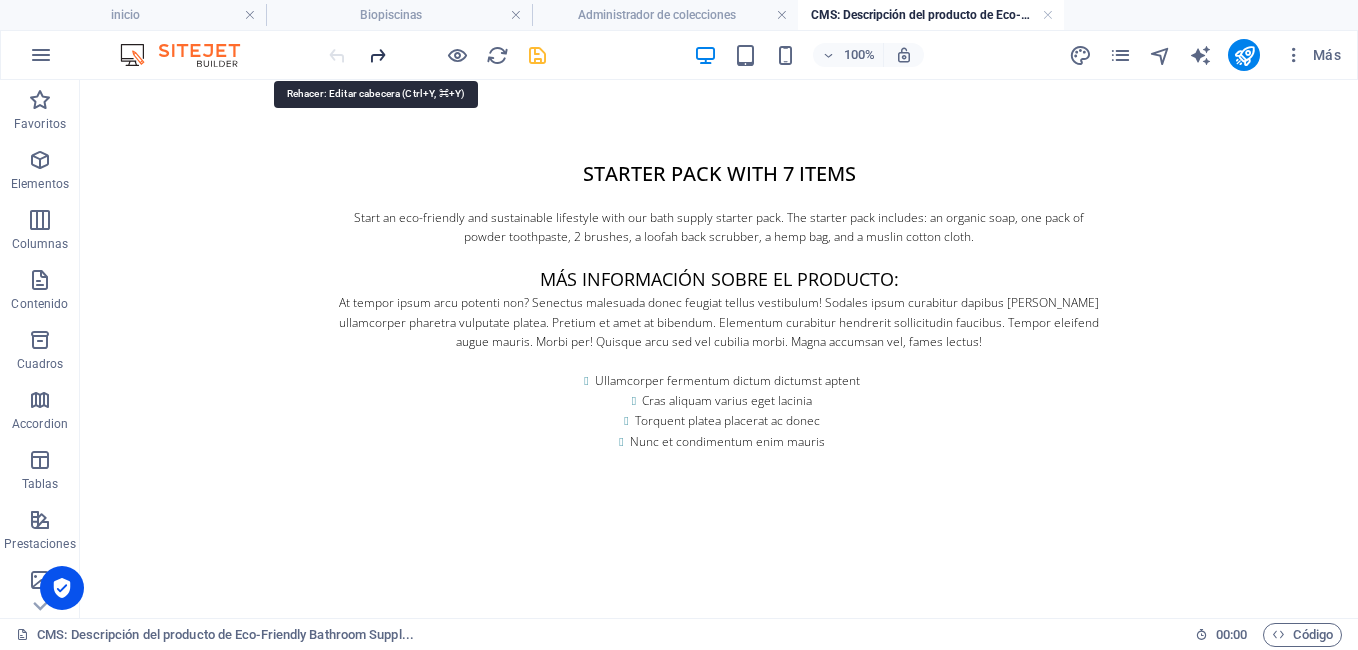 click at bounding box center (377, 55) 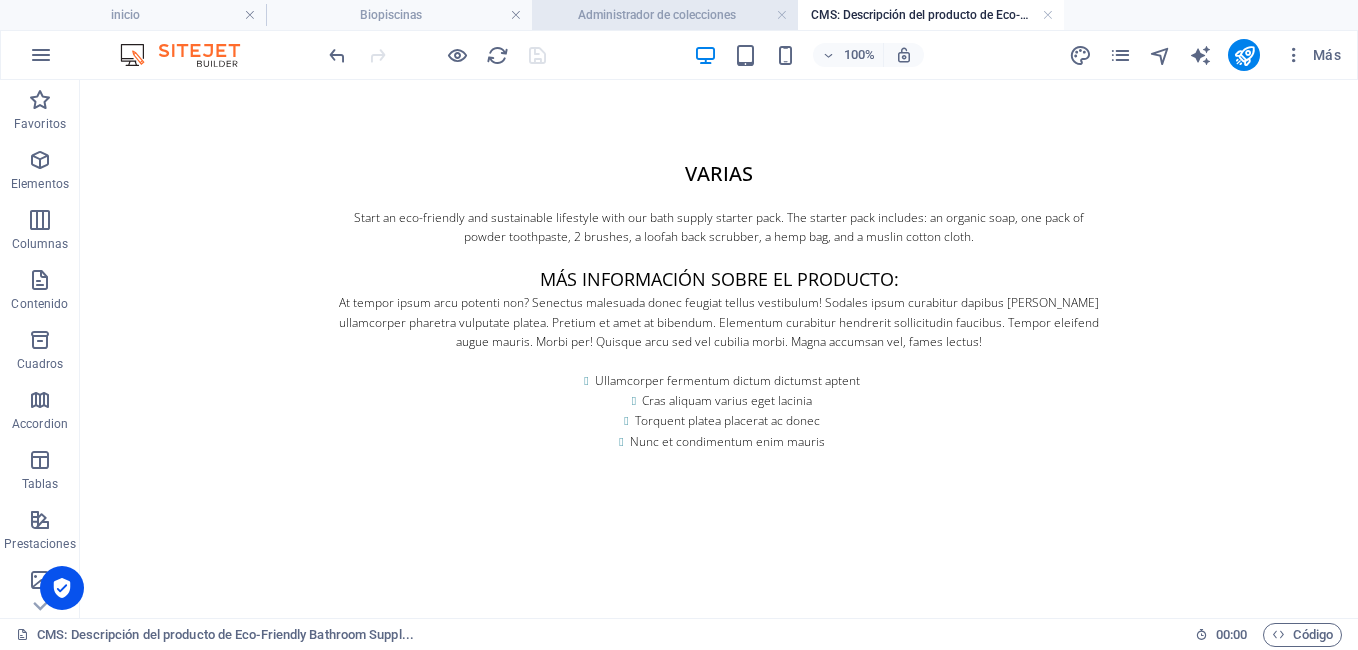 click on "Administrador de colecciones" at bounding box center [665, 15] 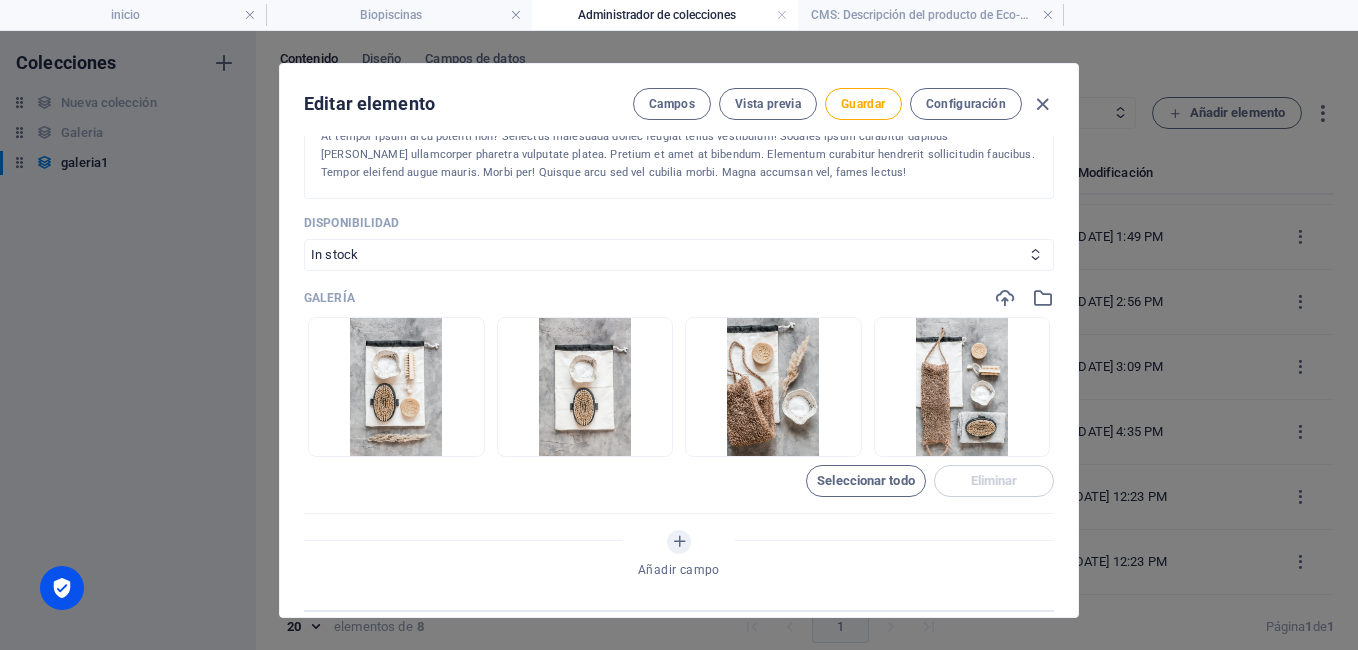 scroll, scrollTop: 924, scrollLeft: 0, axis: vertical 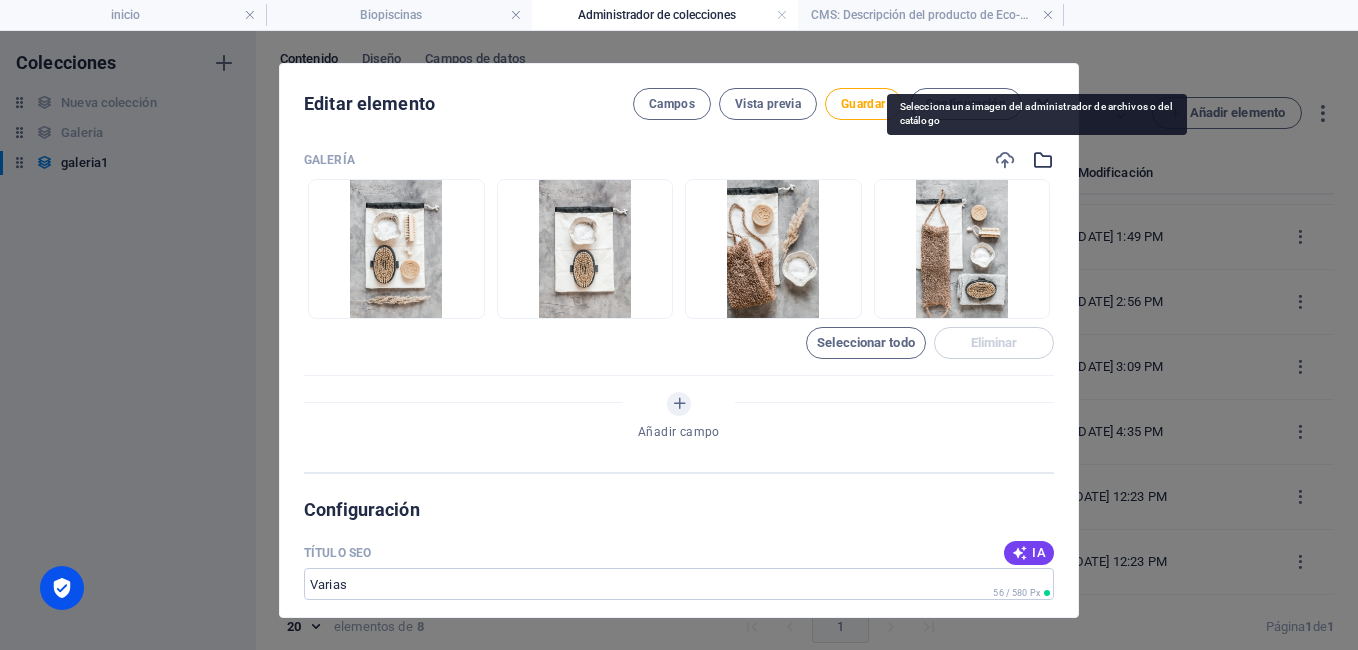 click at bounding box center (1043, 160) 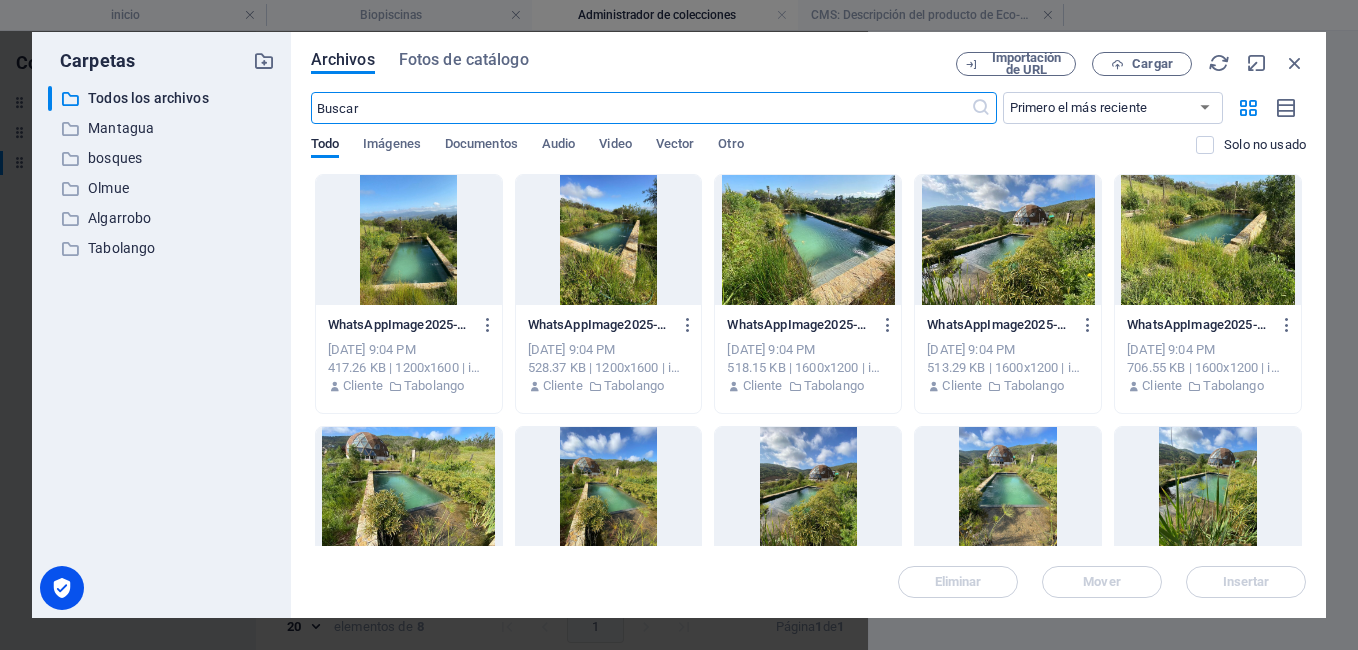 scroll, scrollTop: 177, scrollLeft: 0, axis: vertical 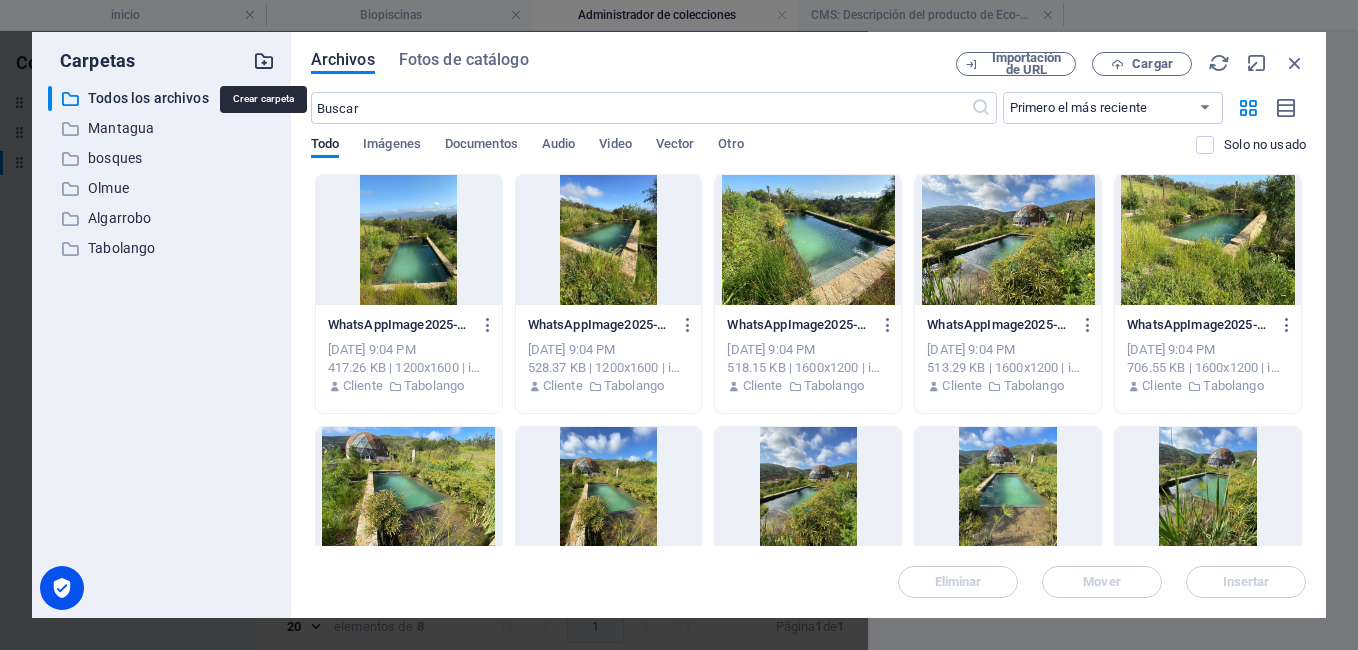click at bounding box center (264, 61) 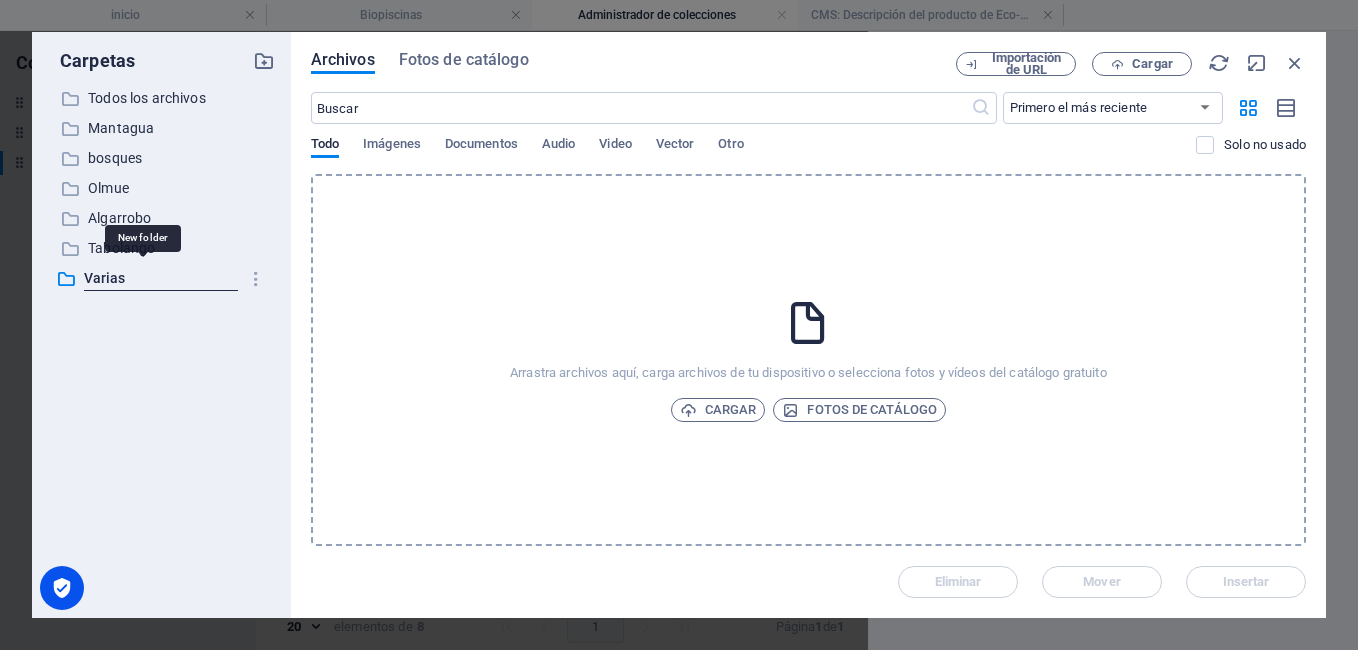 type on "Varias" 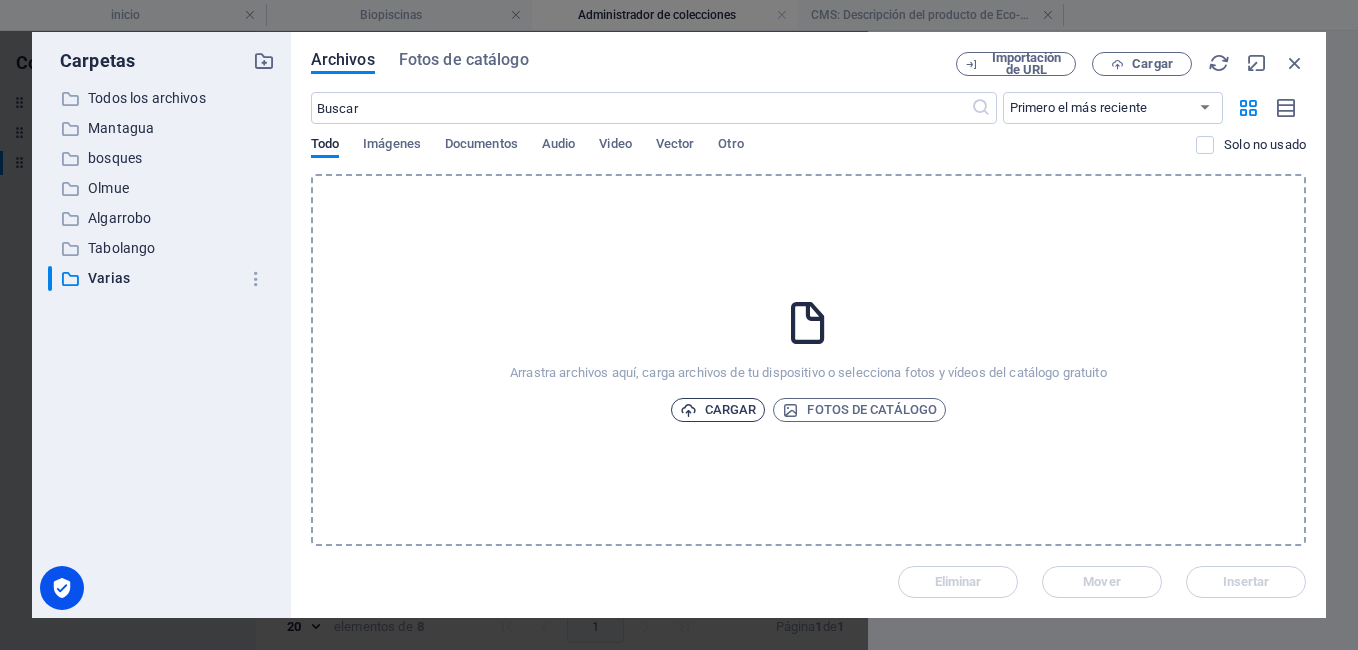 click on "Cargar" at bounding box center (718, 410) 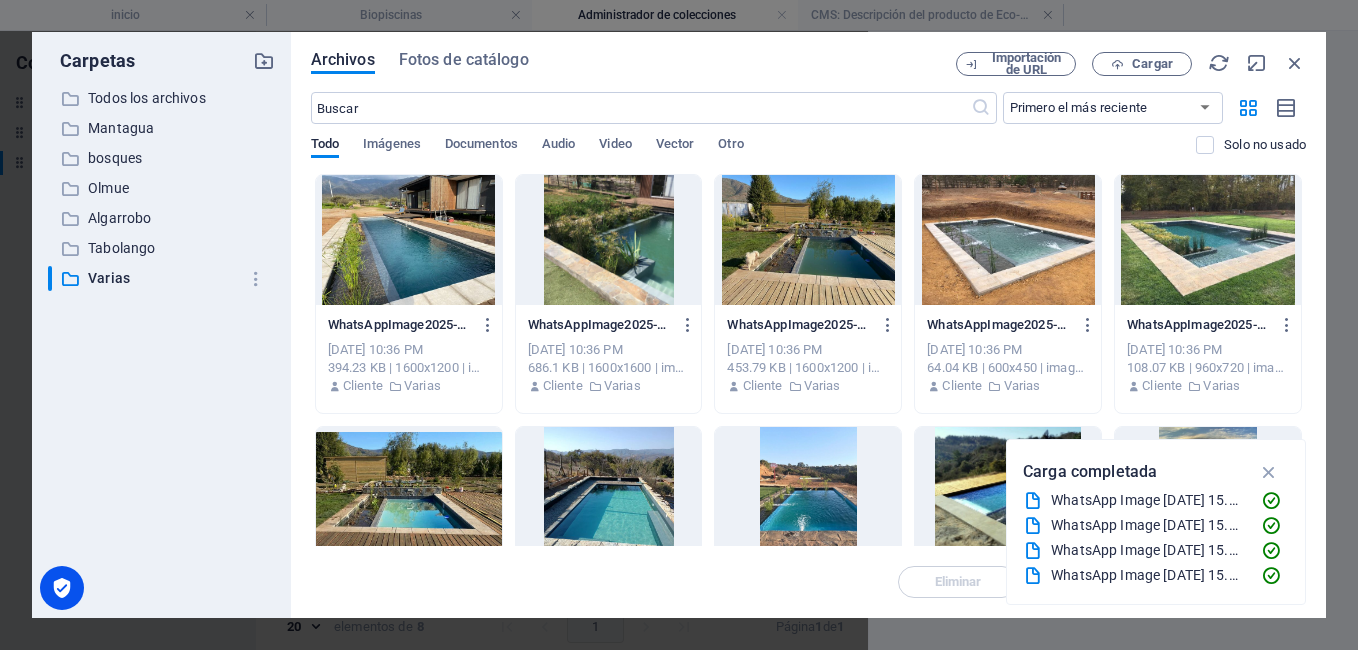 click at bounding box center [609, 240] 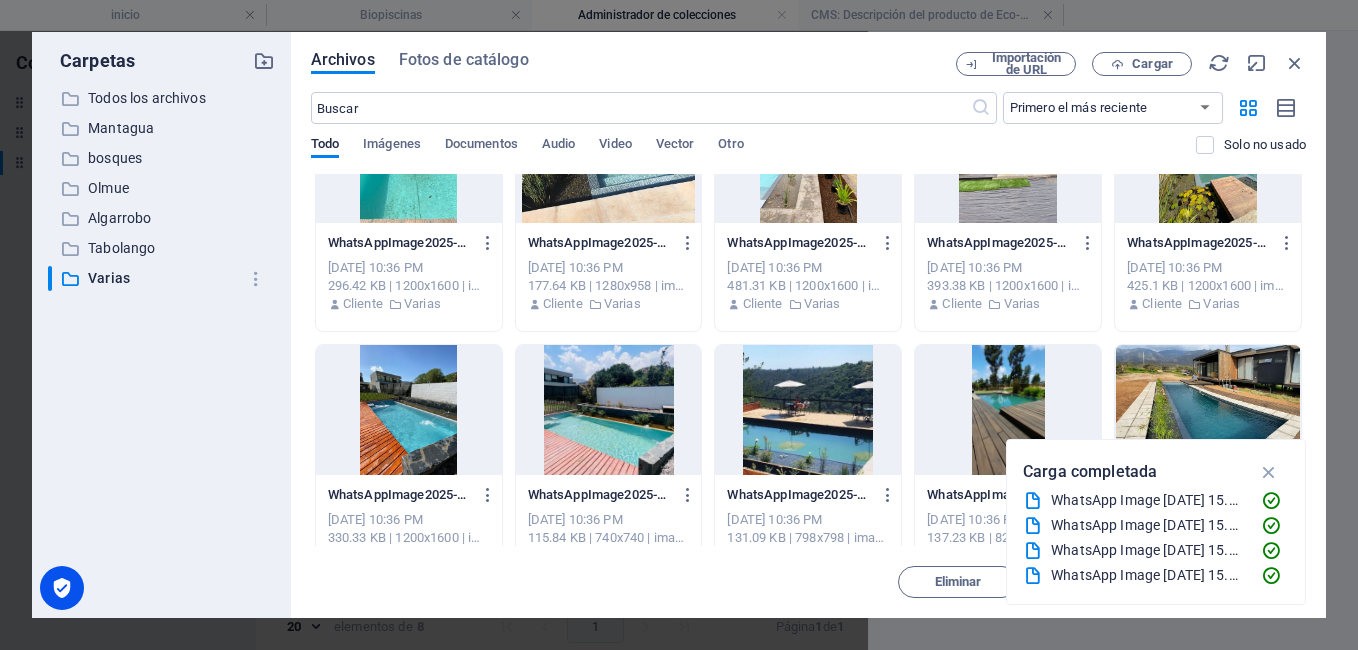 scroll, scrollTop: 587, scrollLeft: 0, axis: vertical 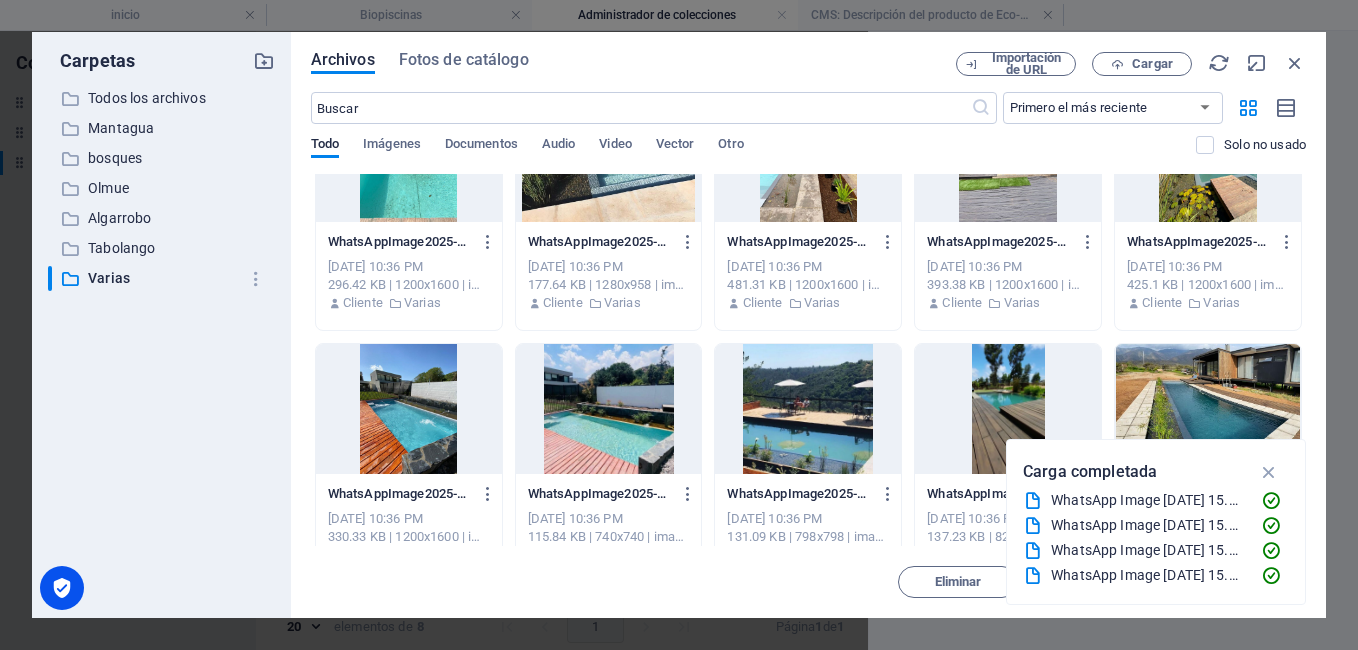 click at bounding box center [1208, 157] 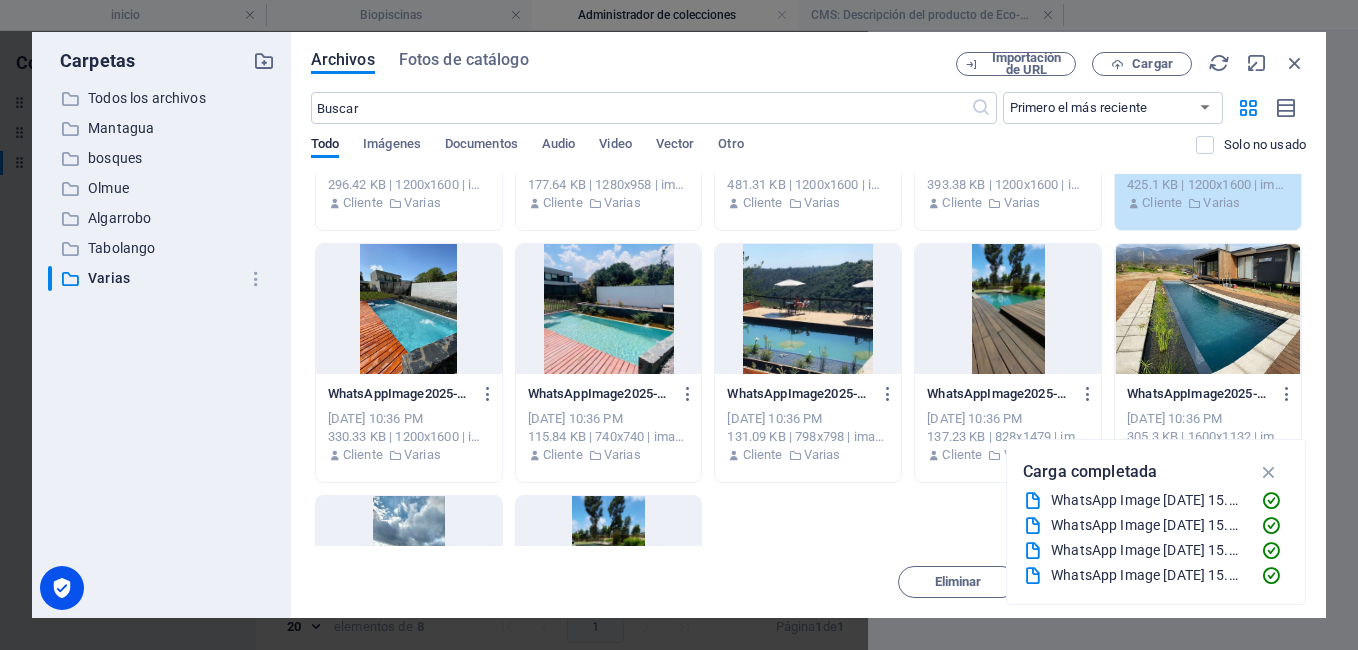 scroll, scrollTop: 775, scrollLeft: 0, axis: vertical 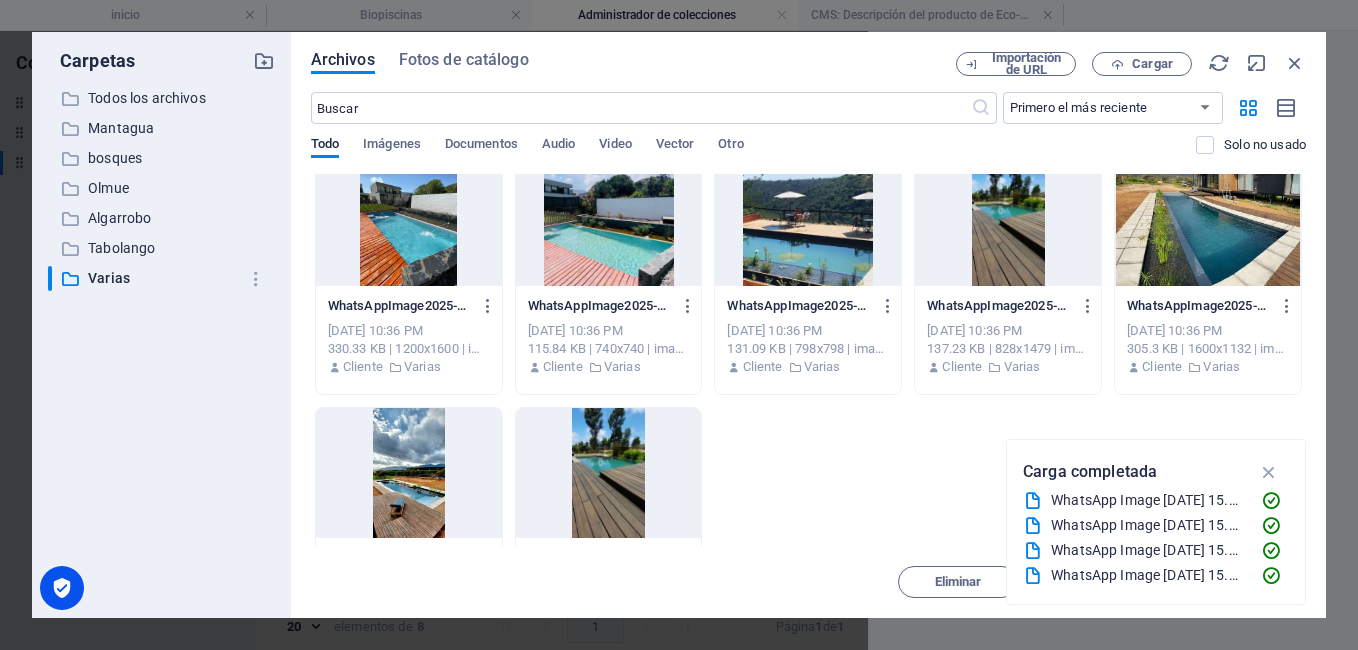 click at bounding box center (1008, 221) 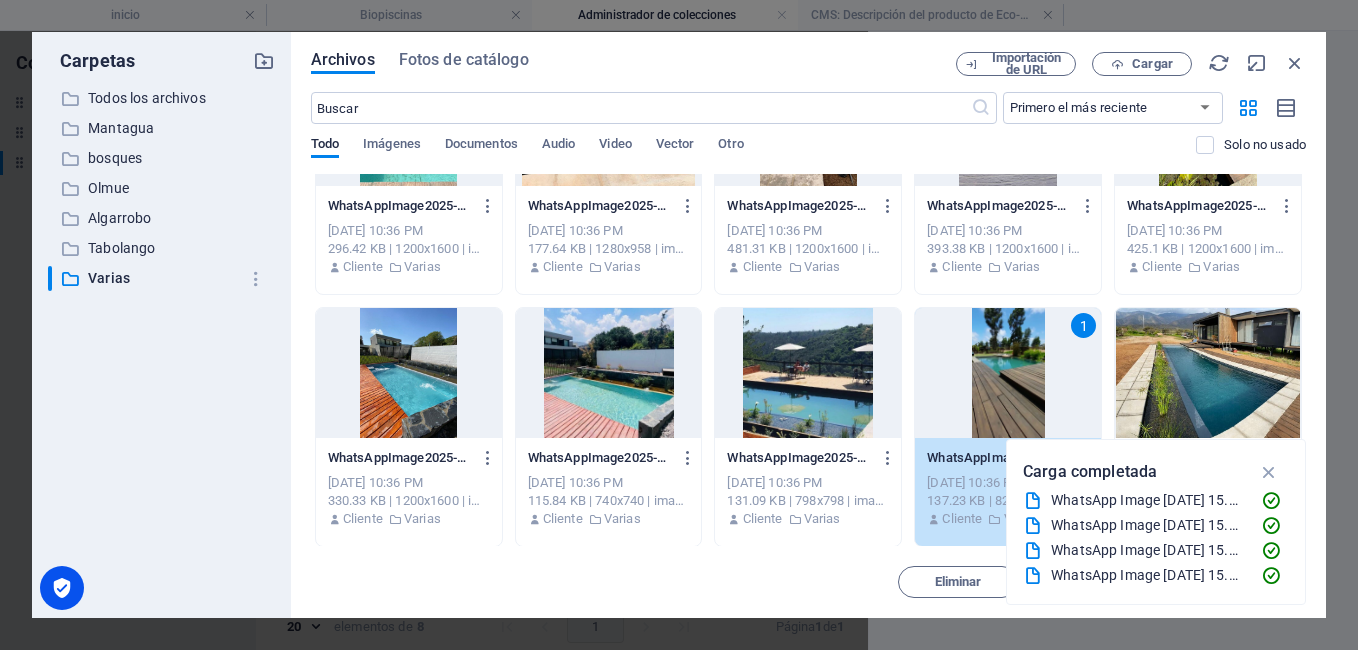 scroll, scrollTop: 726, scrollLeft: 0, axis: vertical 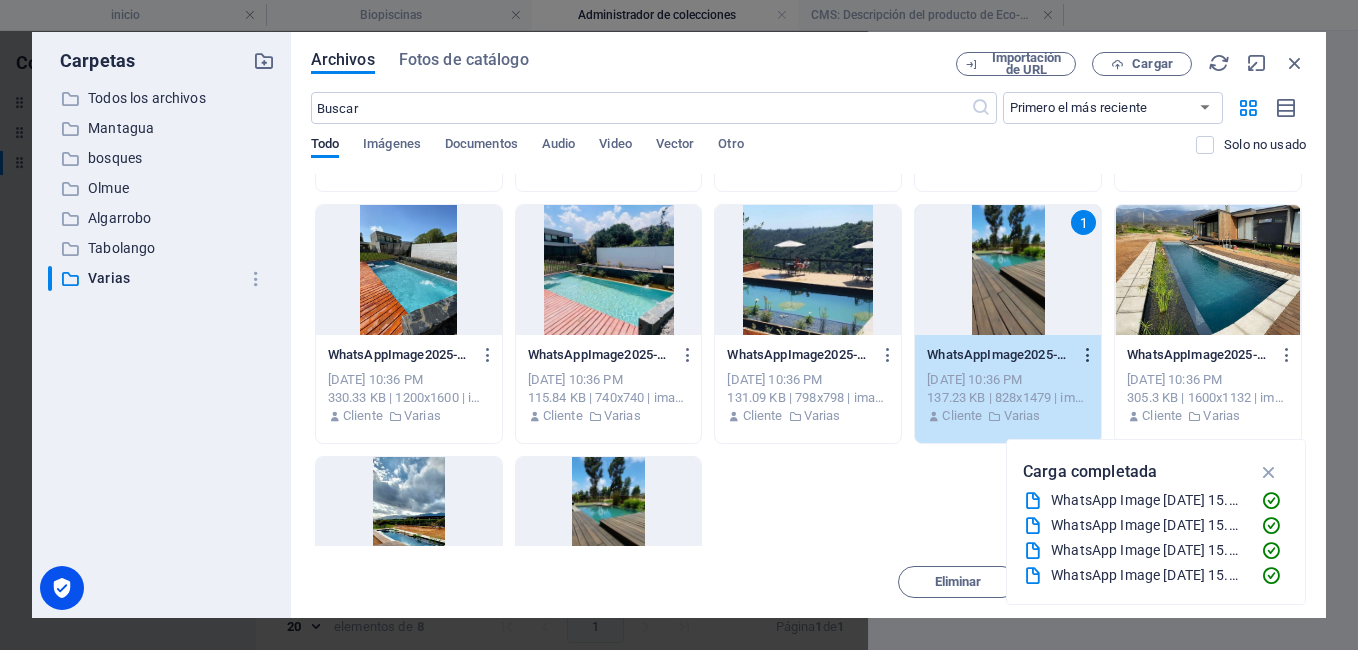 click at bounding box center (1088, 355) 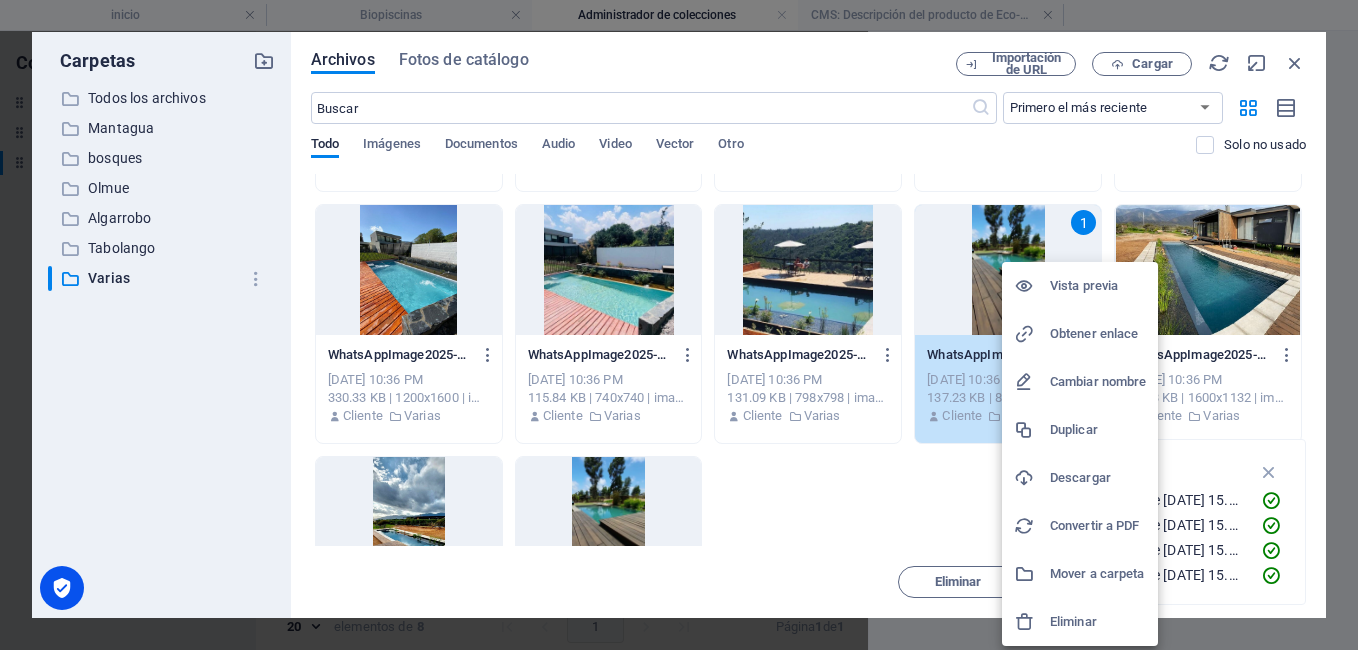 click on "Mover a carpeta" at bounding box center (1098, 574) 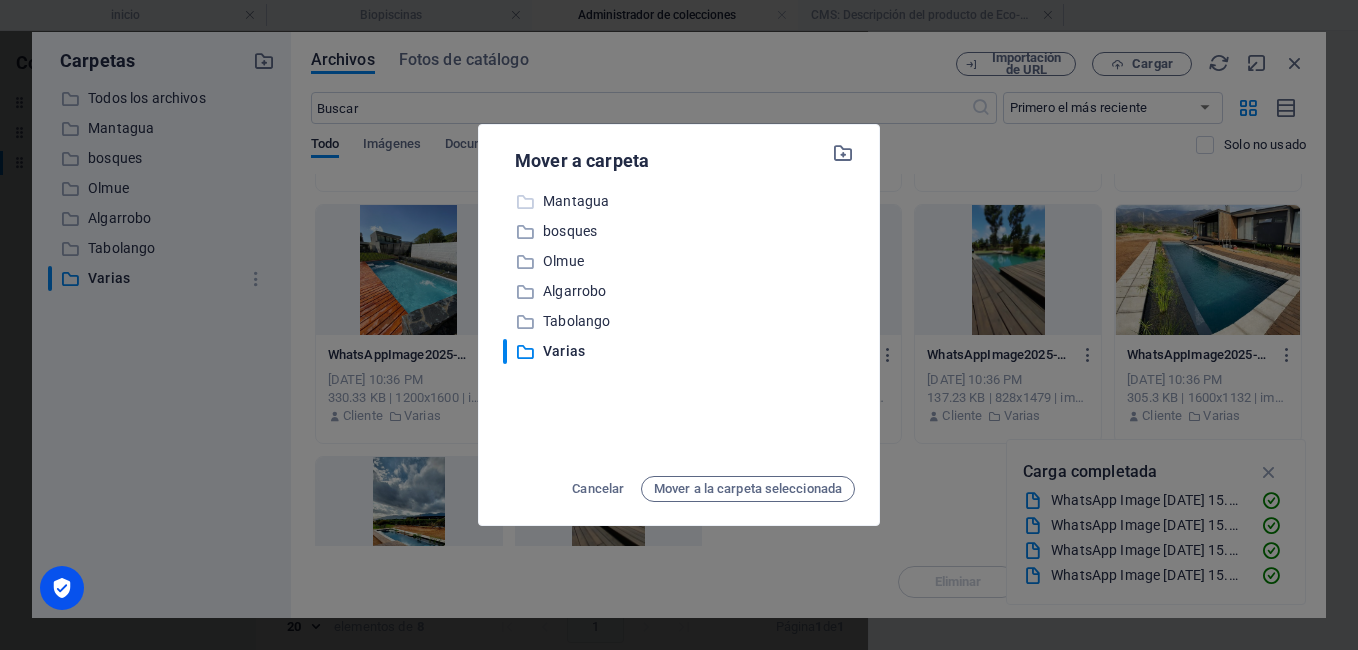 click at bounding box center [525, 202] 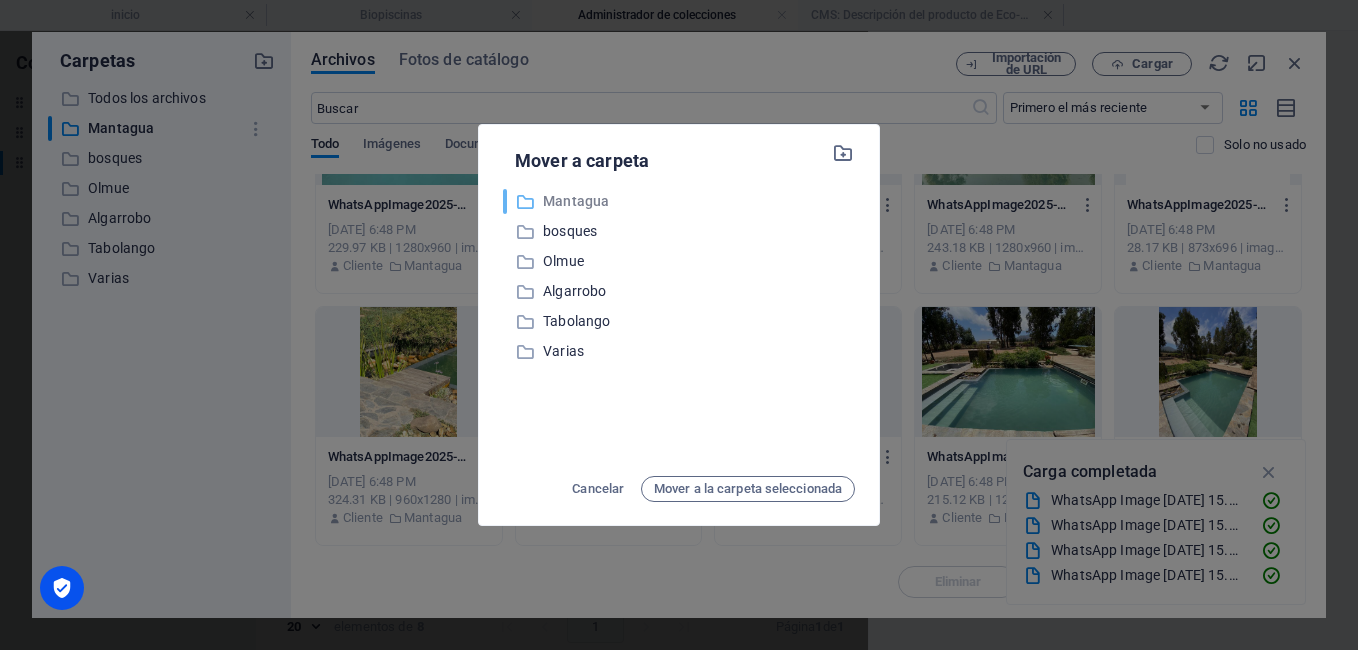 scroll, scrollTop: 120, scrollLeft: 0, axis: vertical 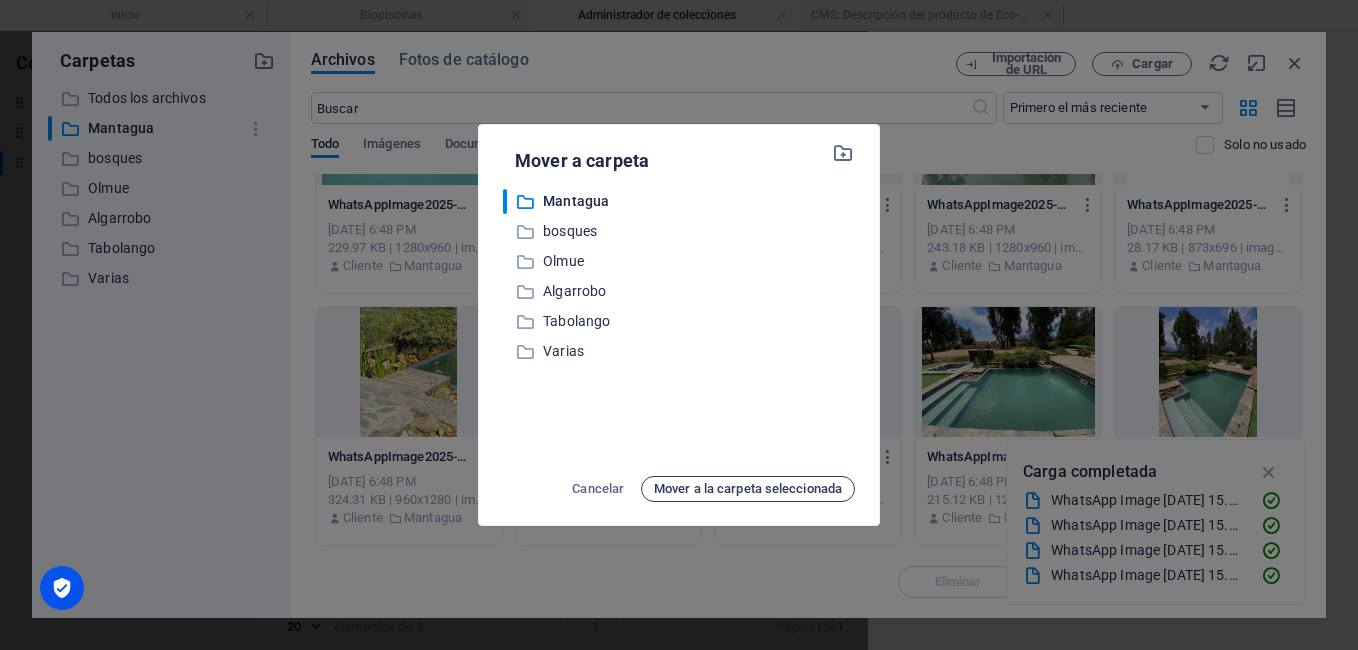 click on "Mover a la carpeta seleccionada" at bounding box center [748, 489] 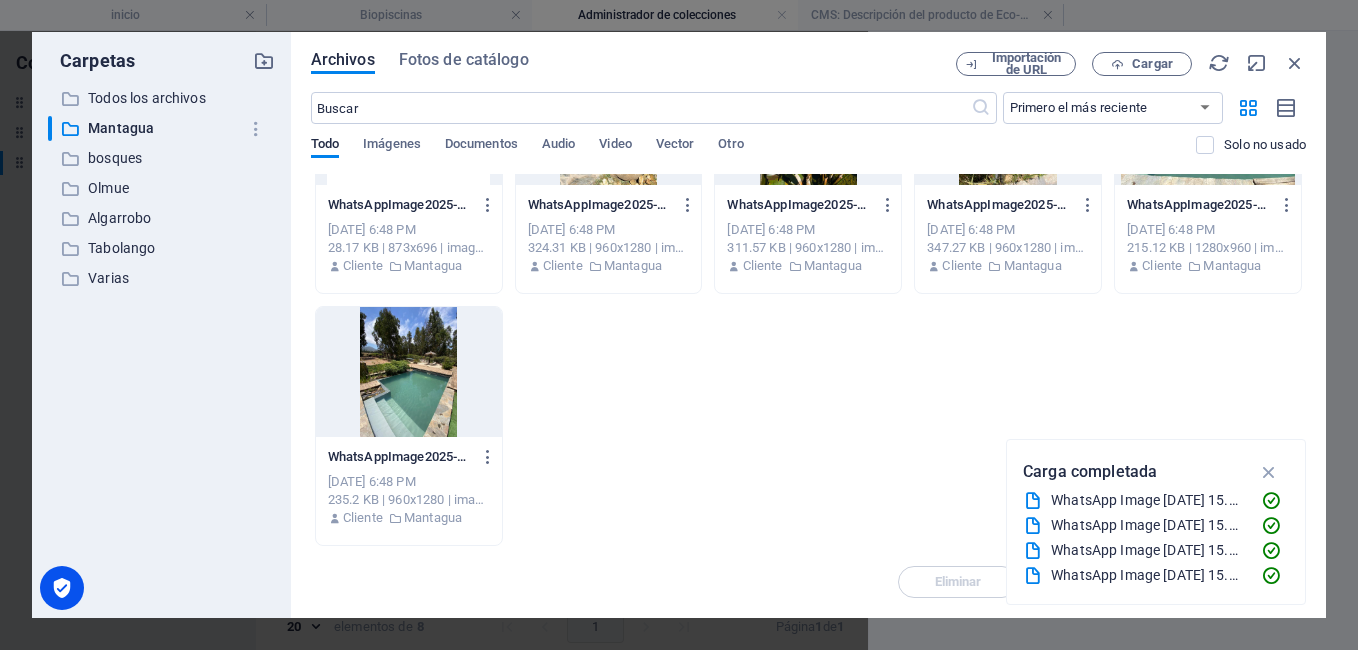 scroll, scrollTop: 360, scrollLeft: 0, axis: vertical 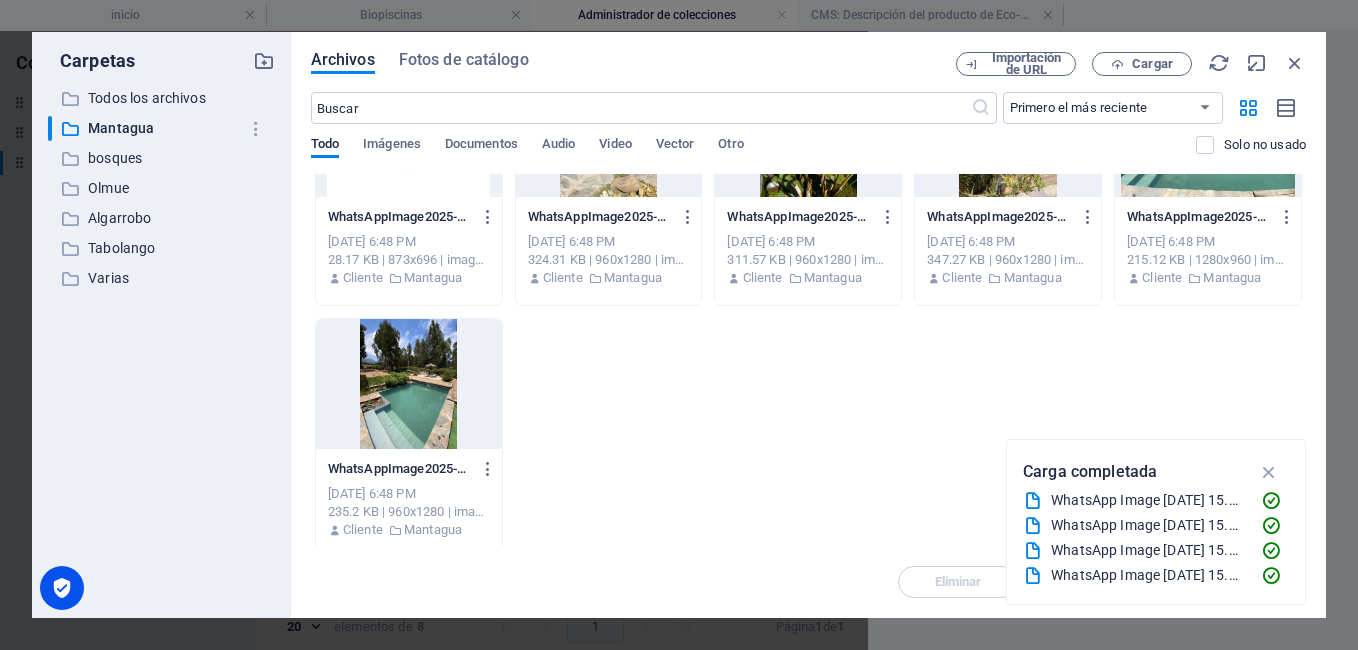 click at bounding box center (409, 384) 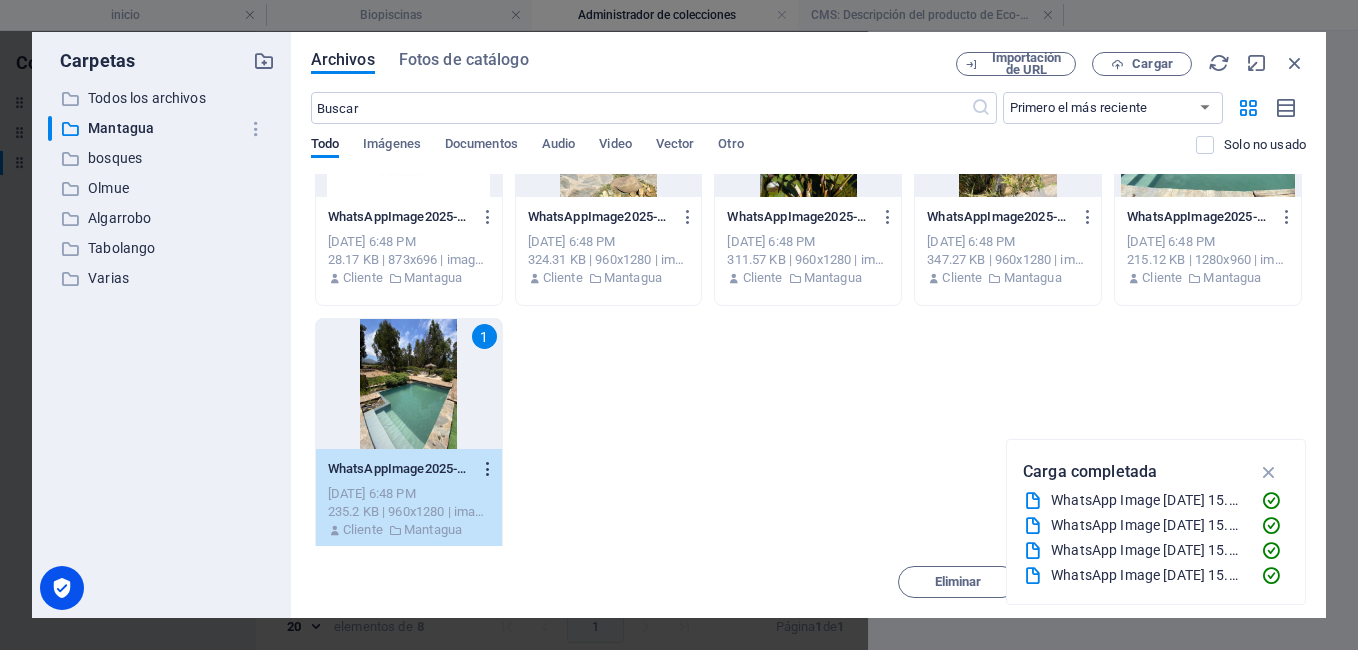 click at bounding box center (488, 469) 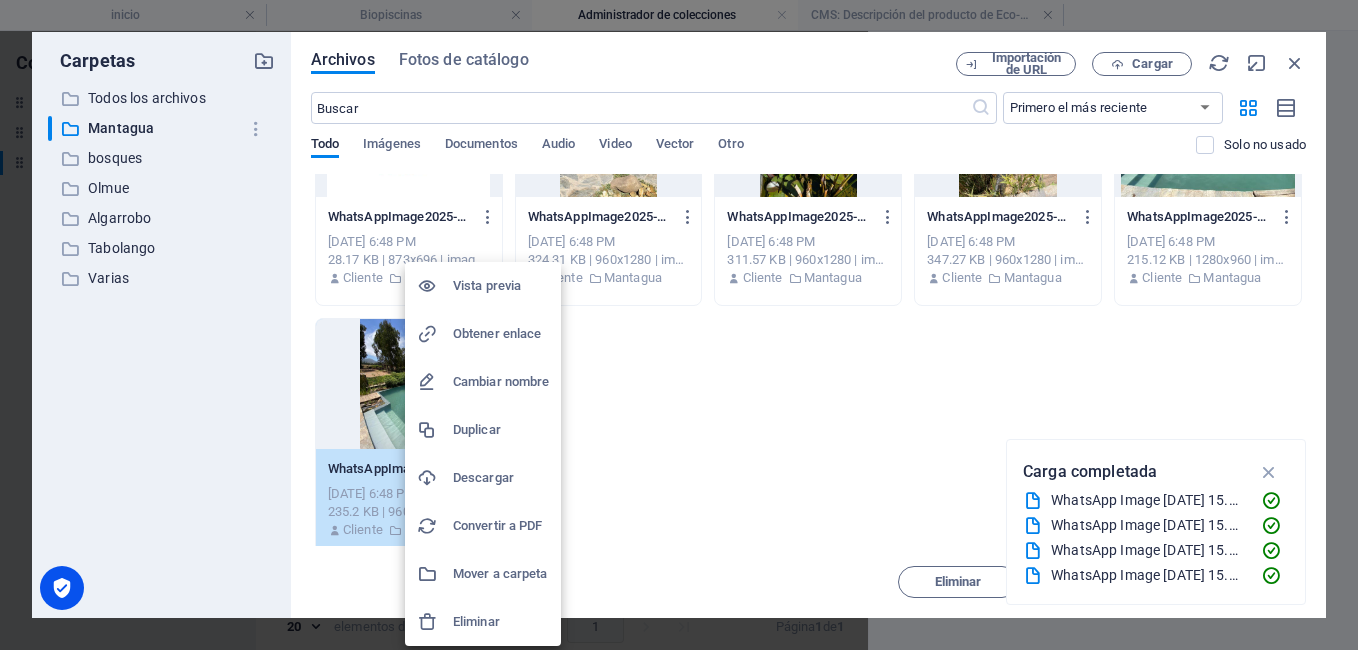 click on "Mover a carpeta" at bounding box center (501, 574) 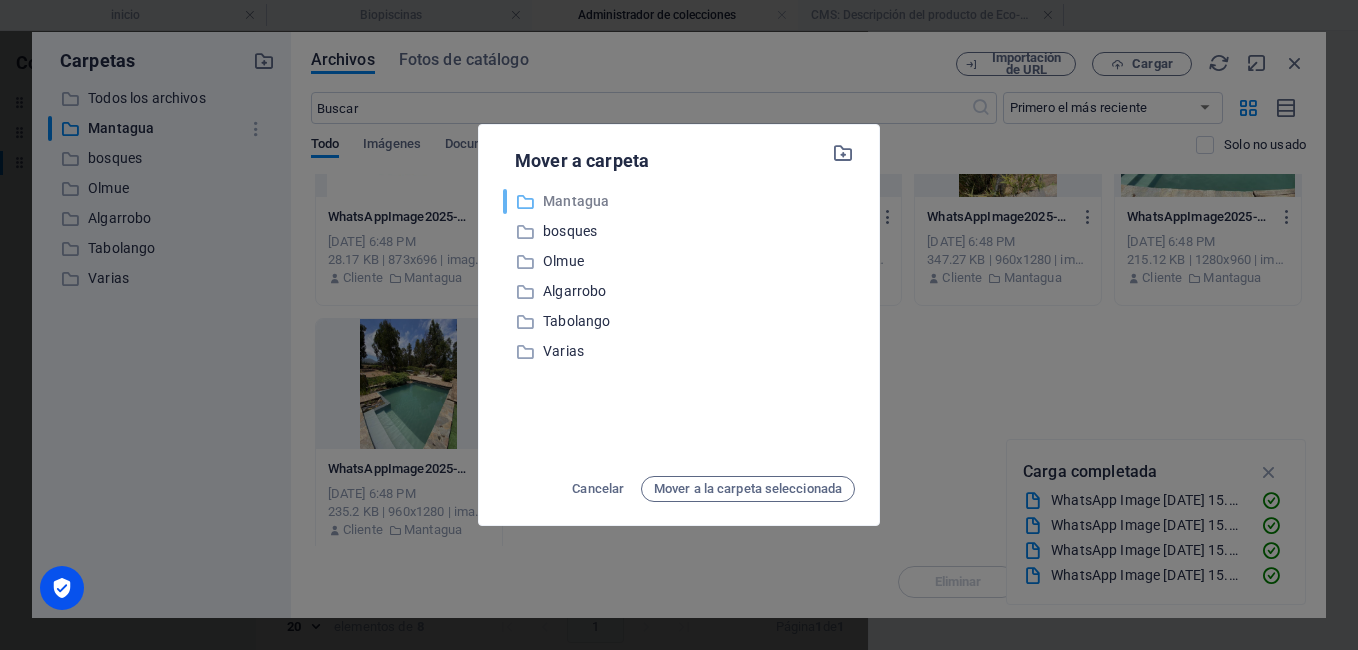 click on "Mantagua" at bounding box center [699, 201] 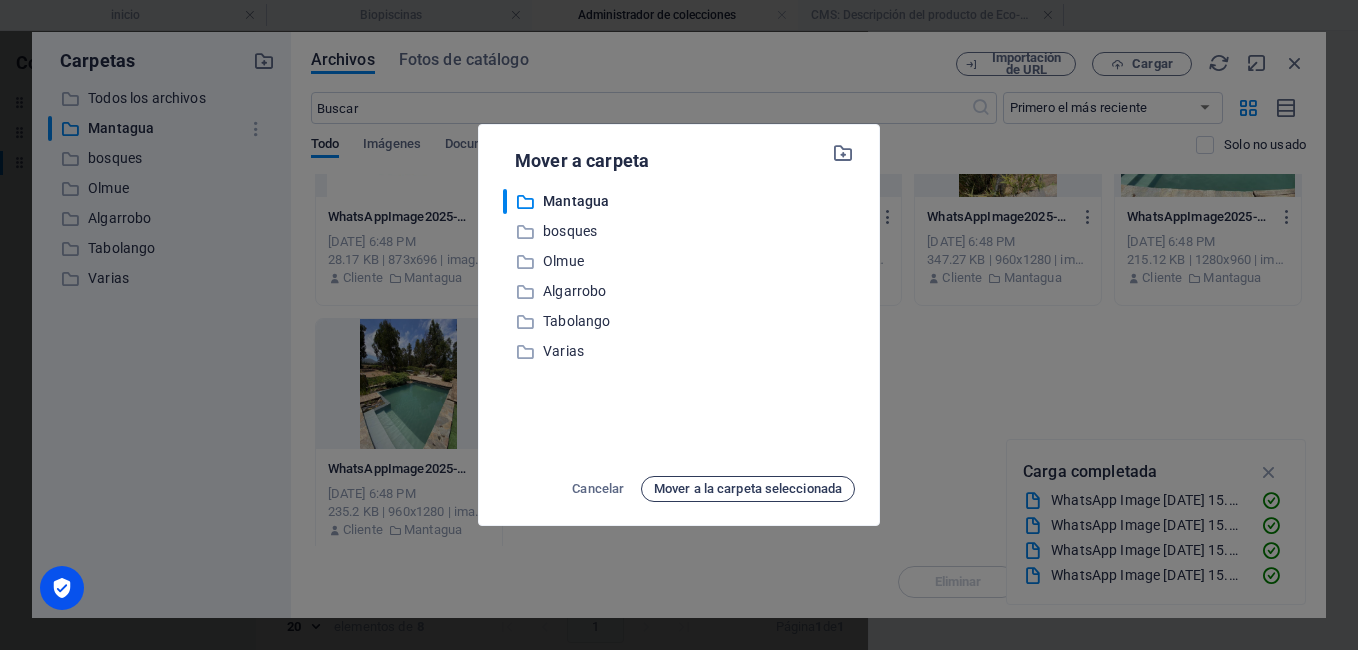 click on "Mover a la carpeta seleccionada" at bounding box center [748, 489] 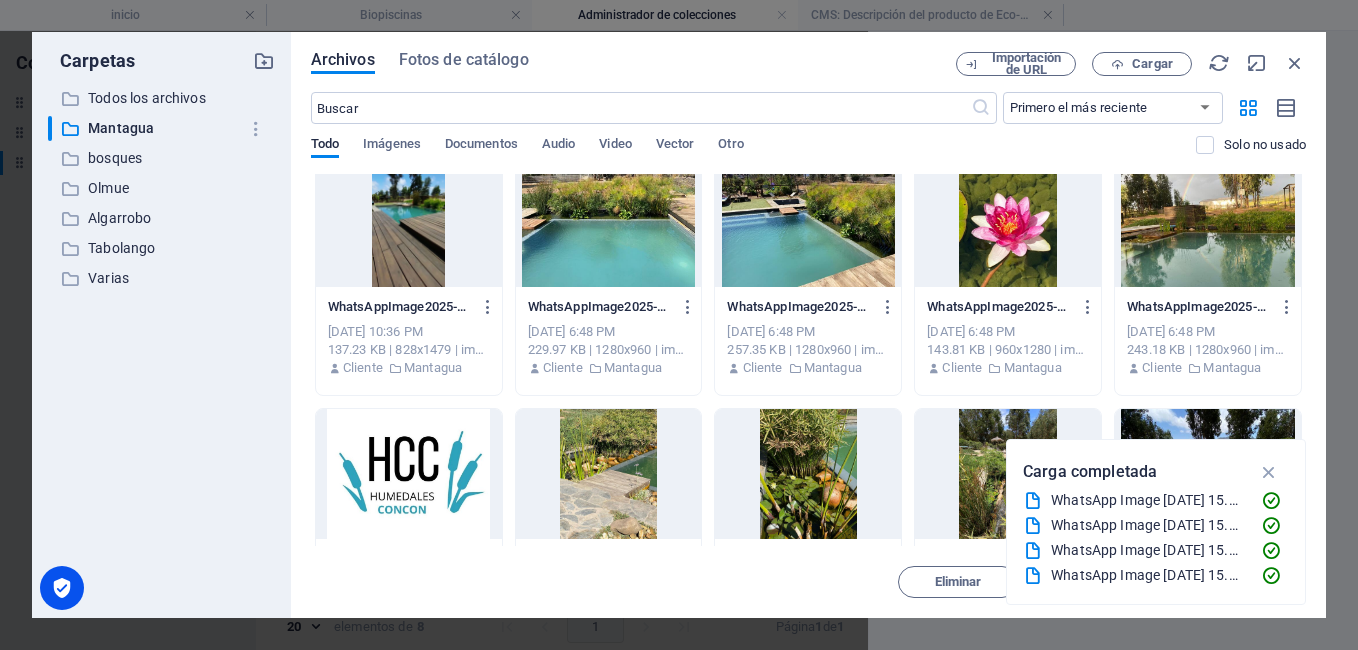 scroll, scrollTop: 0, scrollLeft: 0, axis: both 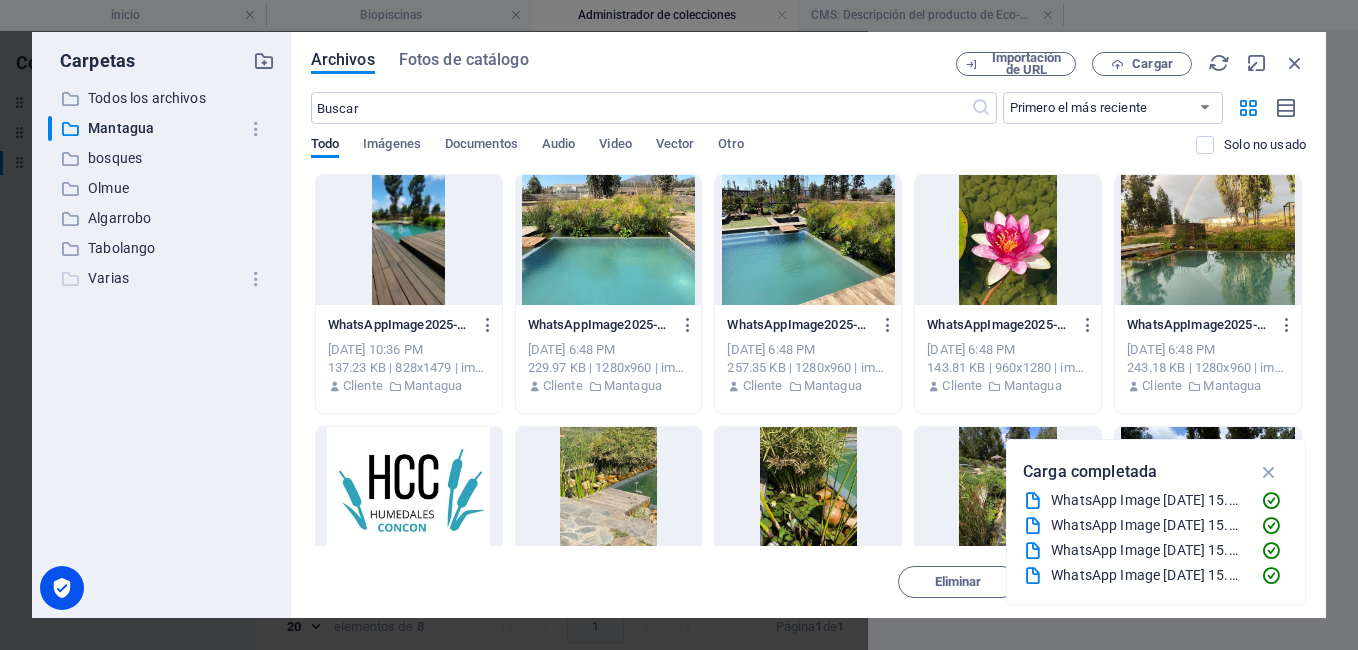 click on "Varias" at bounding box center (163, 278) 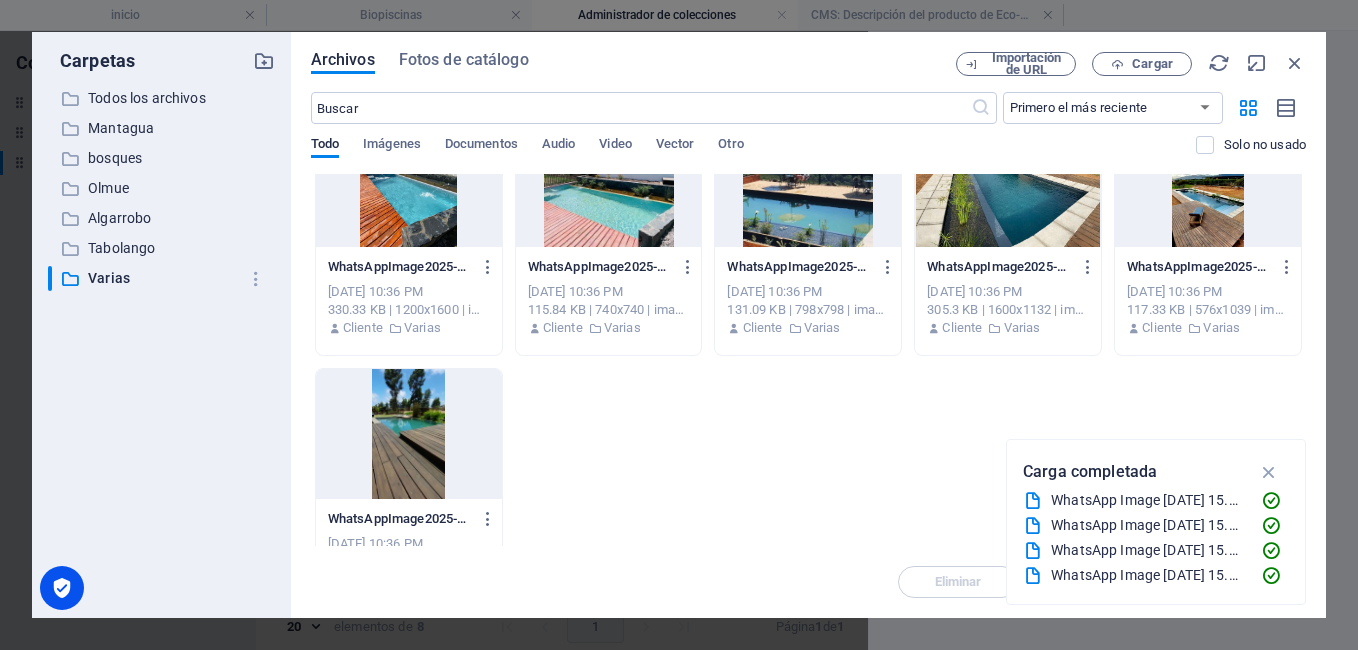 scroll, scrollTop: 815, scrollLeft: 0, axis: vertical 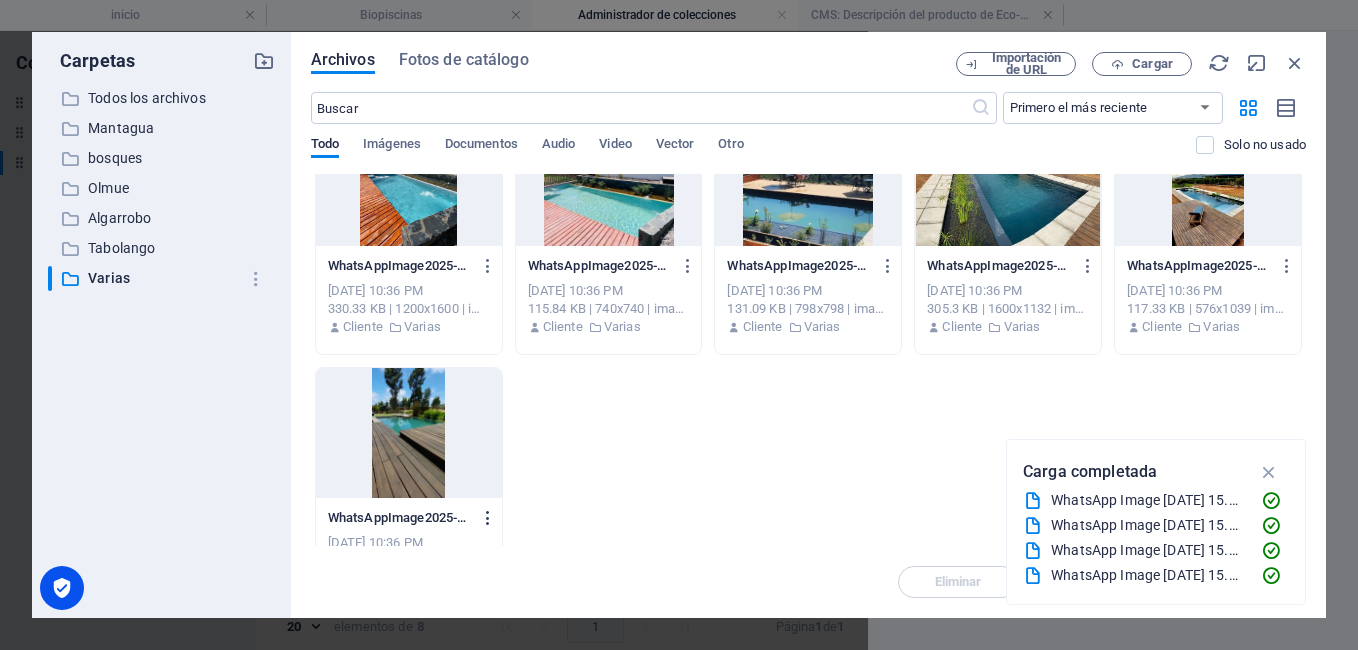 click at bounding box center (488, 518) 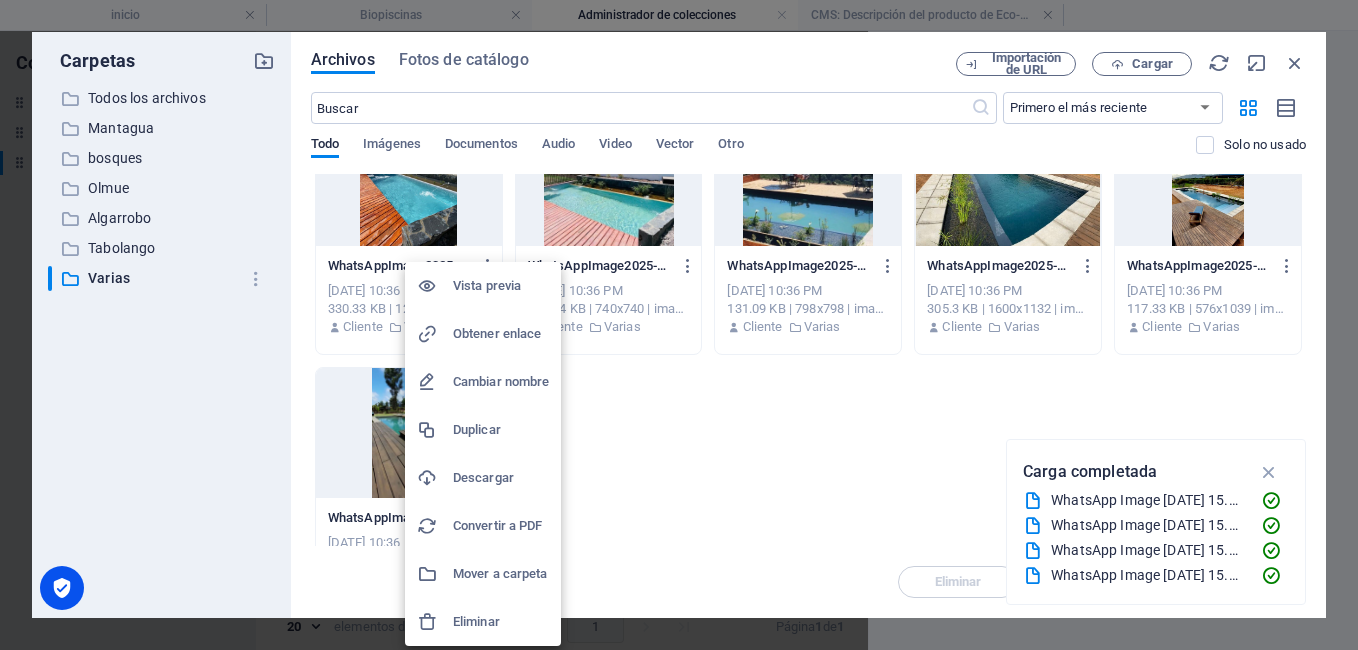 click on "Eliminar" at bounding box center (501, 622) 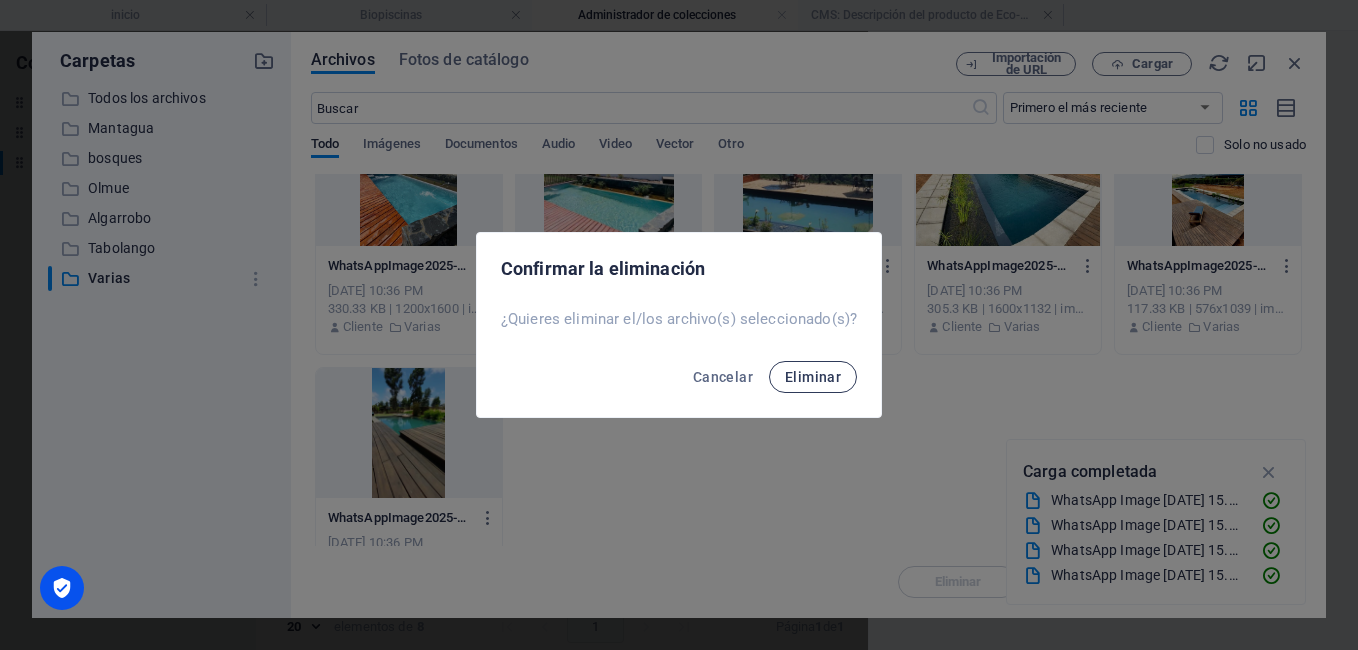 click on "Eliminar" at bounding box center (813, 377) 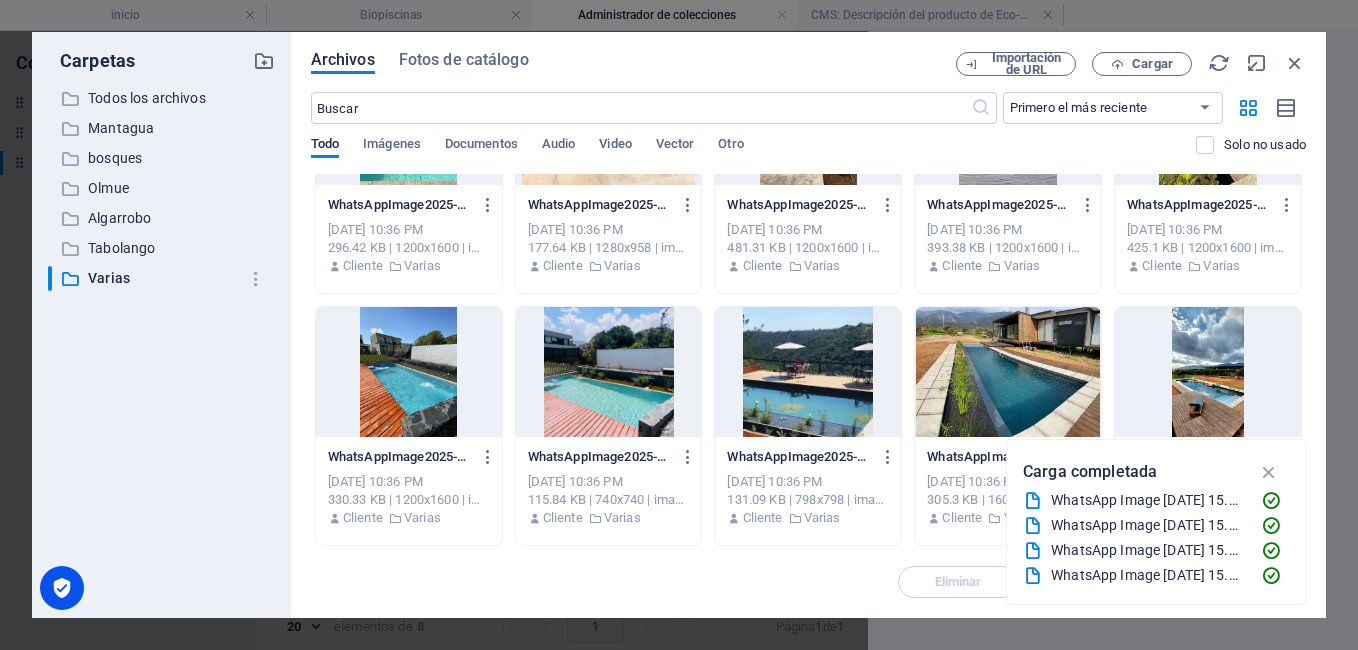 scroll, scrollTop: 624, scrollLeft: 0, axis: vertical 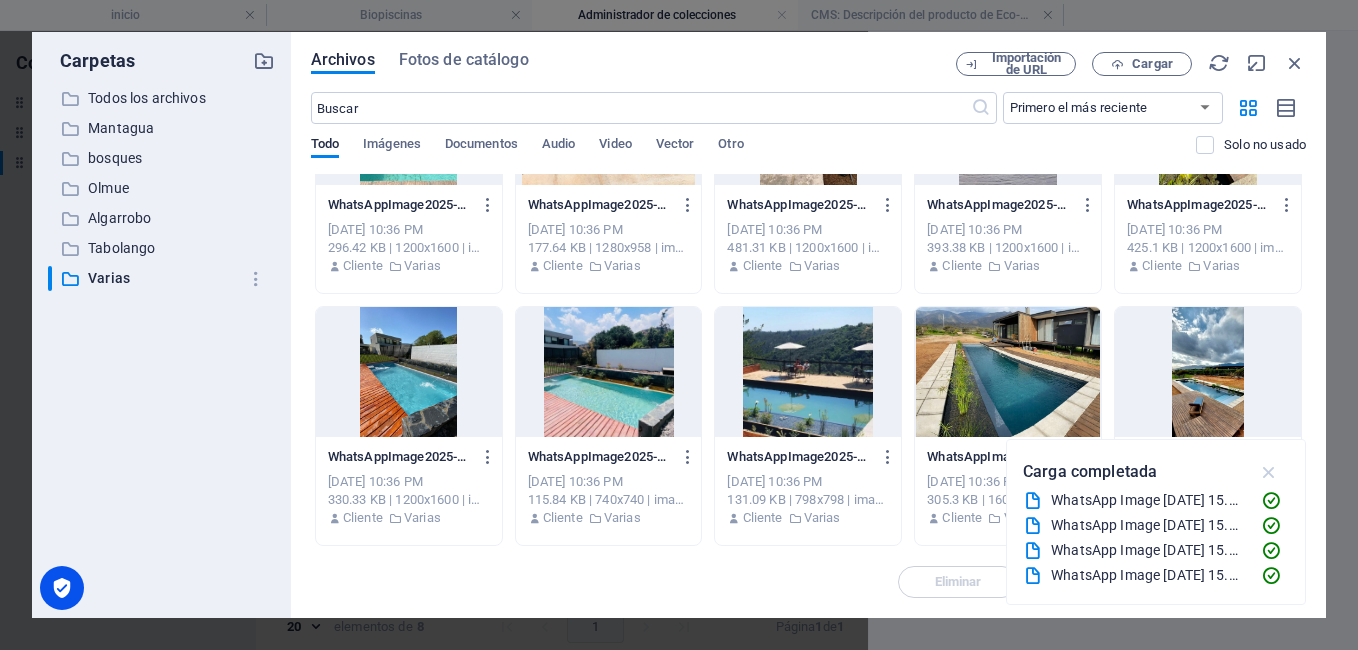 click at bounding box center (1269, 472) 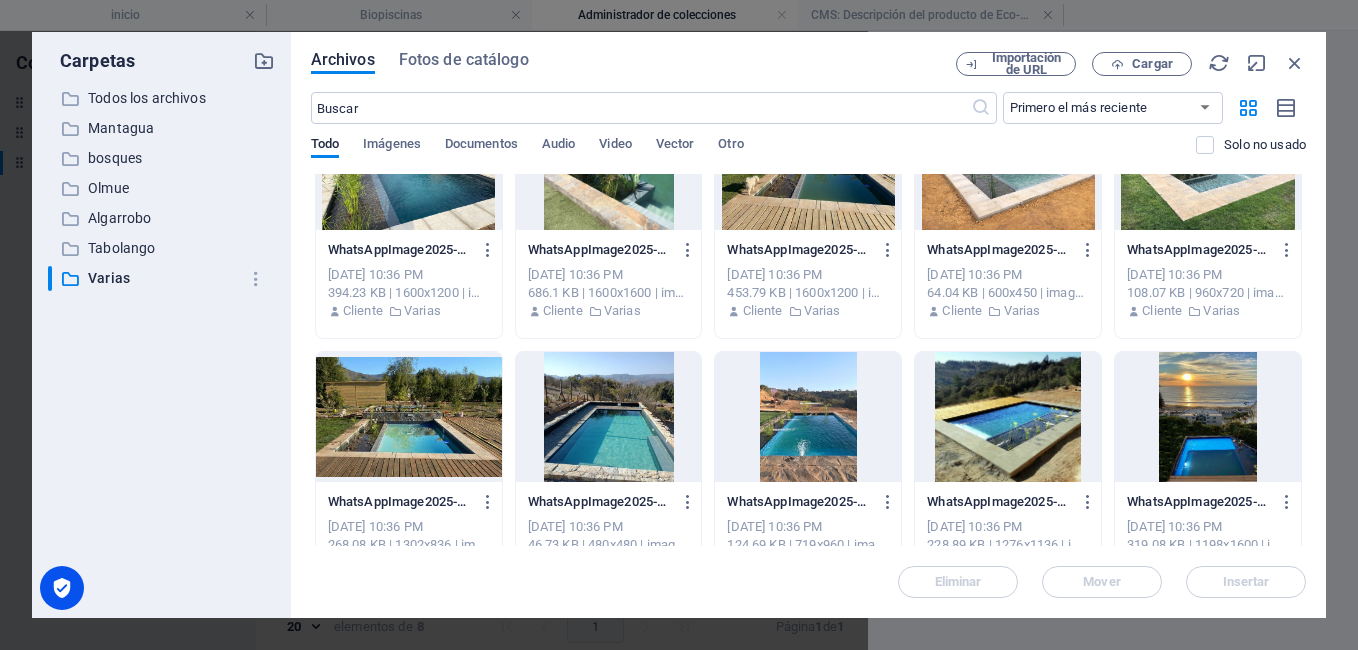 scroll, scrollTop: 0, scrollLeft: 0, axis: both 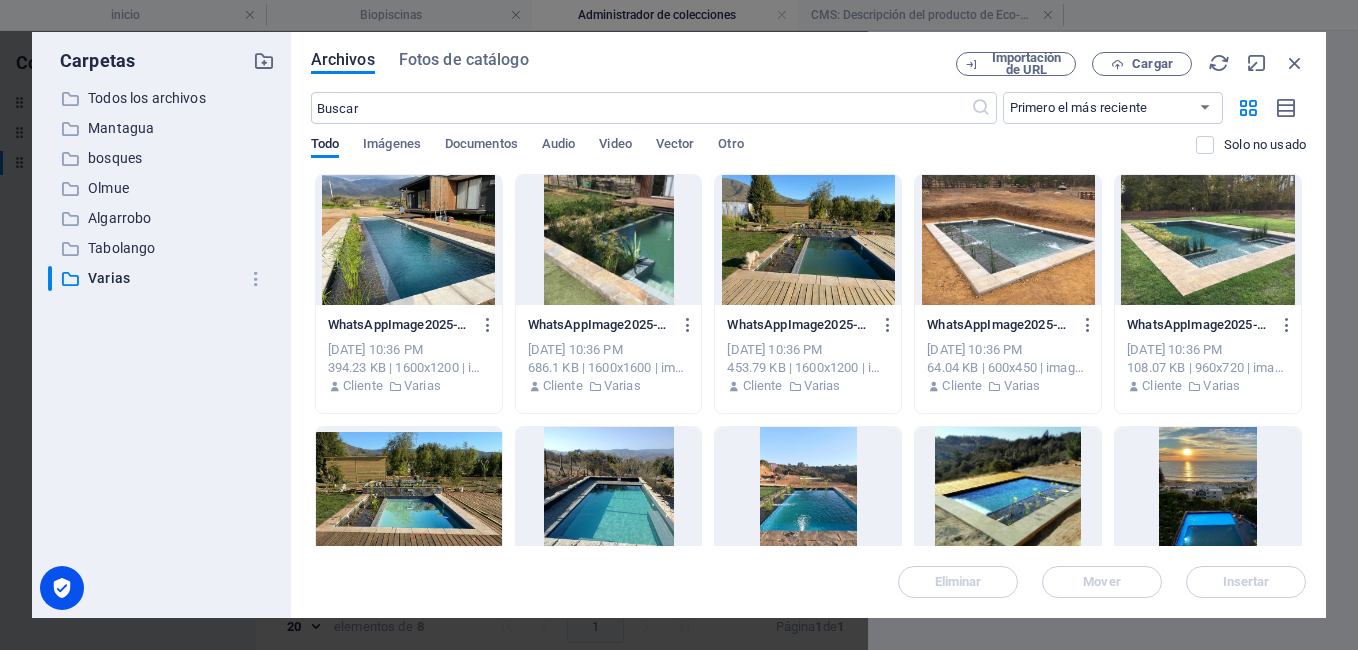 click at bounding box center (409, 240) 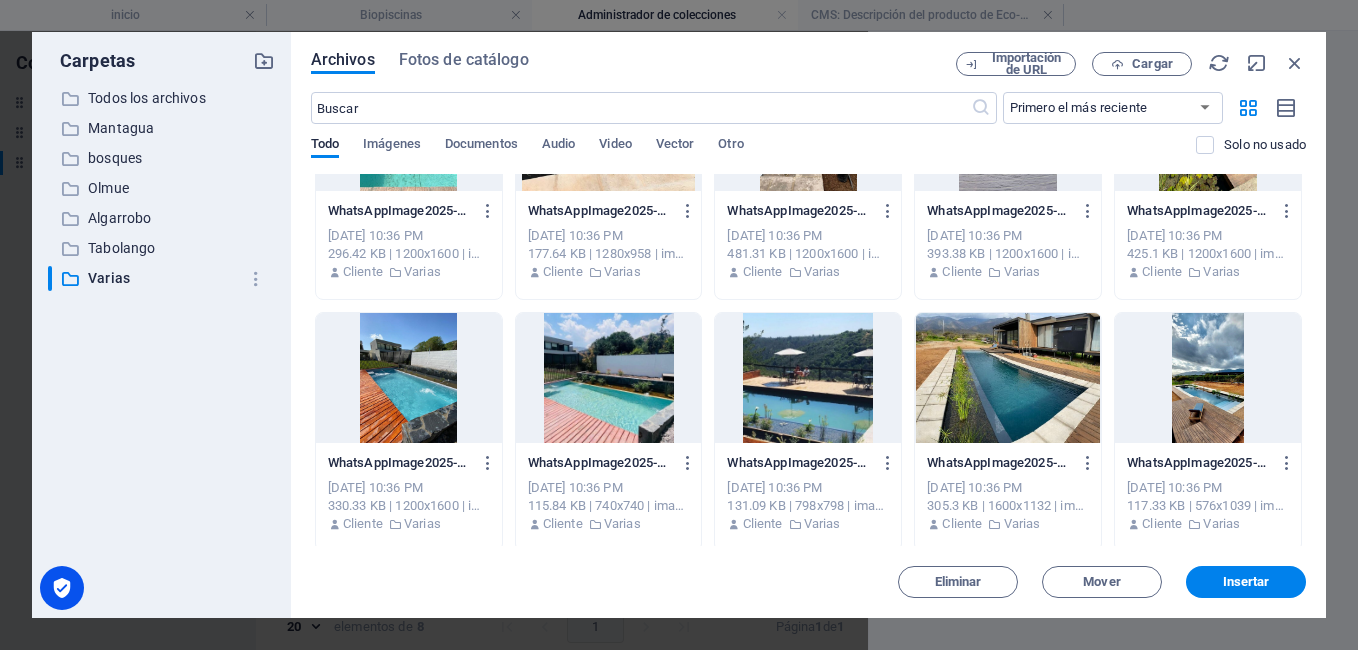 scroll, scrollTop: 624, scrollLeft: 0, axis: vertical 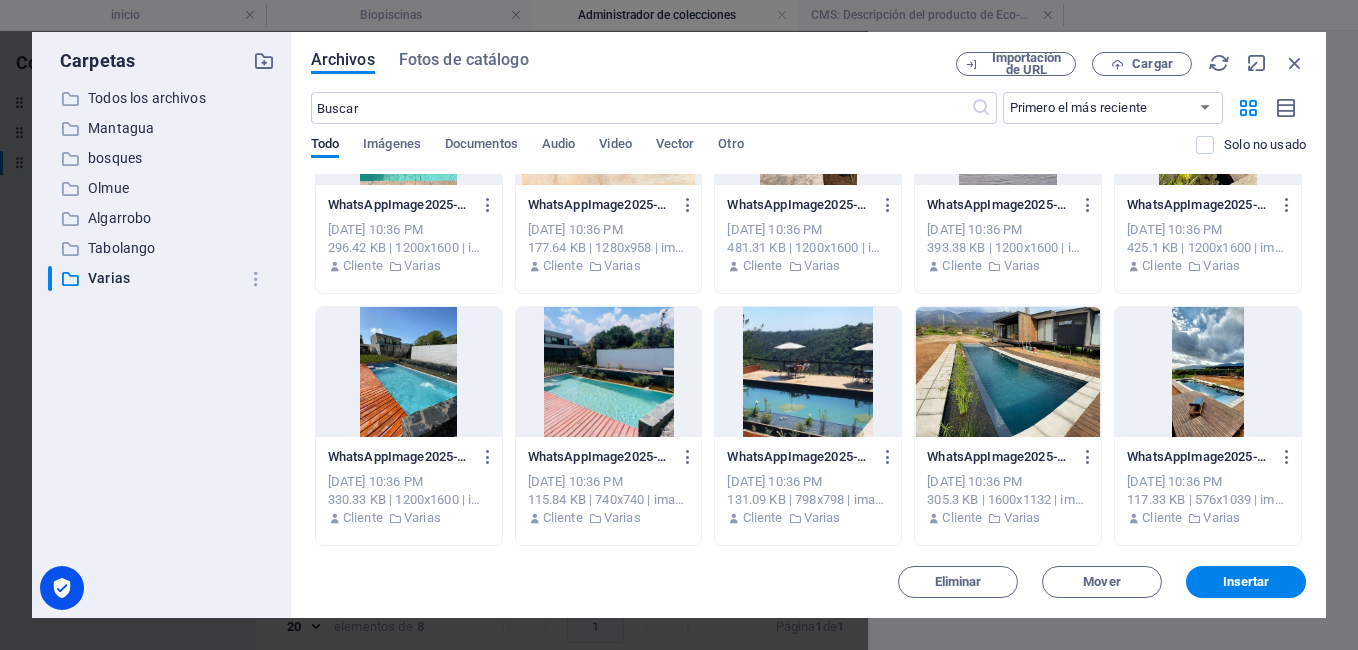 click at bounding box center (1208, 372) 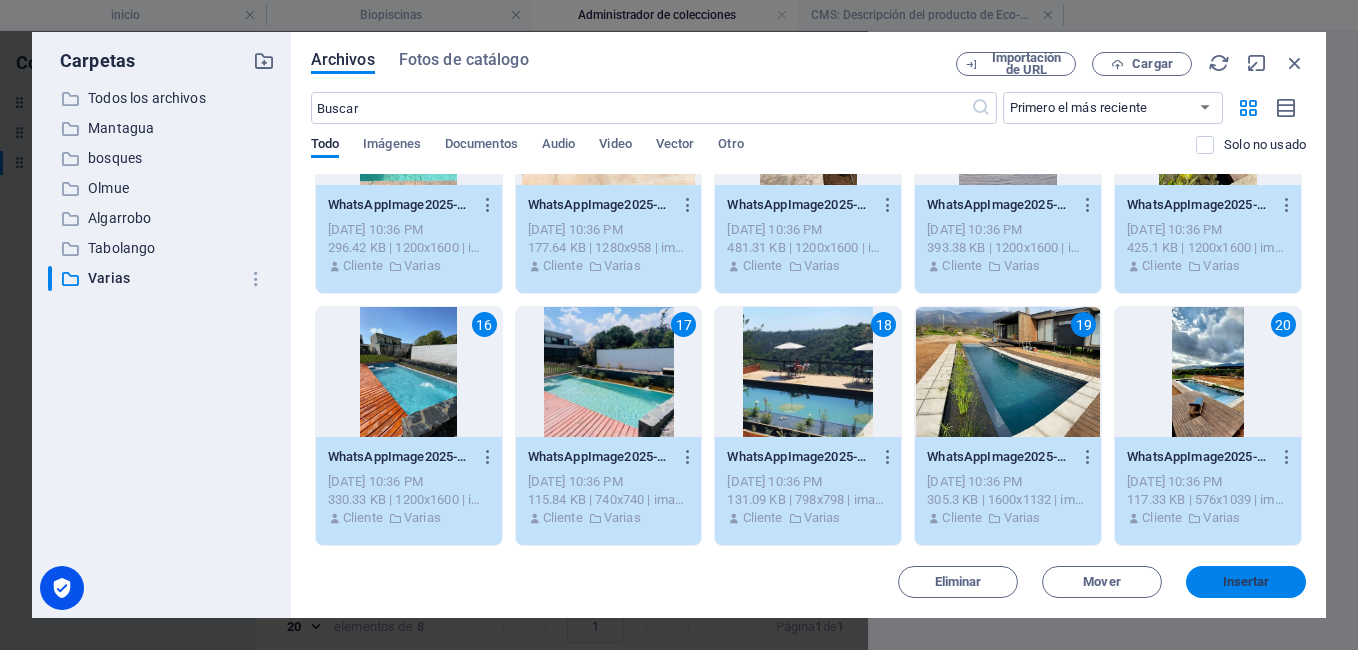 click on "Insertar" at bounding box center (1246, 582) 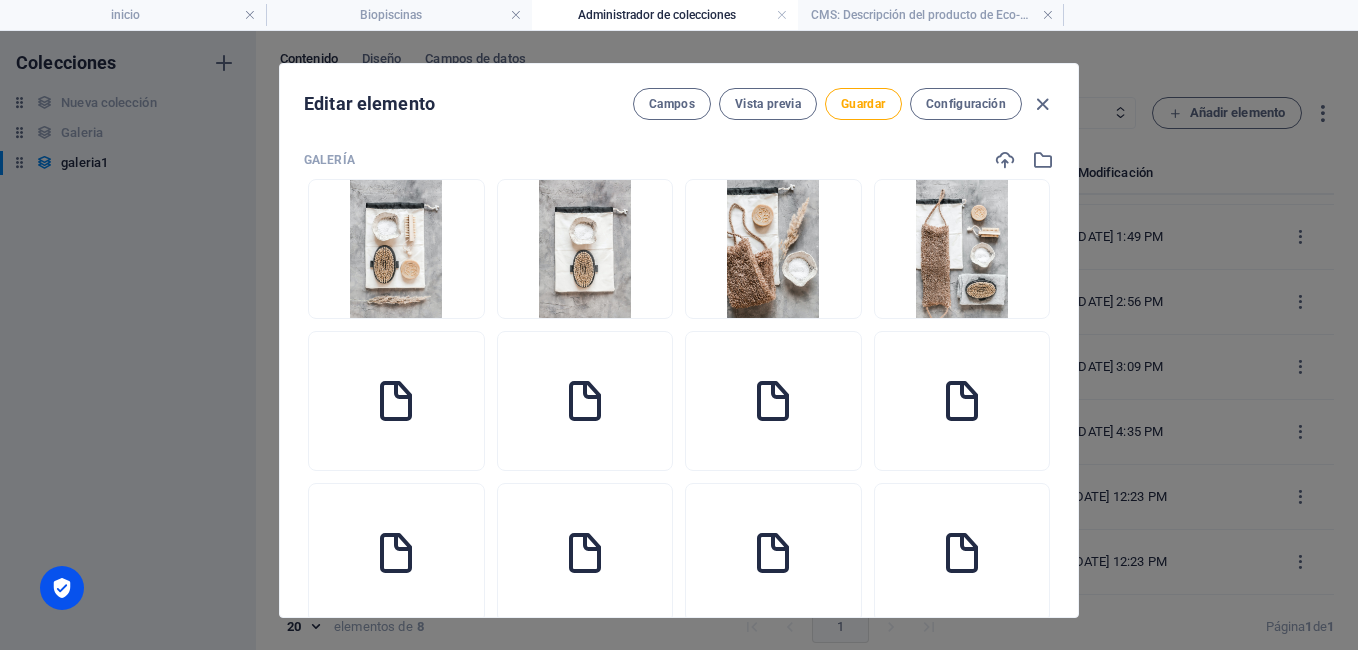 scroll, scrollTop: 120, scrollLeft: 0, axis: vertical 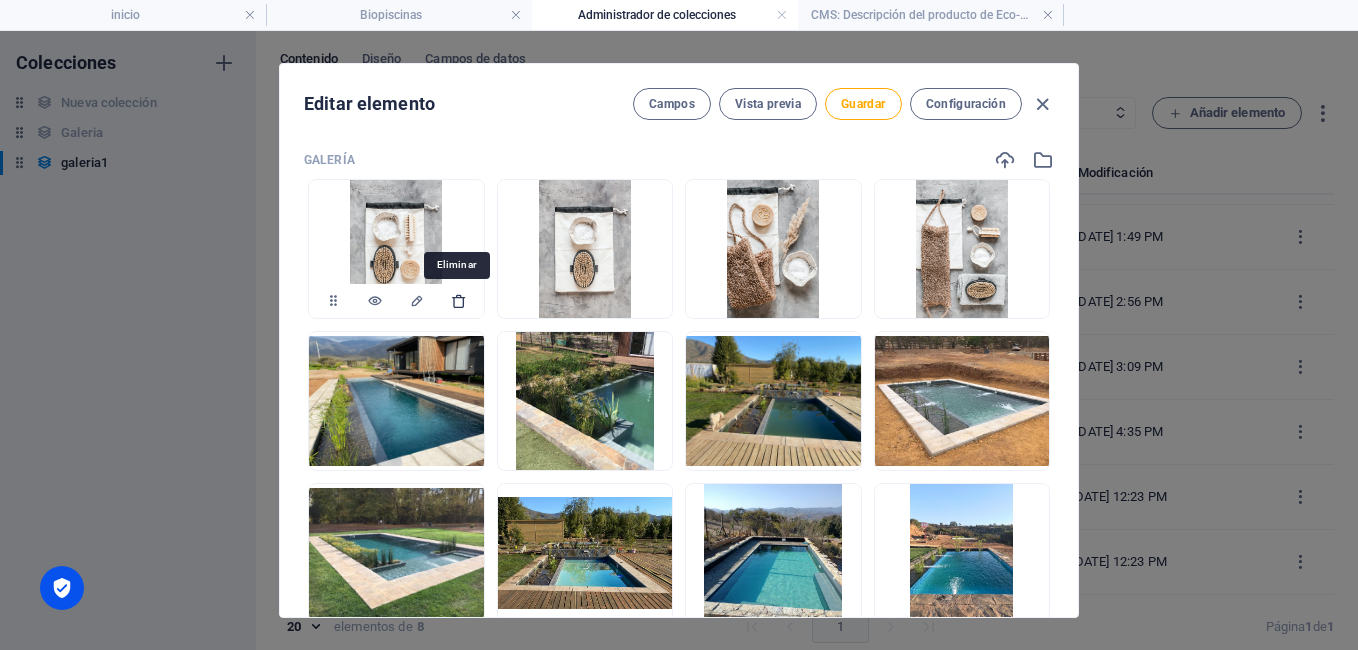 click at bounding box center (459, 301) 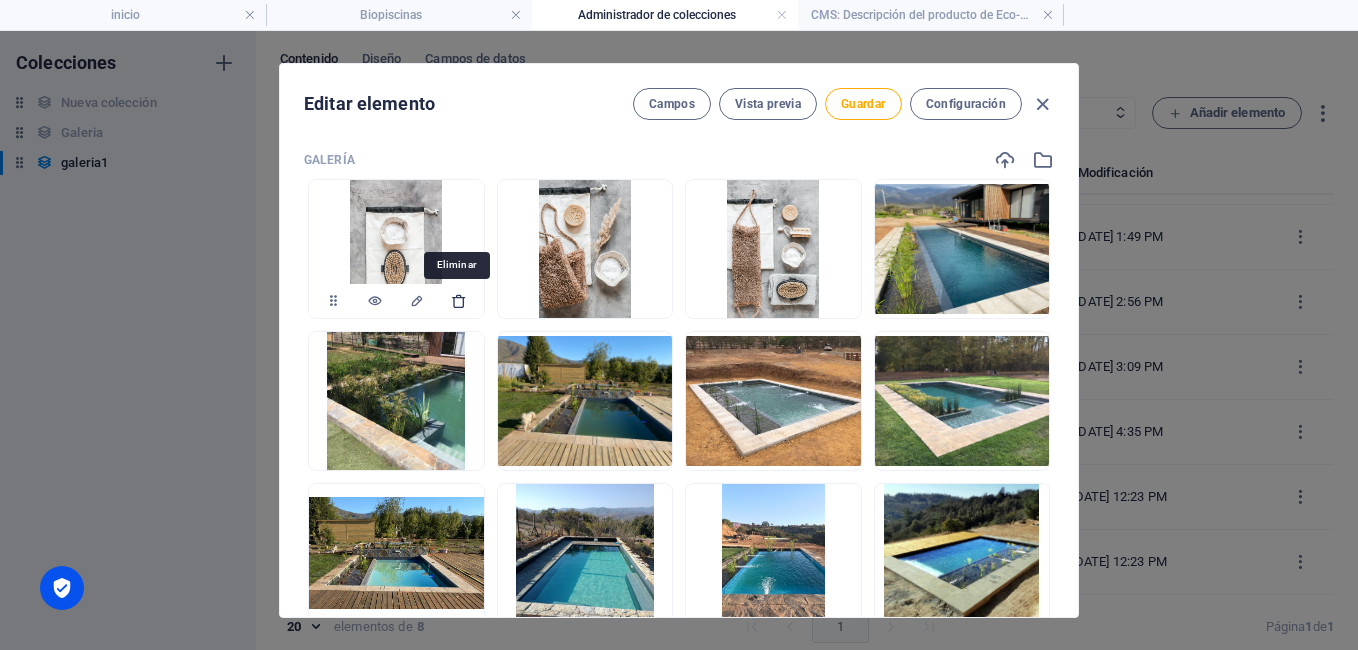 click at bounding box center [459, 301] 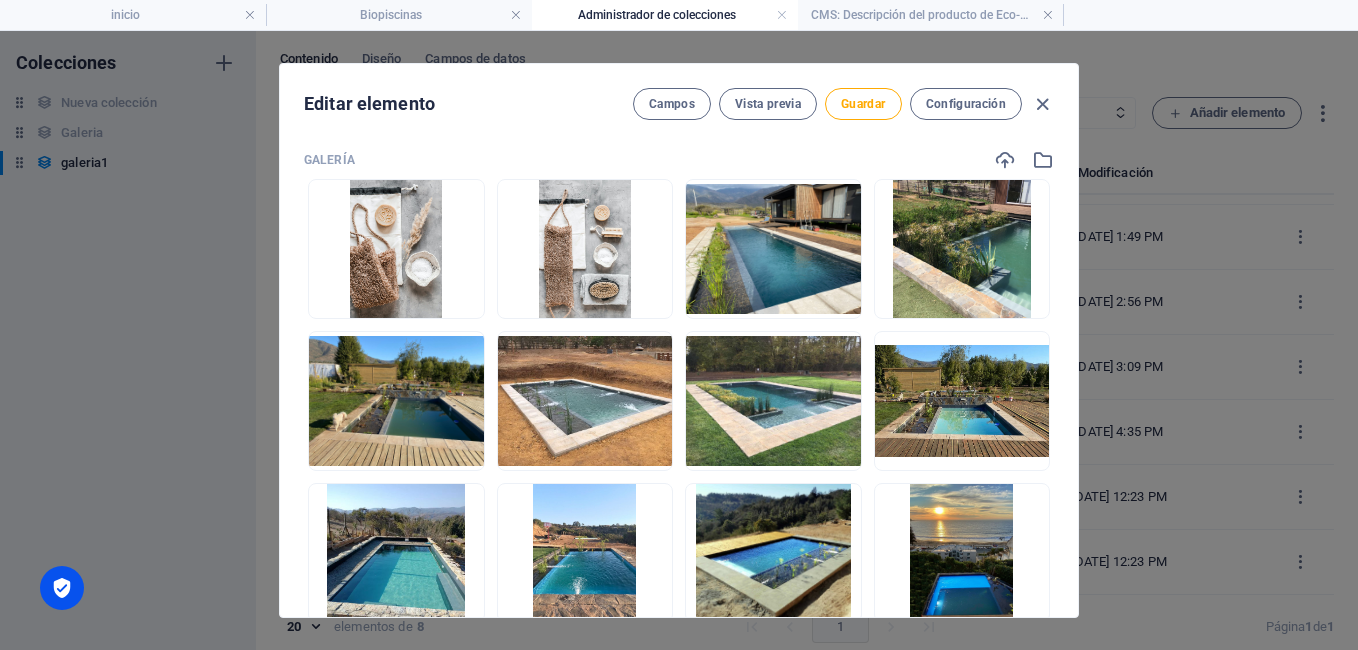 click at bounding box center (459, 301) 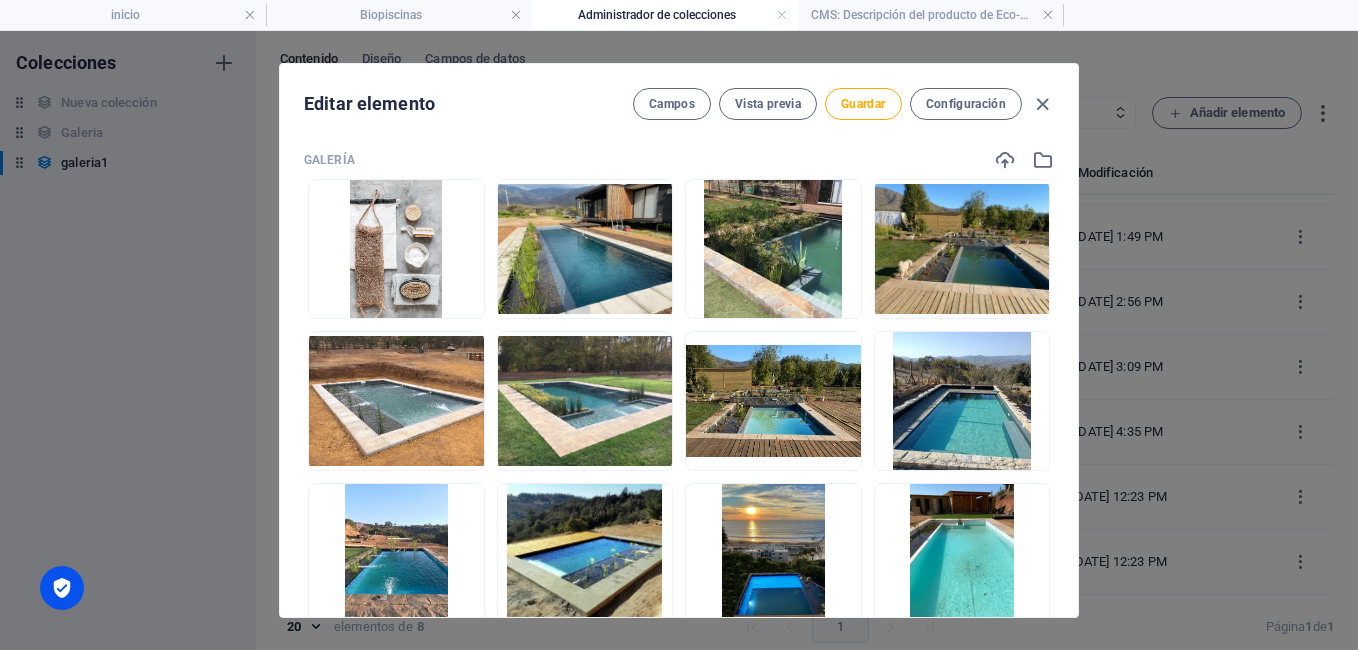 click at bounding box center (459, 301) 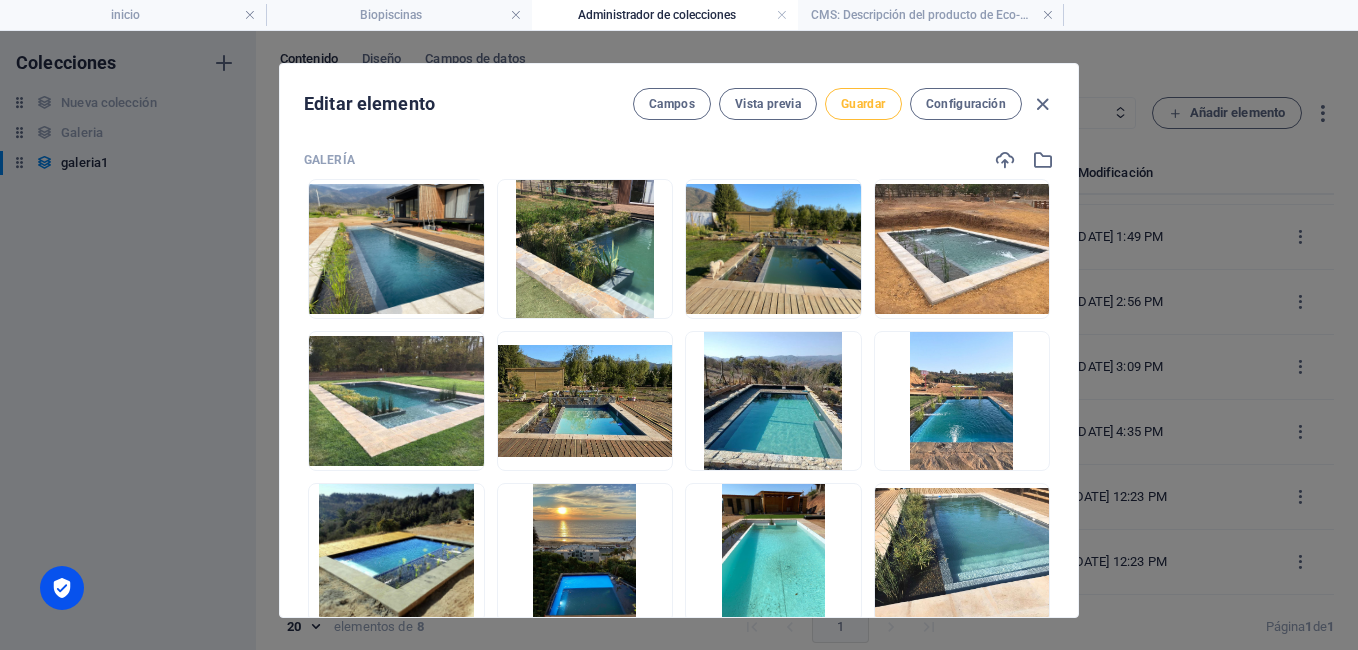 click on "Guardar" at bounding box center [863, 104] 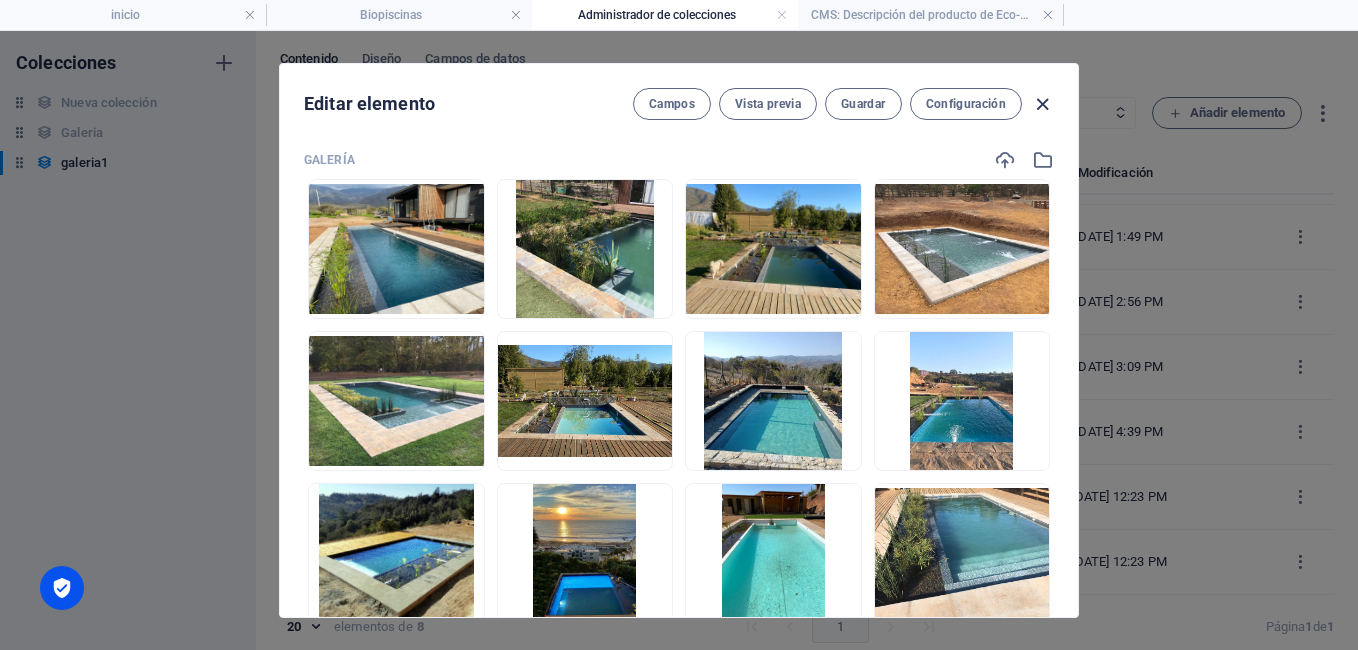 click at bounding box center [1042, 104] 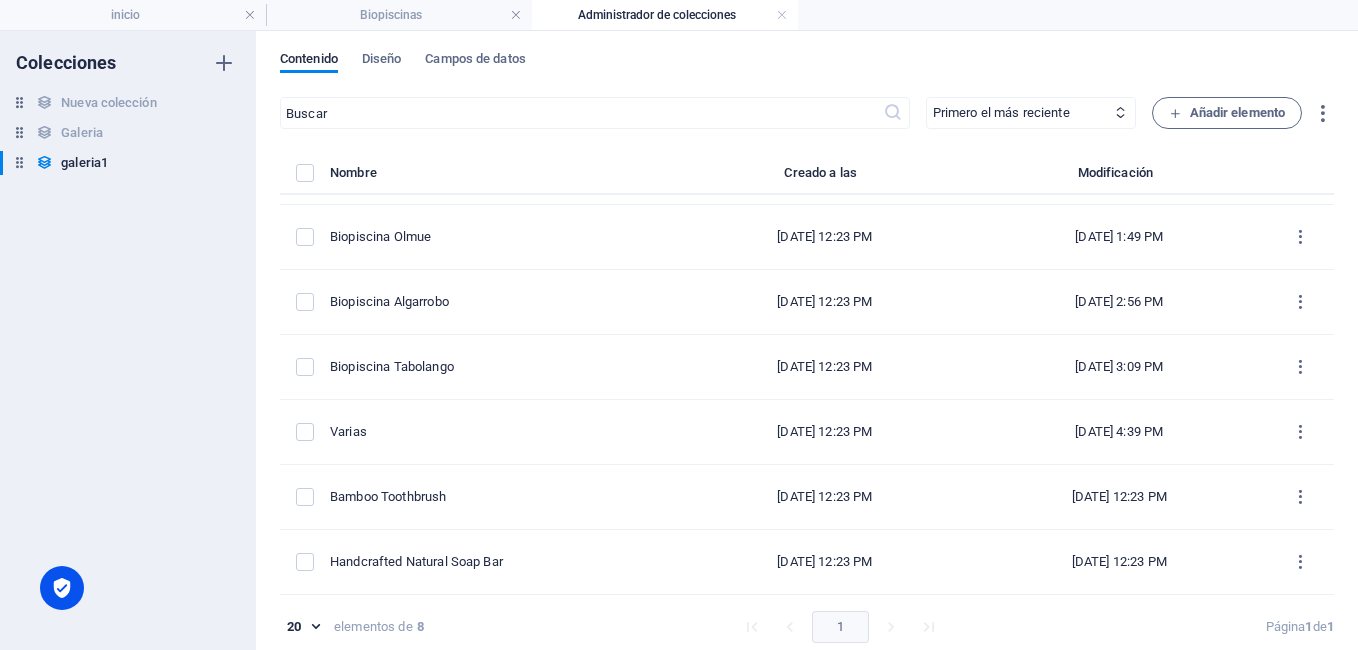 scroll, scrollTop: 0, scrollLeft: 0, axis: both 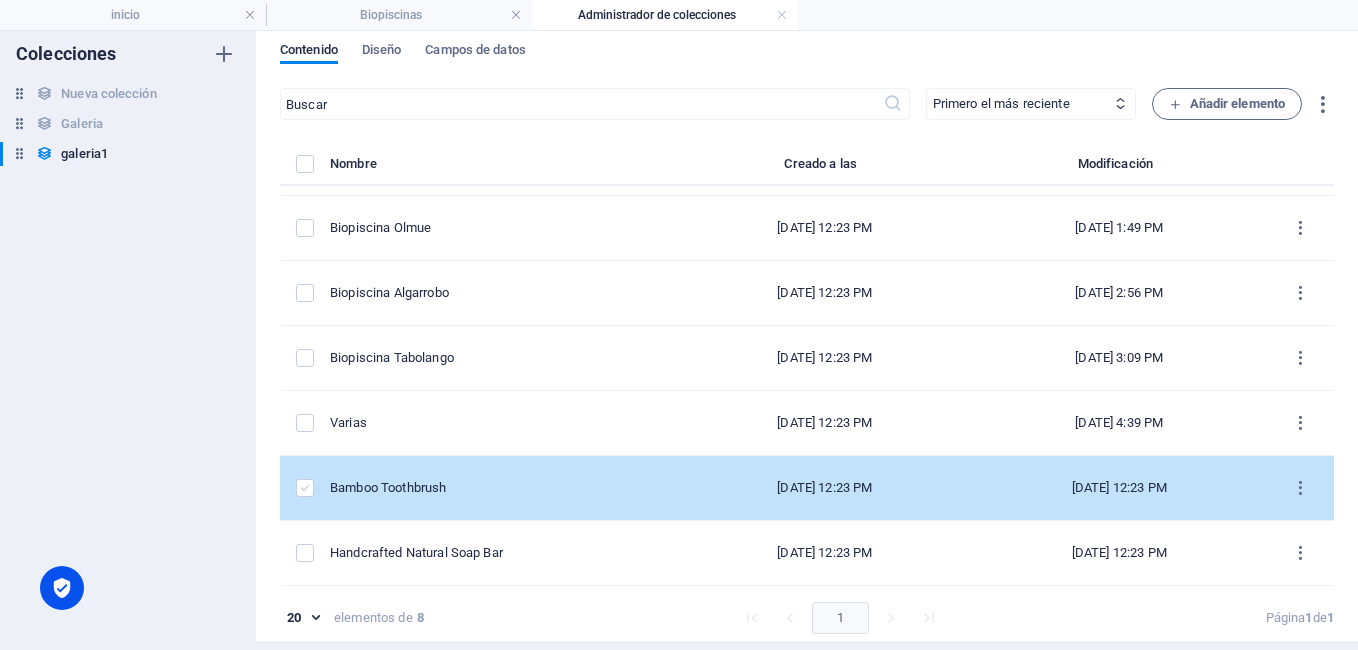 click at bounding box center [305, 488] 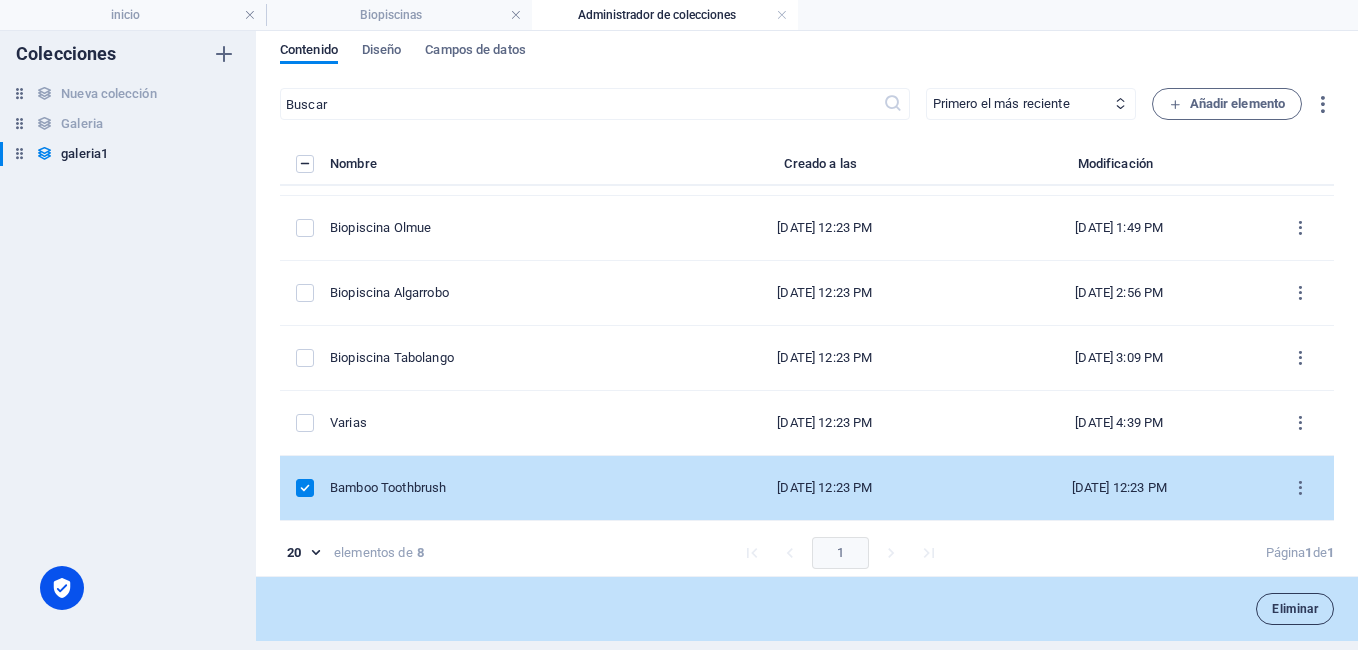 click on "Eliminar" at bounding box center [1295, 609] 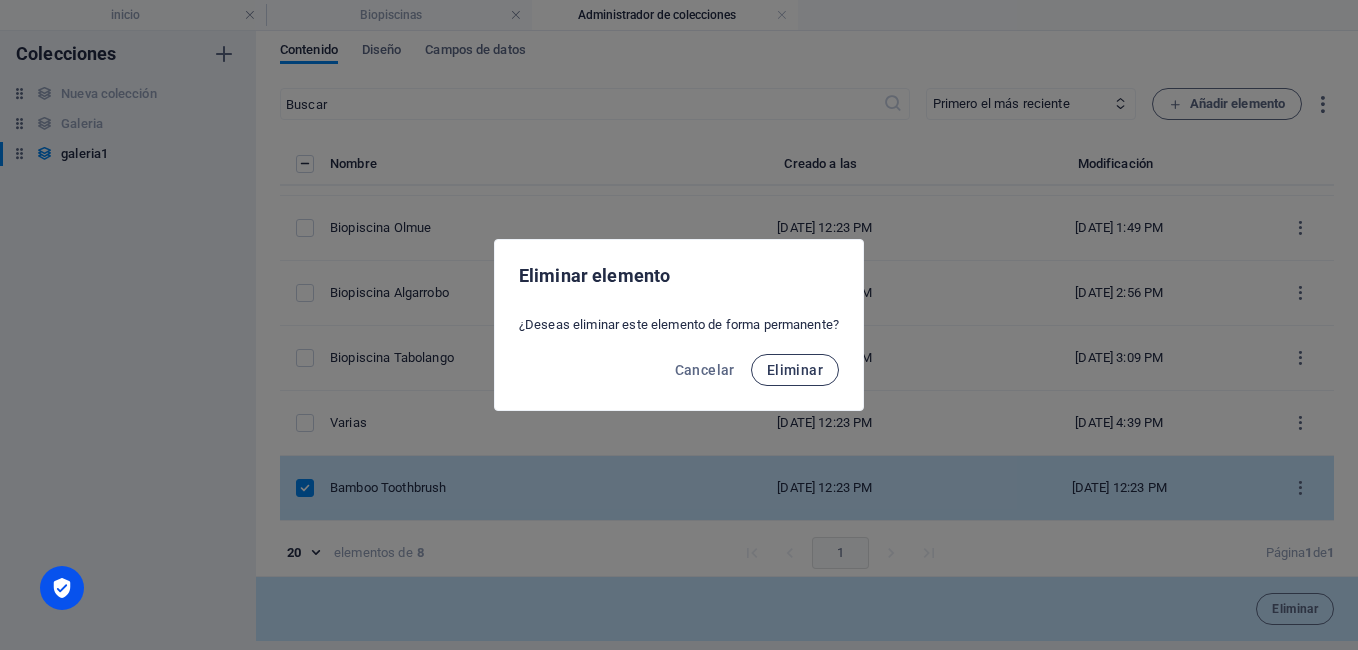 click on "Eliminar" at bounding box center (795, 370) 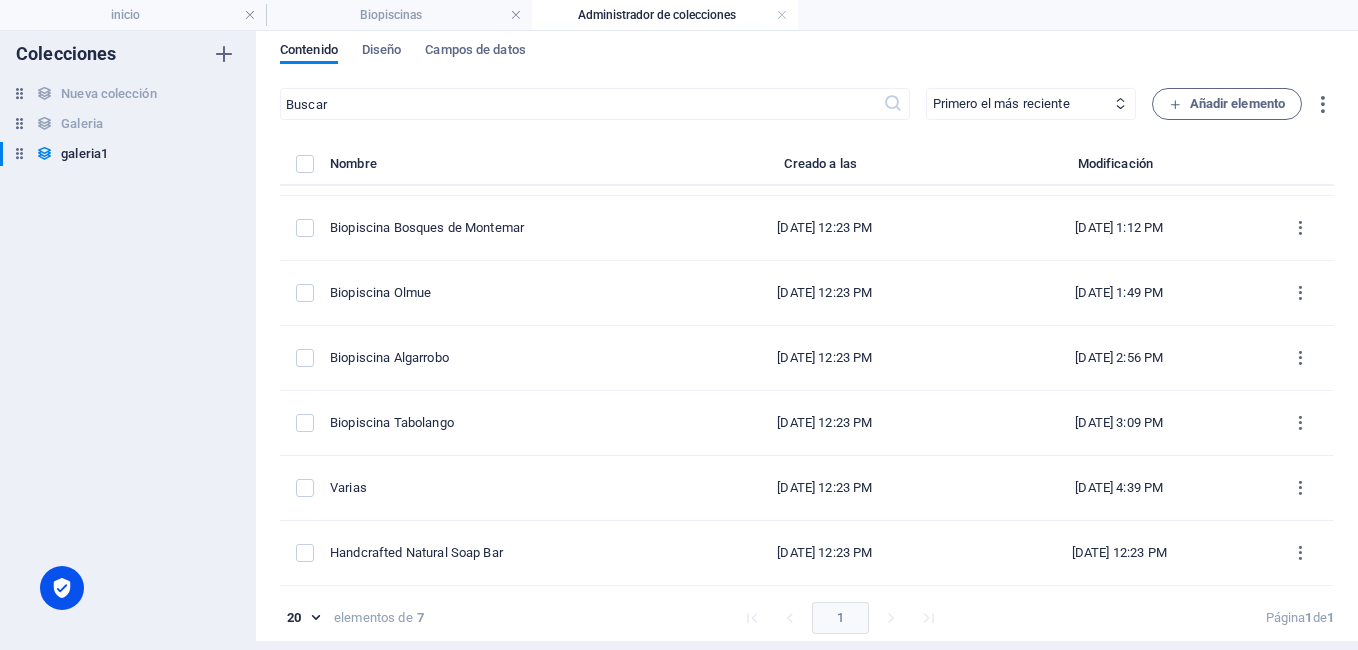 scroll, scrollTop: 55, scrollLeft: 0, axis: vertical 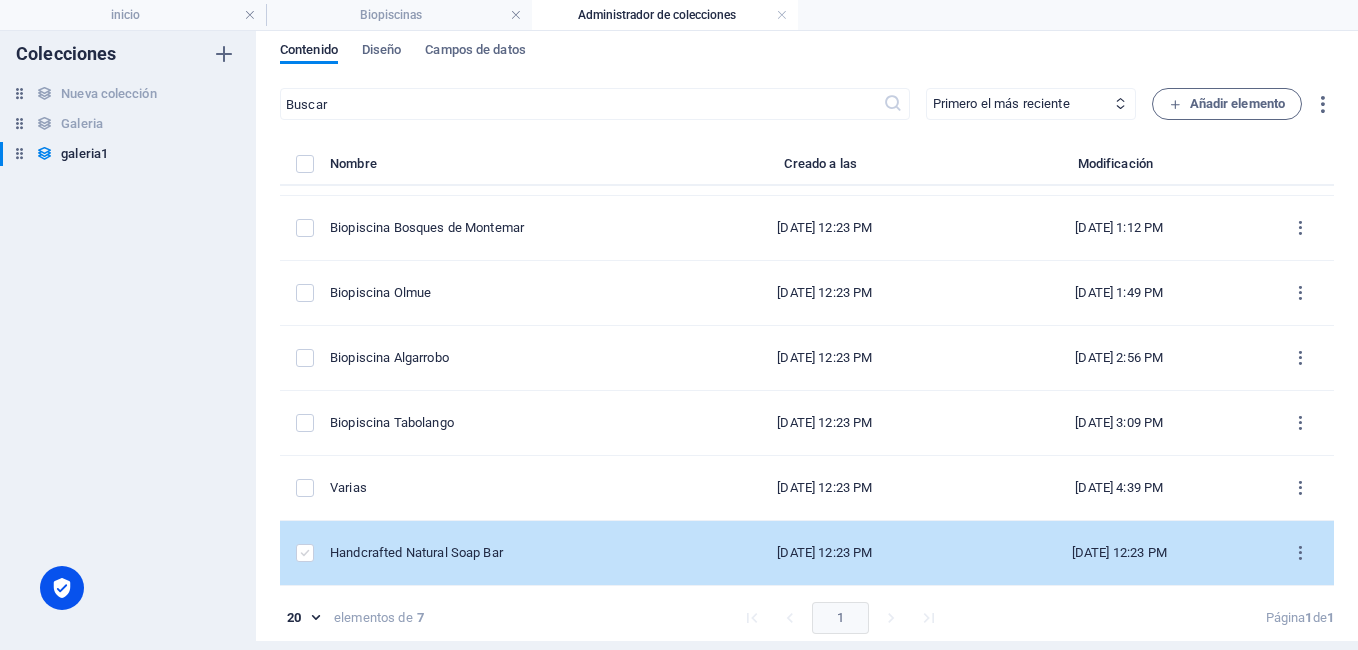 click at bounding box center [305, 553] 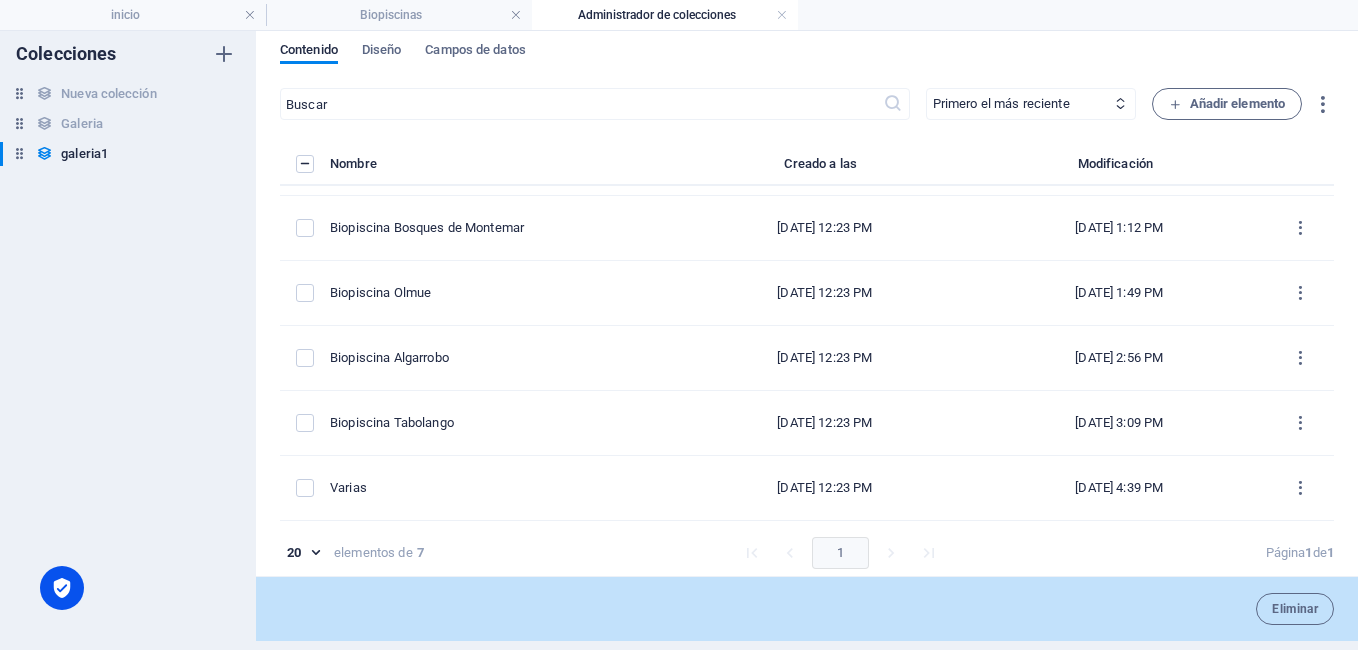 scroll, scrollTop: 120, scrollLeft: 0, axis: vertical 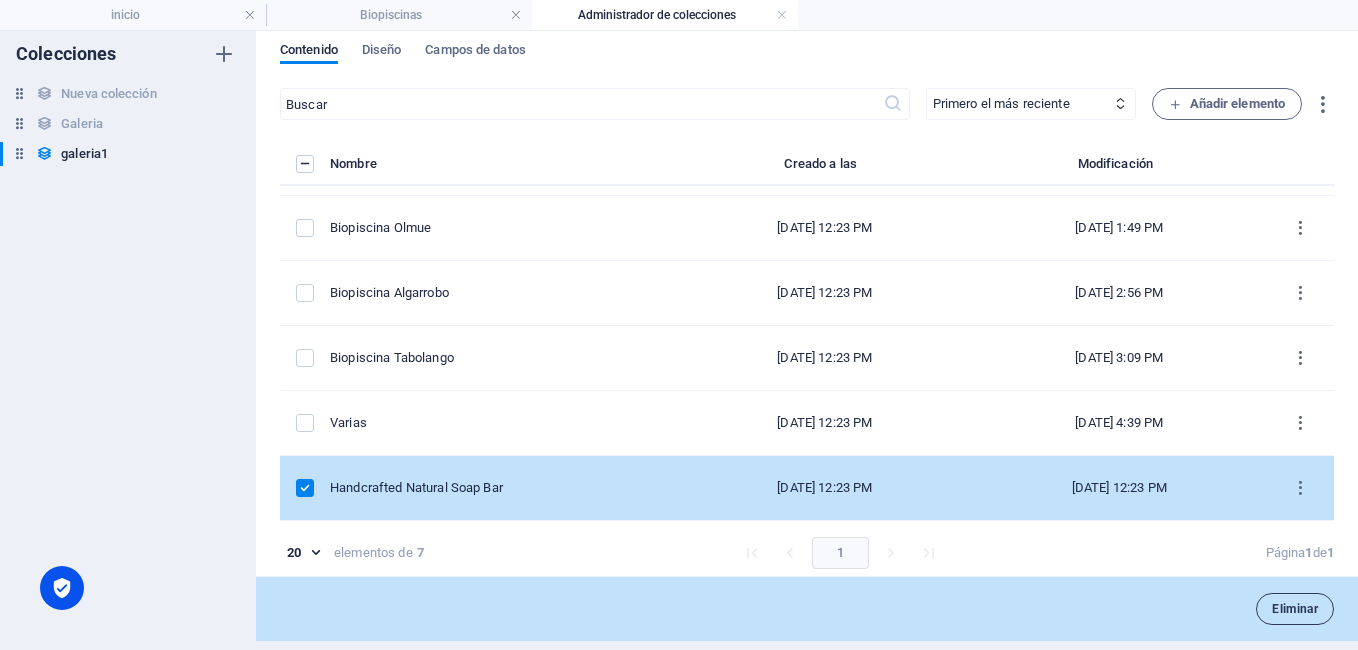 click on "Eliminar" at bounding box center [1295, 609] 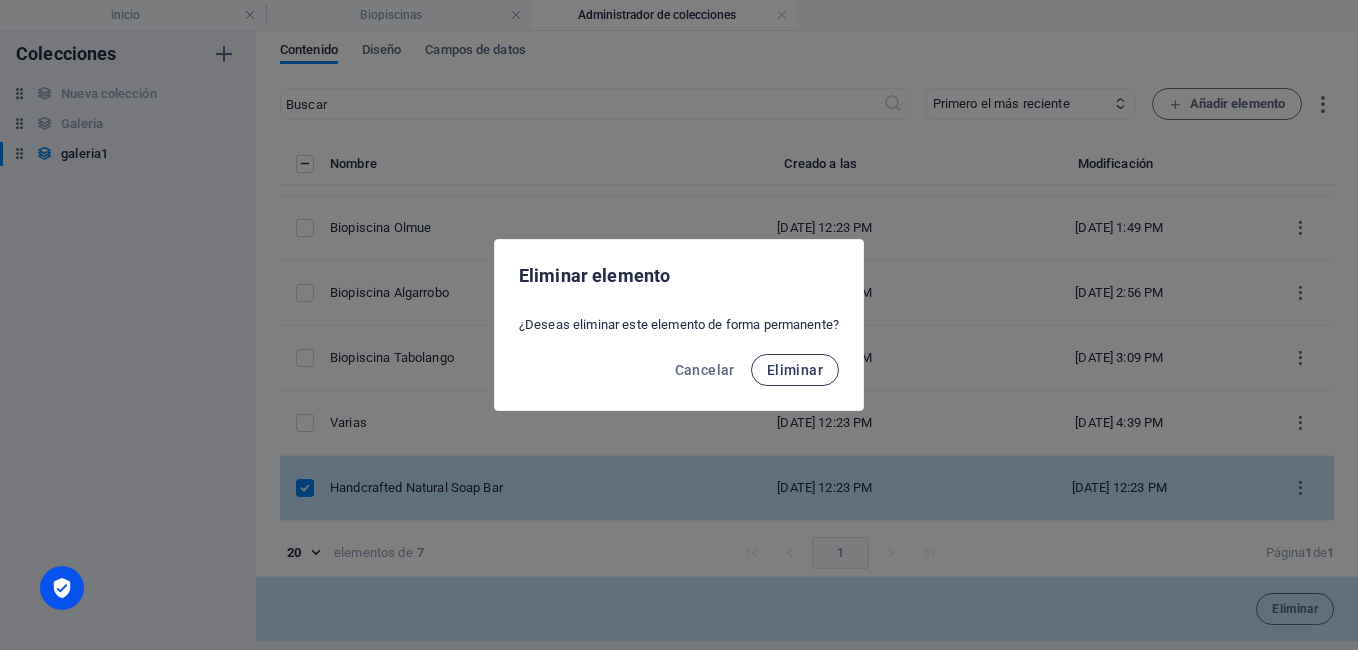 click on "Eliminar" at bounding box center [795, 370] 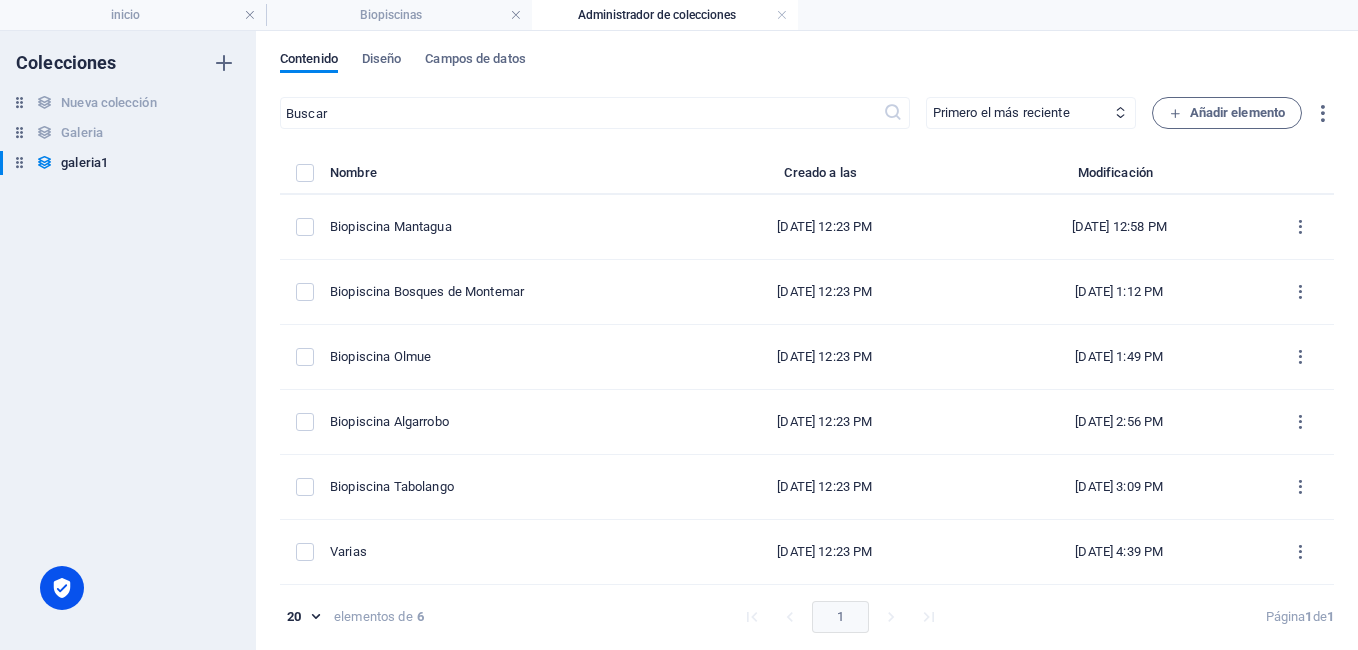scroll, scrollTop: 0, scrollLeft: 0, axis: both 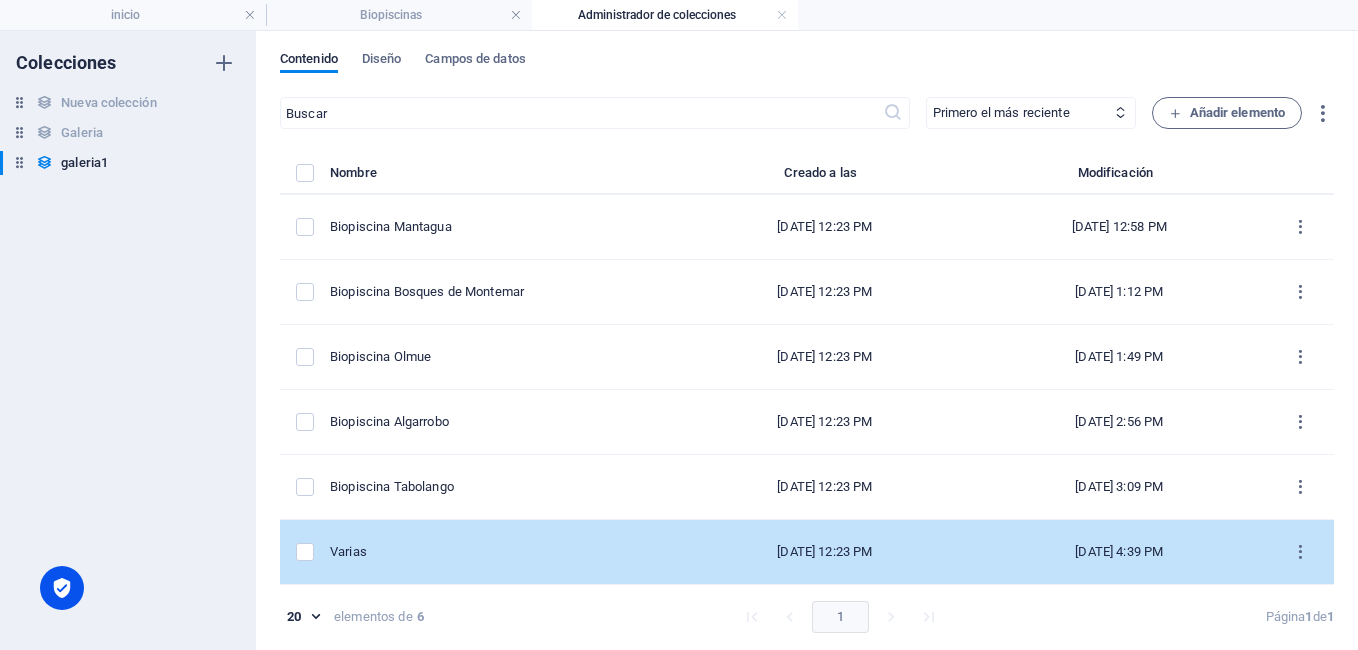 click on "Varias" at bounding box center [496, 552] 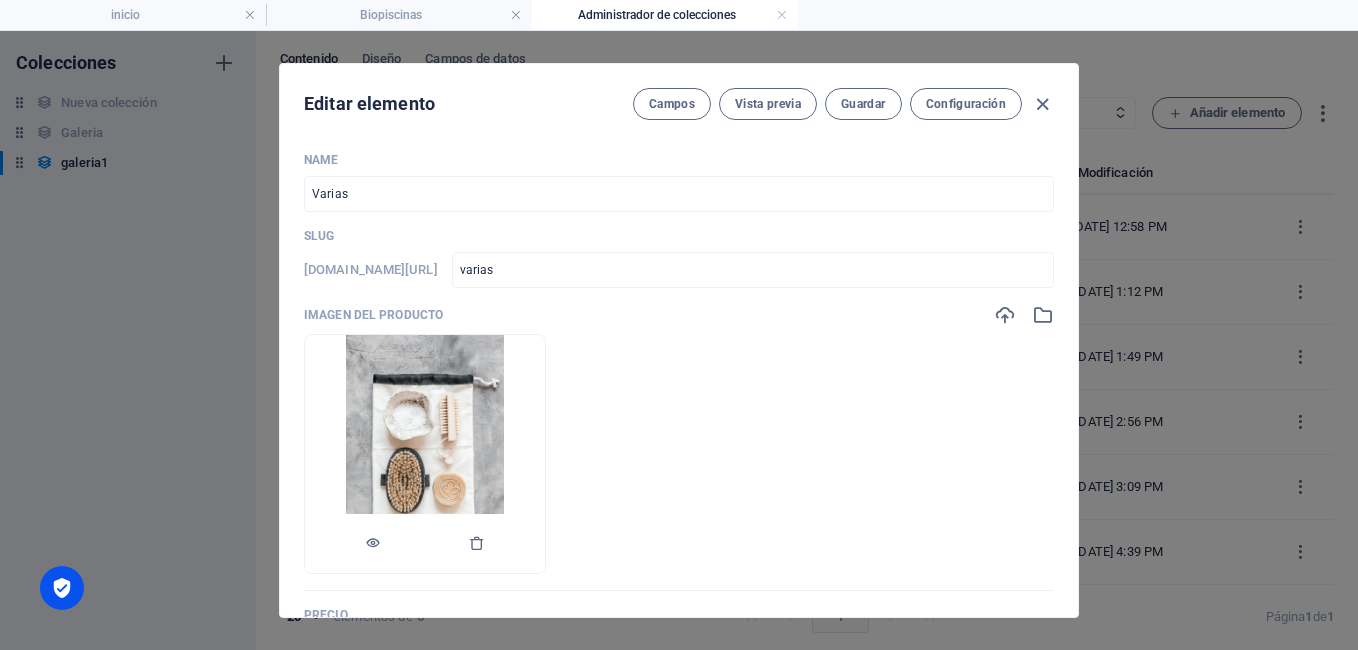 click at bounding box center [425, 454] 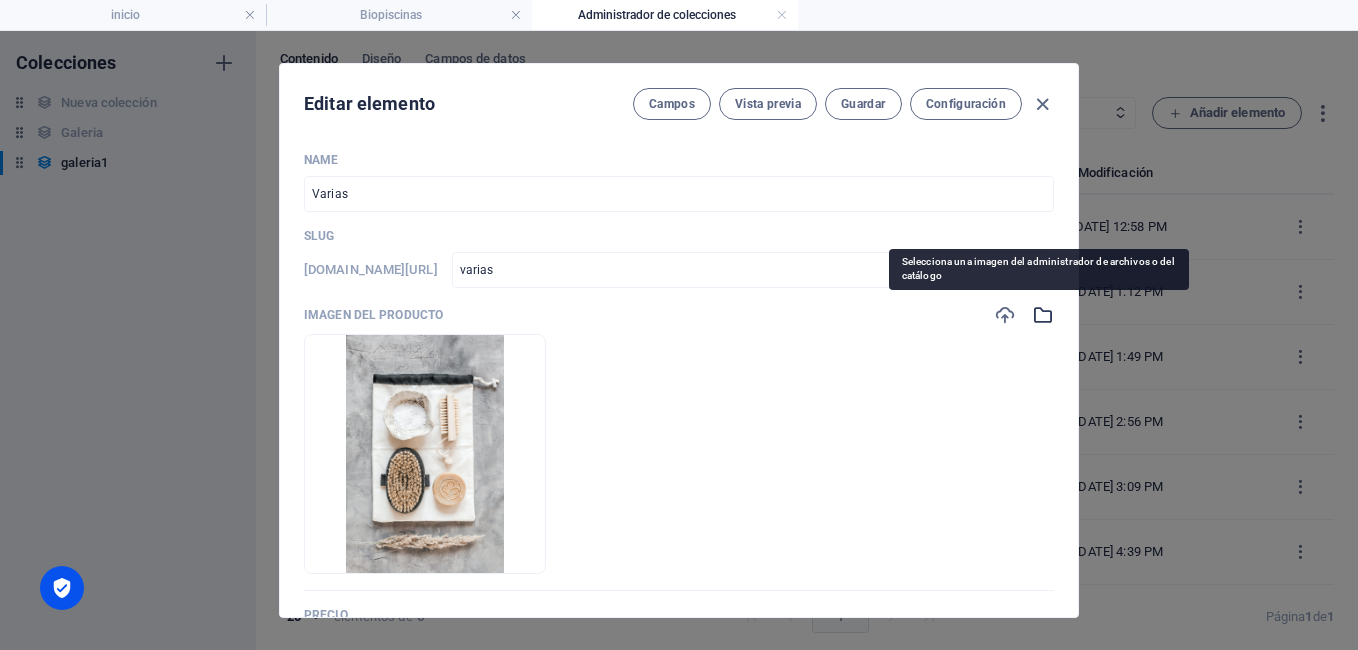 click at bounding box center (1043, 315) 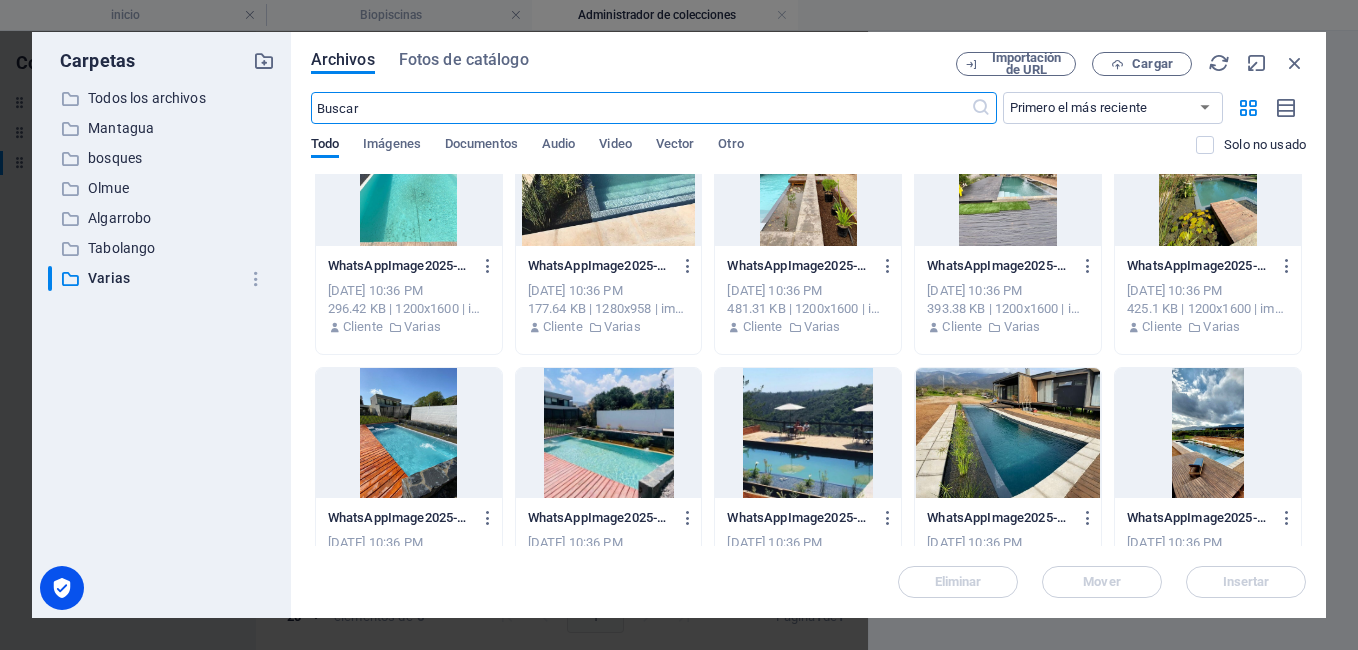 scroll, scrollTop: 564, scrollLeft: 0, axis: vertical 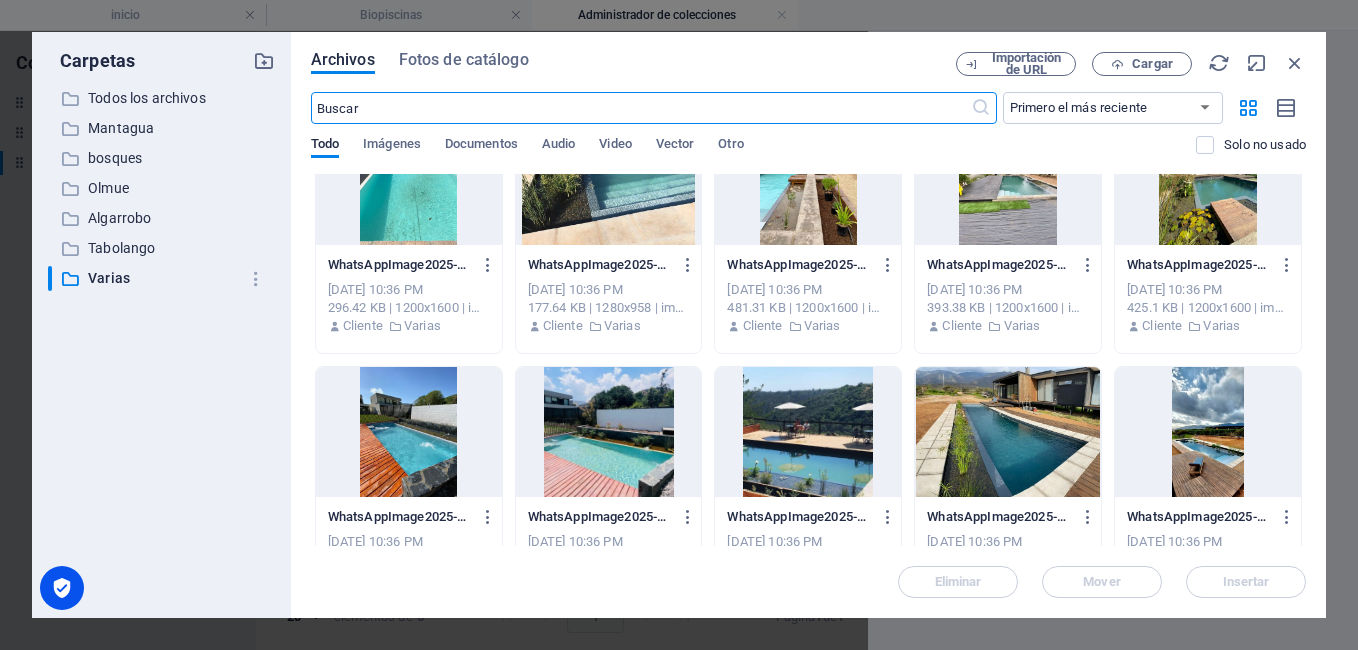 click at bounding box center [1008, 432] 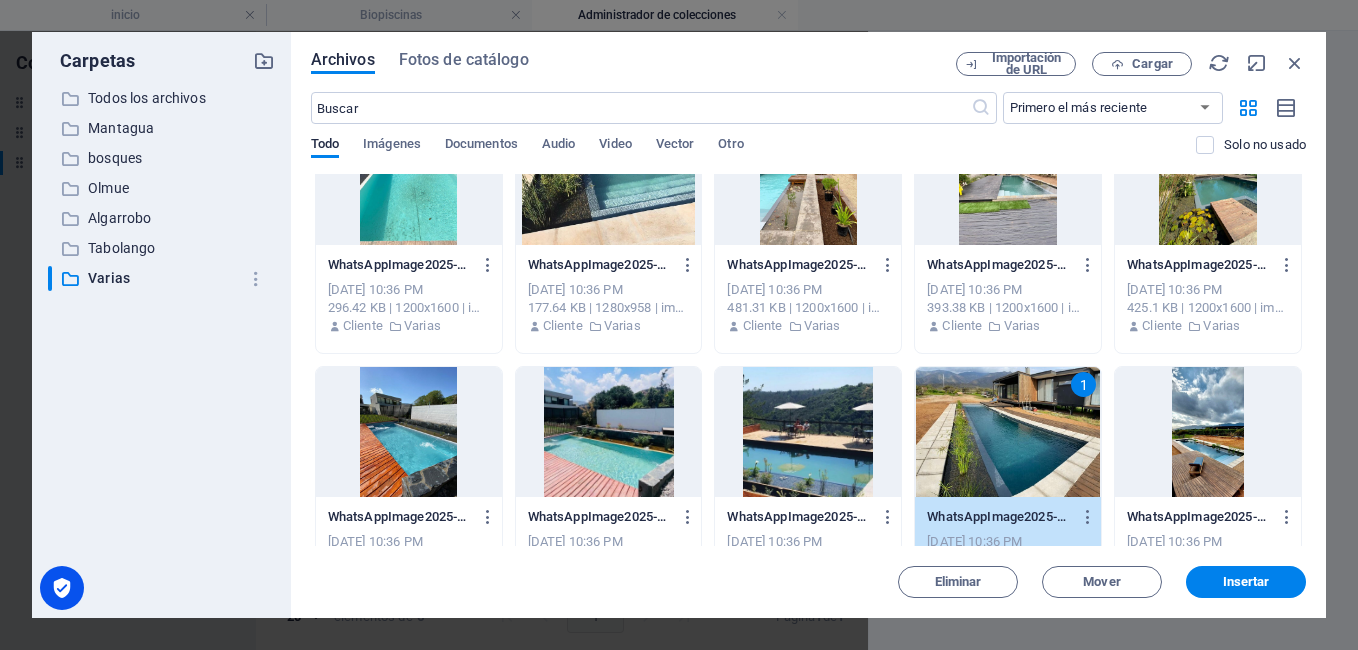 click on "1" at bounding box center (1008, 432) 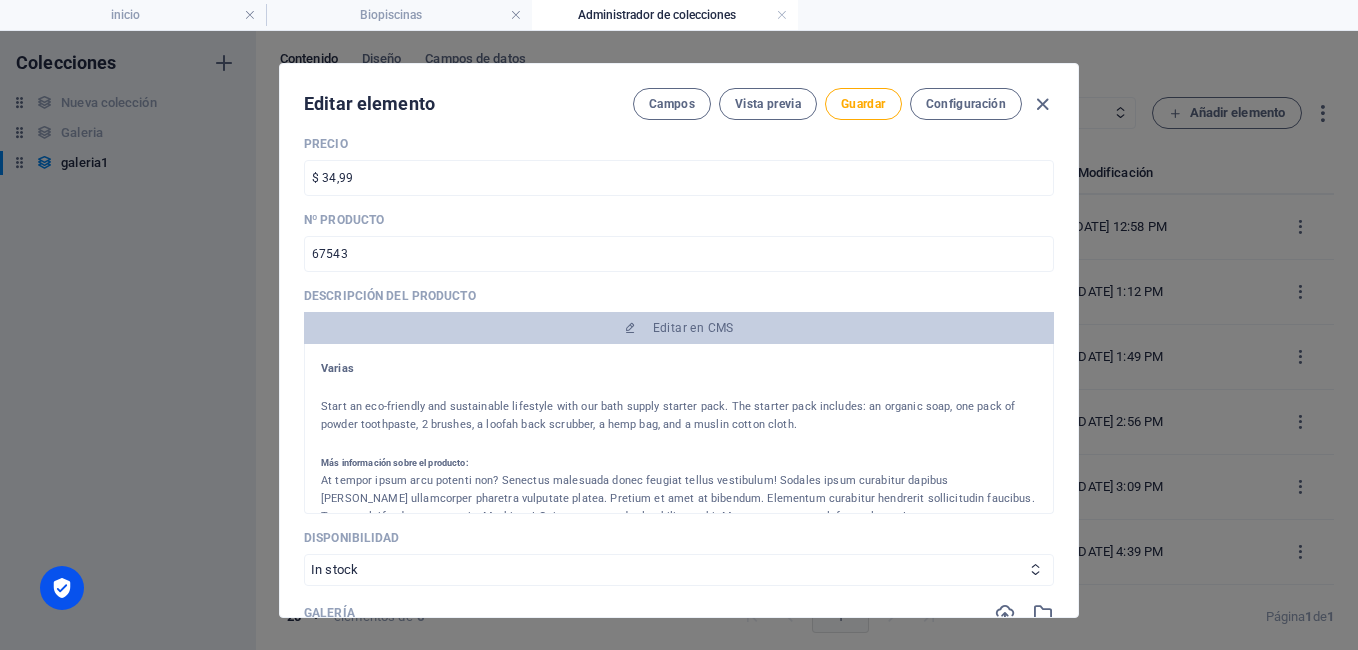 scroll, scrollTop: 479, scrollLeft: 0, axis: vertical 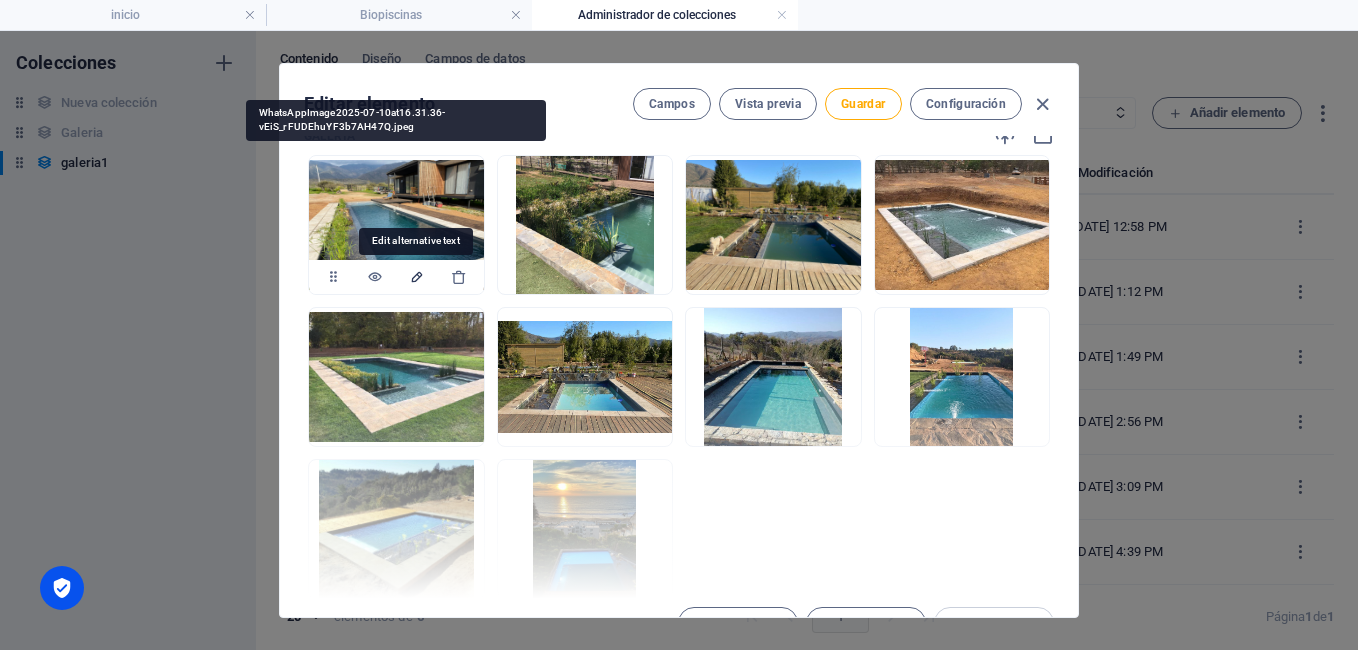 click at bounding box center (417, 277) 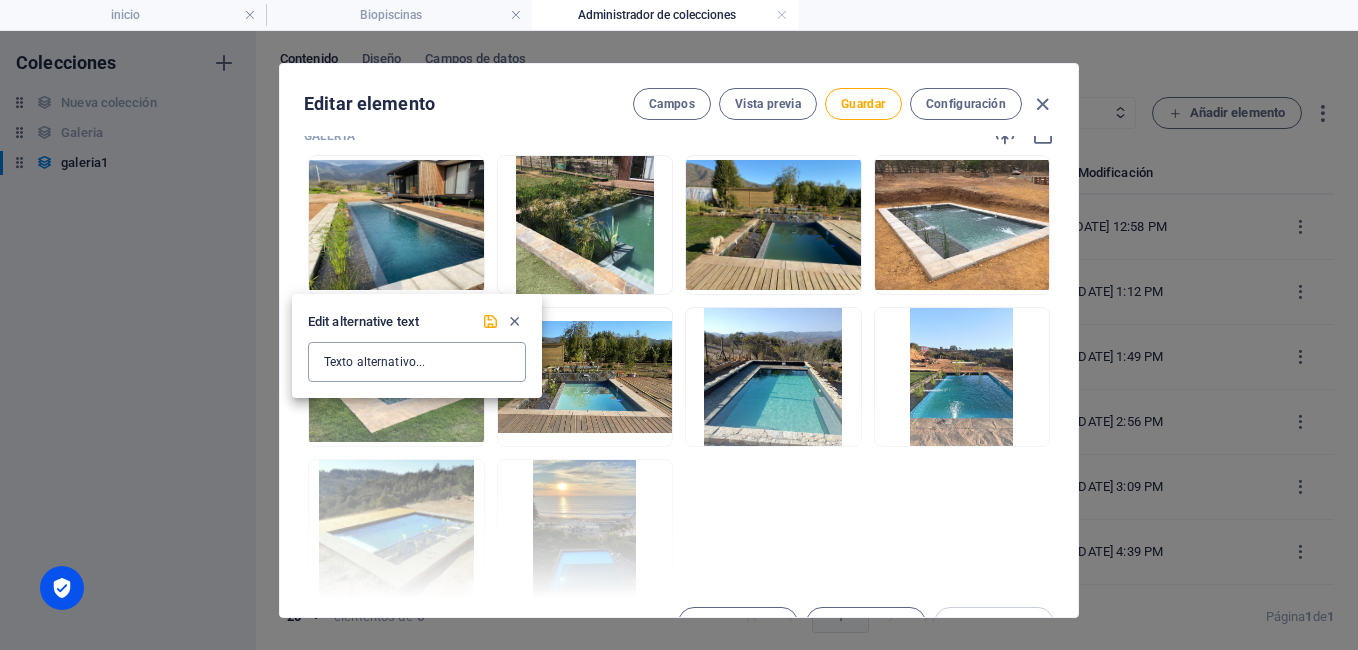 click at bounding box center [417, 362] 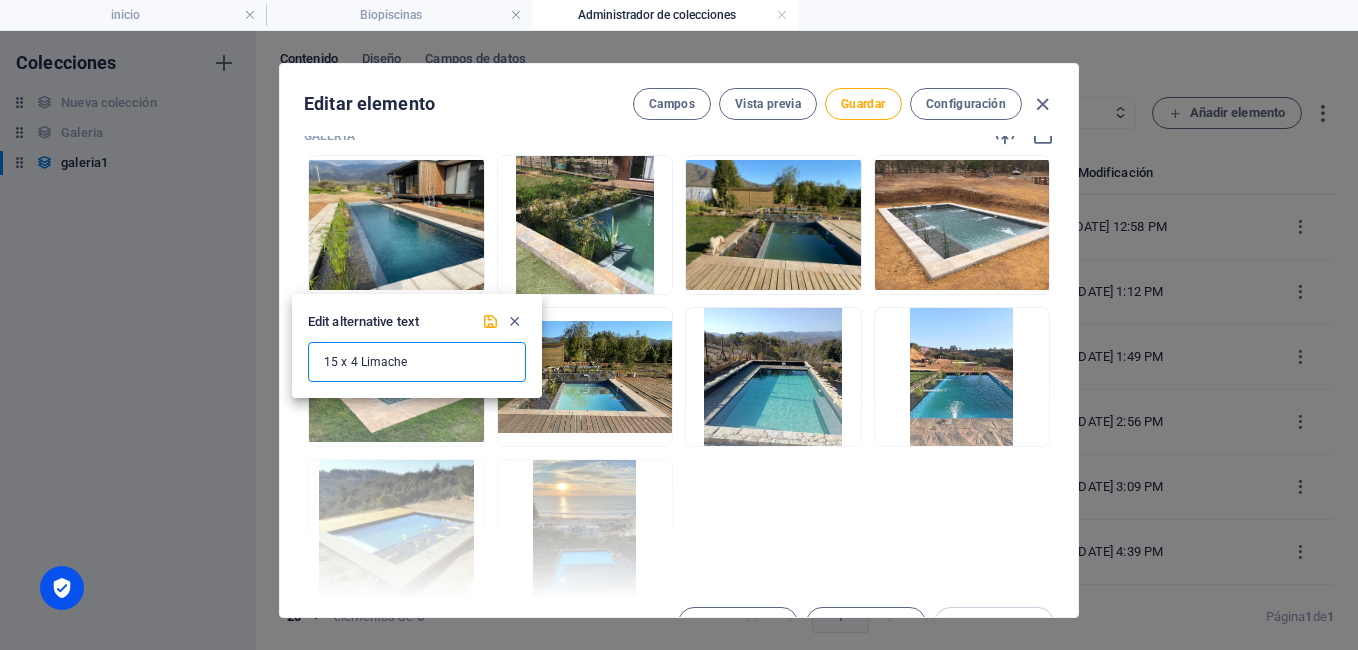 type on "15 x 4 Limache" 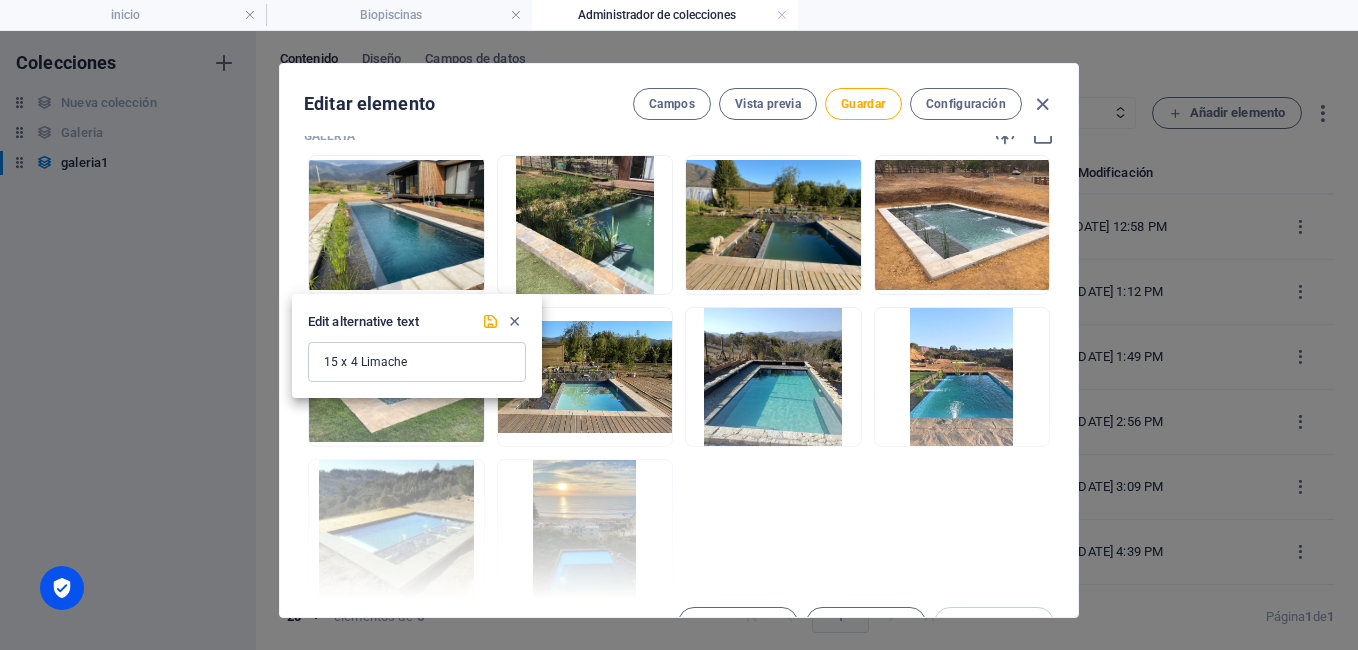 click at bounding box center [679, 325] 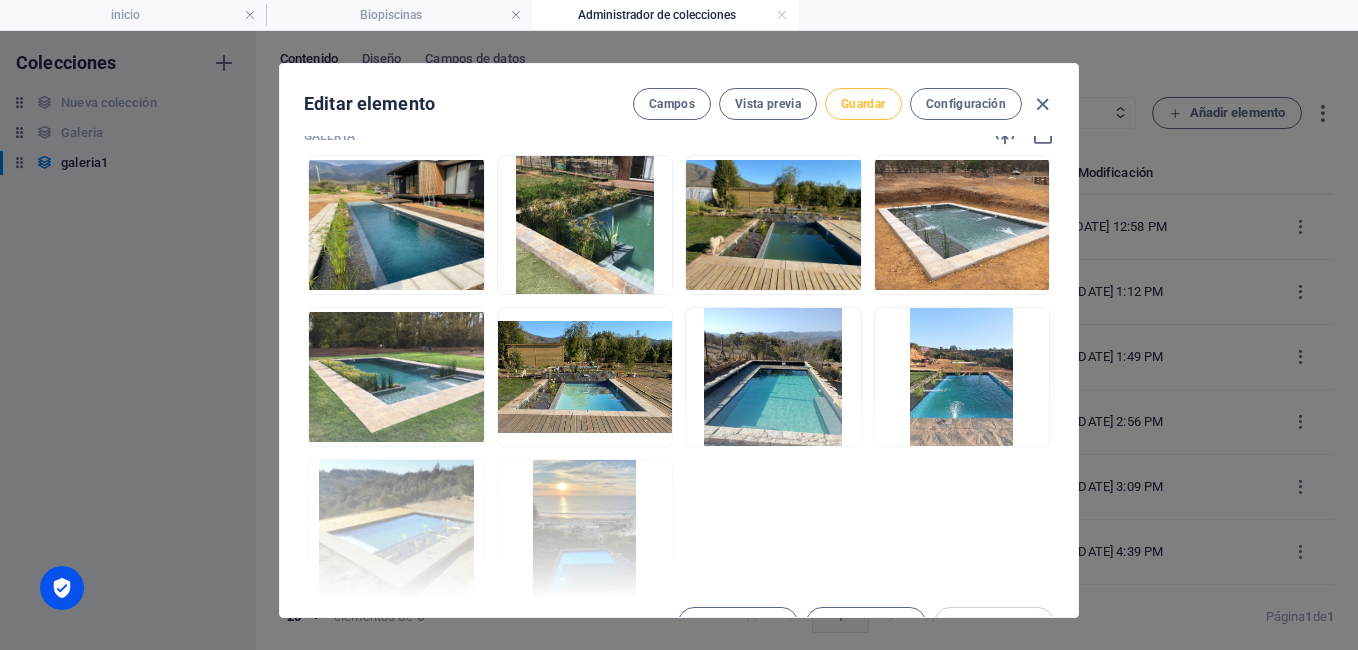 click on "Guardar" at bounding box center [863, 104] 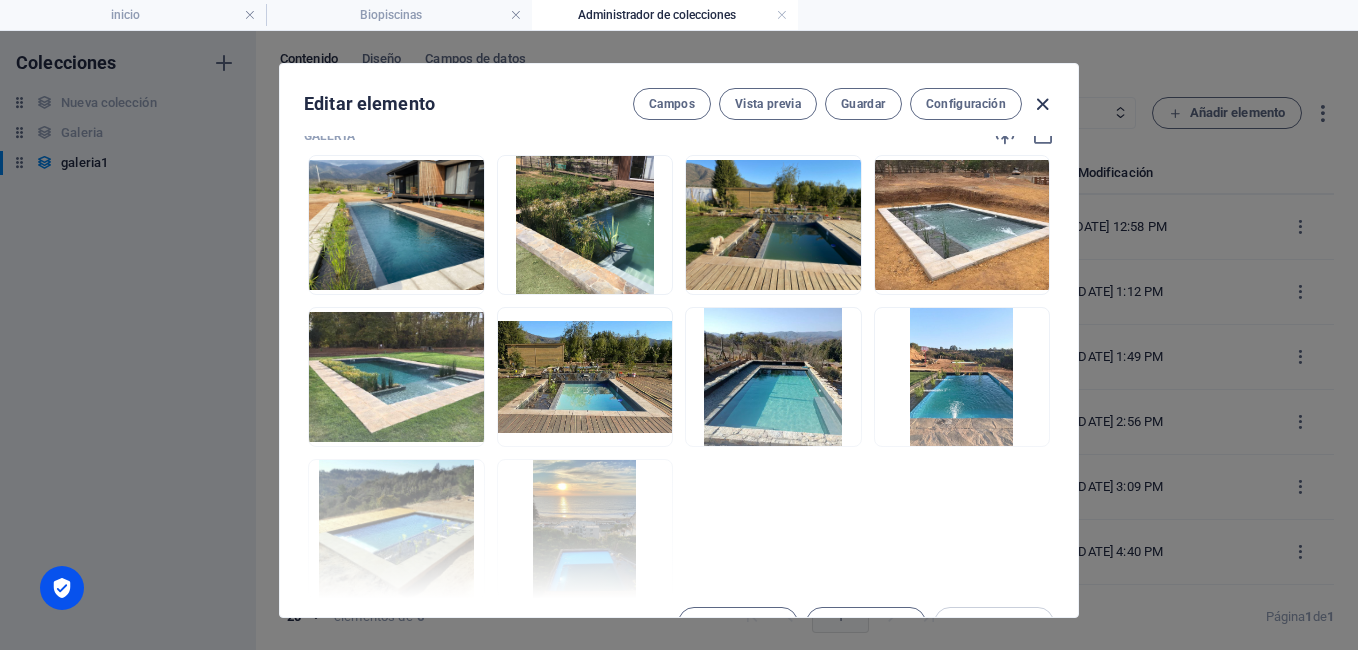 click at bounding box center (1042, 104) 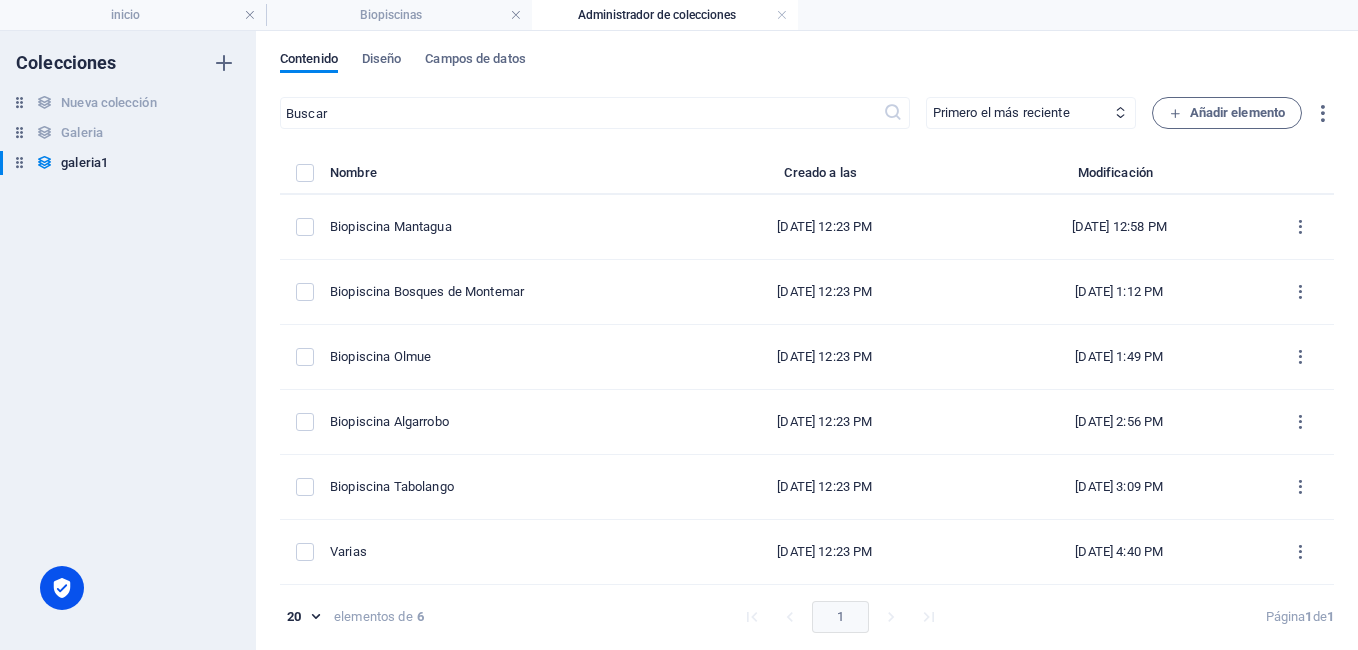scroll, scrollTop: 0, scrollLeft: 0, axis: both 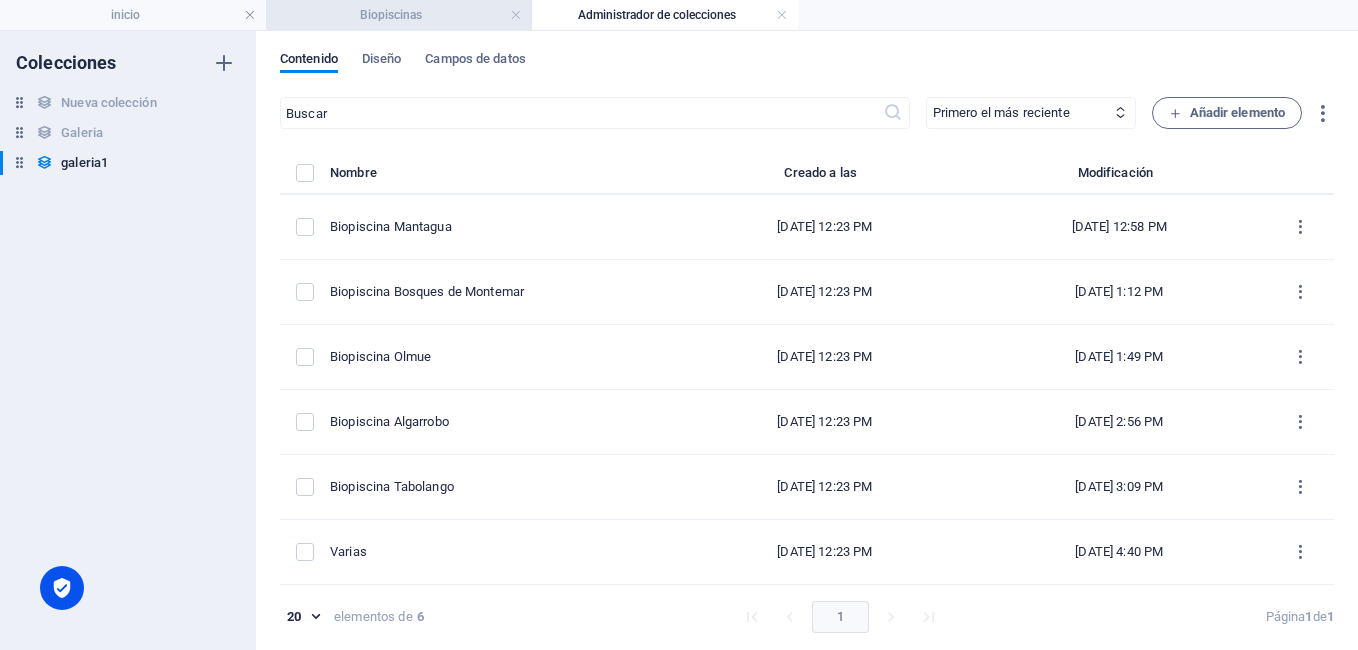 click on "Biopiscinas" at bounding box center (399, 15) 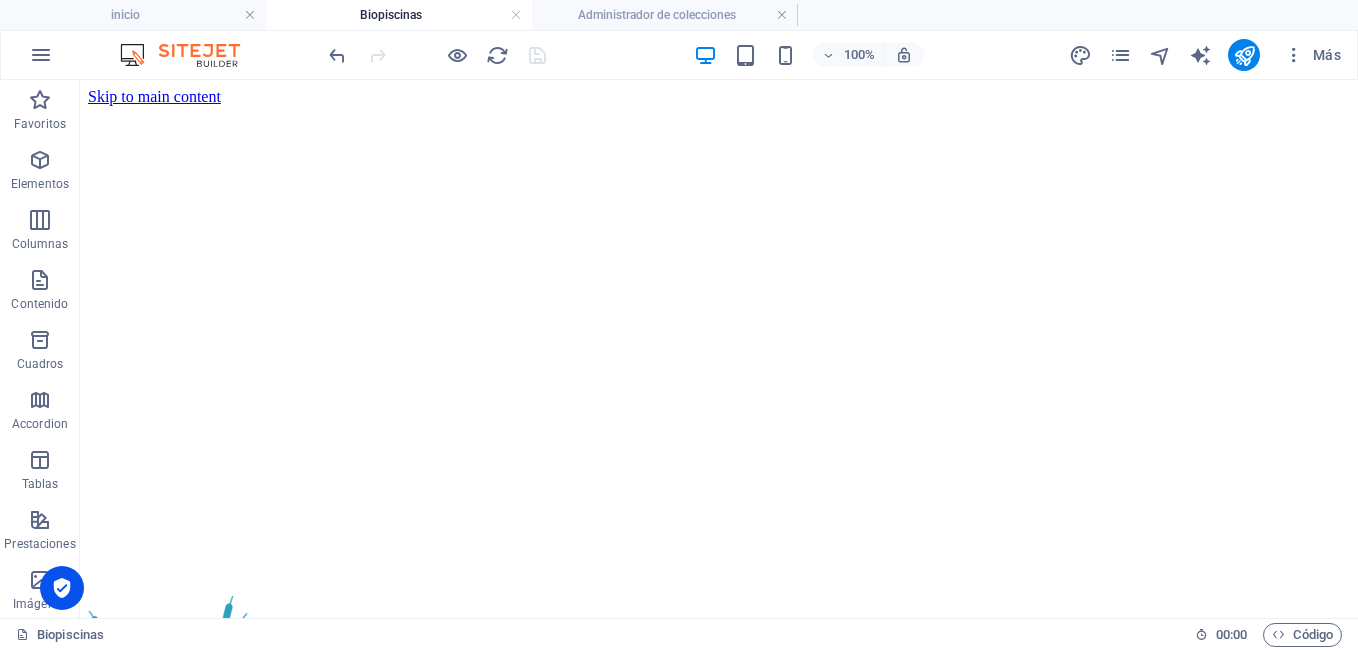 scroll, scrollTop: 2577, scrollLeft: 0, axis: vertical 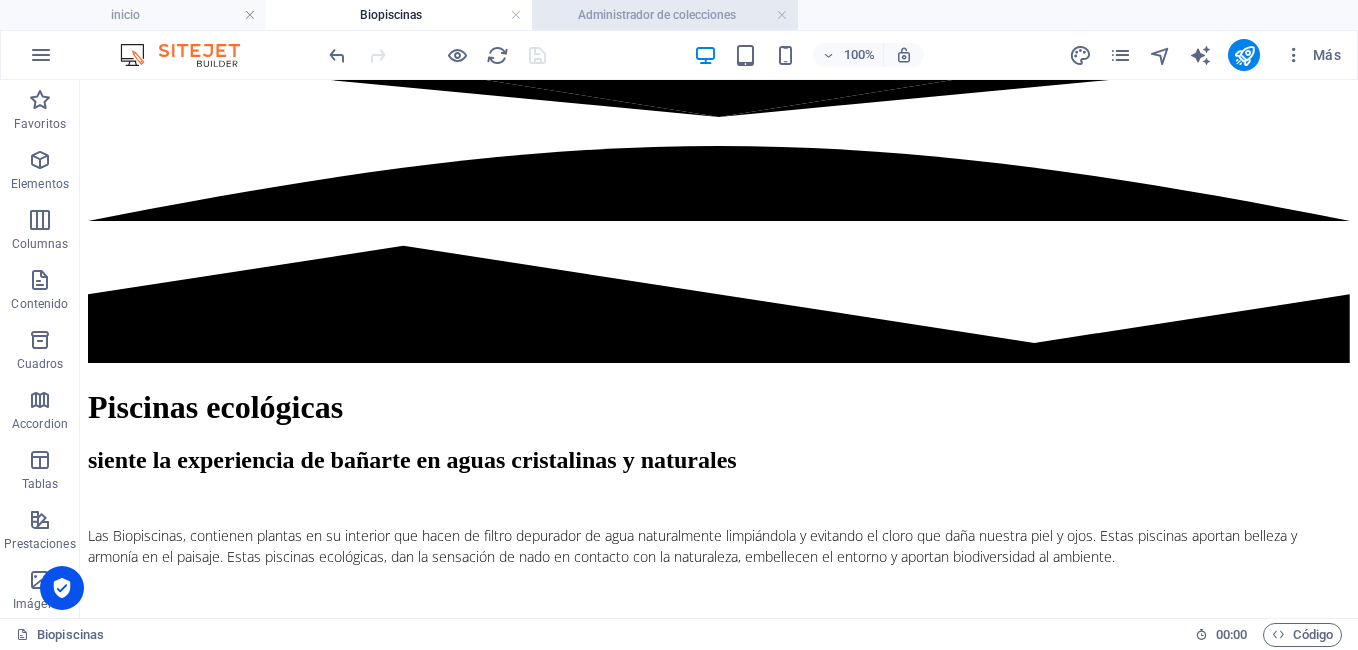 click on "Administrador de colecciones" at bounding box center [665, 15] 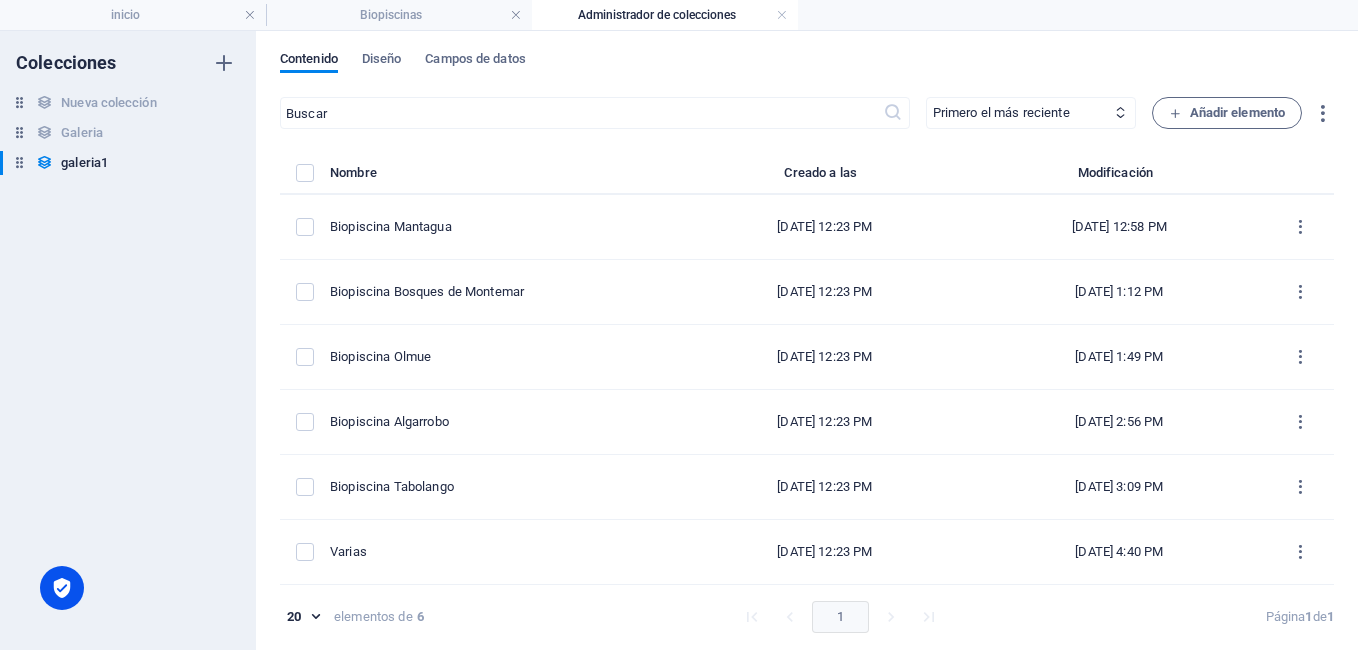 scroll, scrollTop: 0, scrollLeft: 0, axis: both 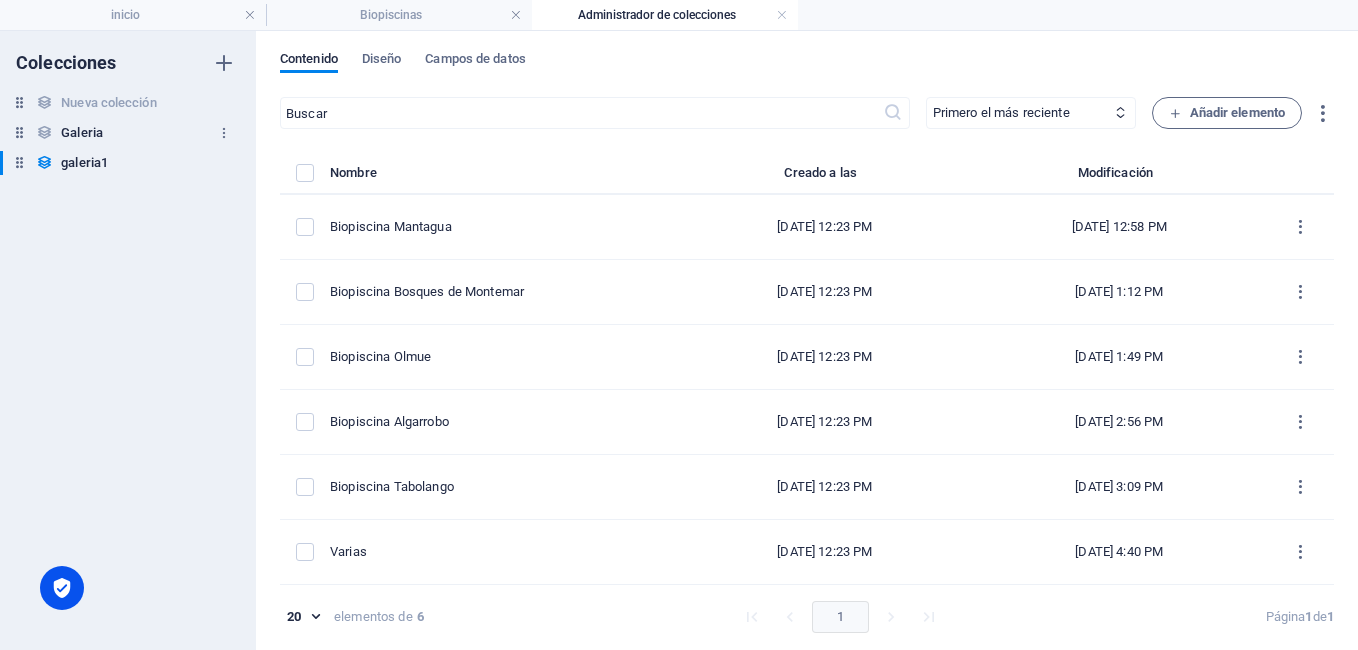 click at bounding box center (19, 132) 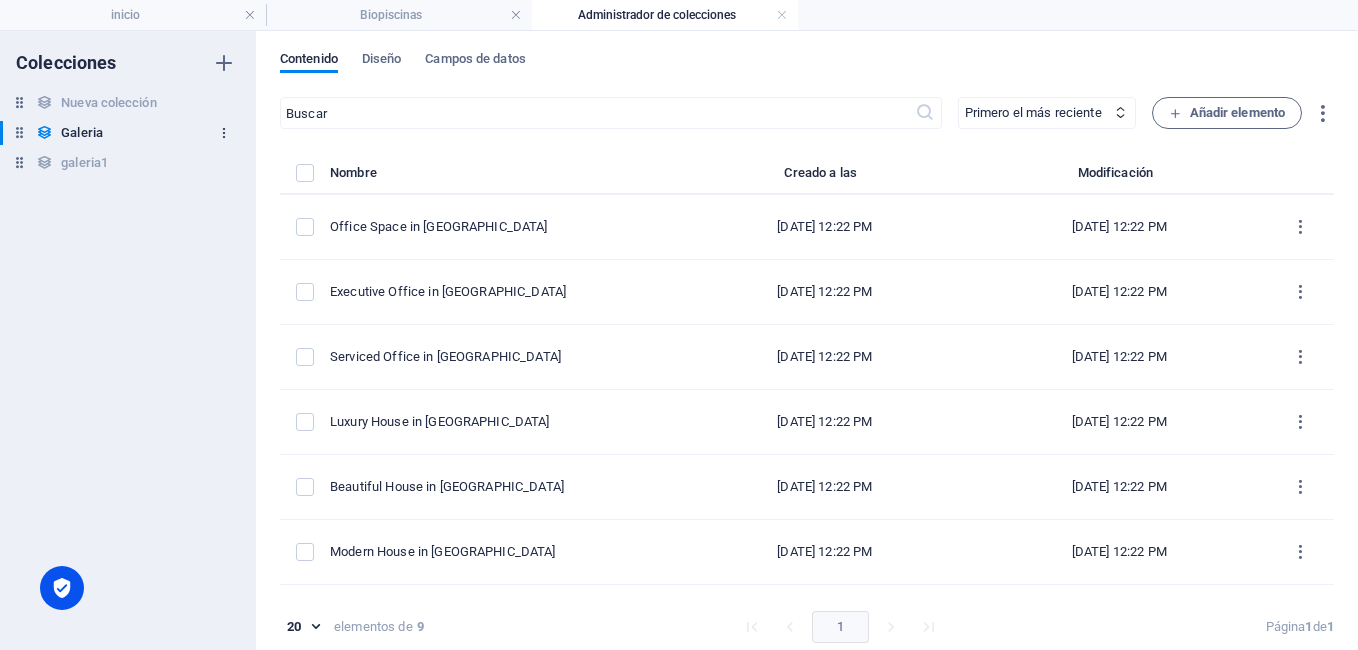 click at bounding box center (224, 133) 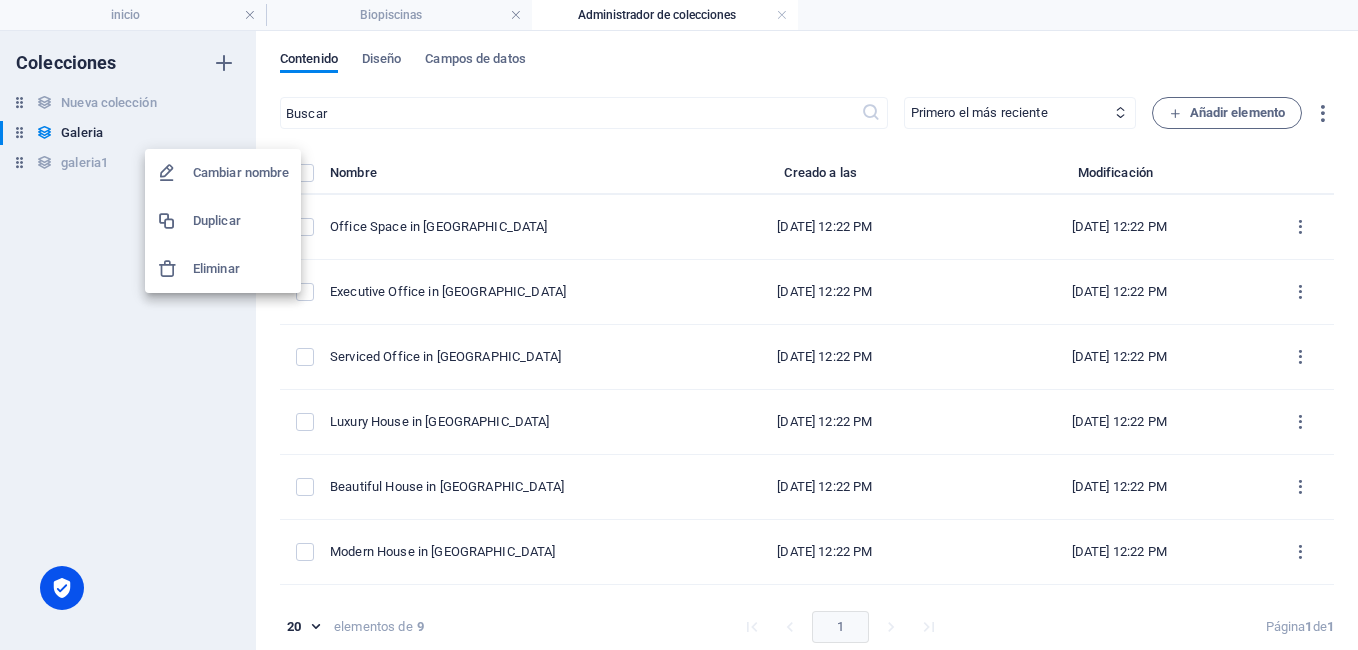 click on "Eliminar" at bounding box center [241, 269] 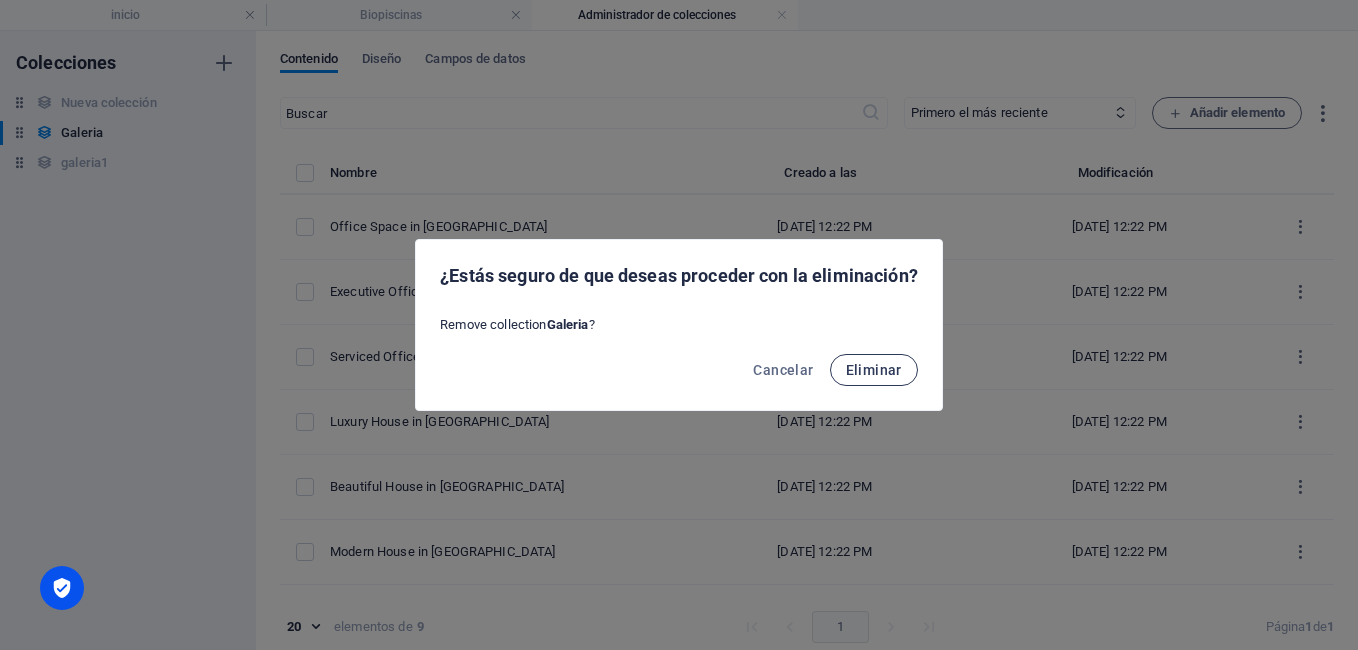 click on "Eliminar" at bounding box center (874, 370) 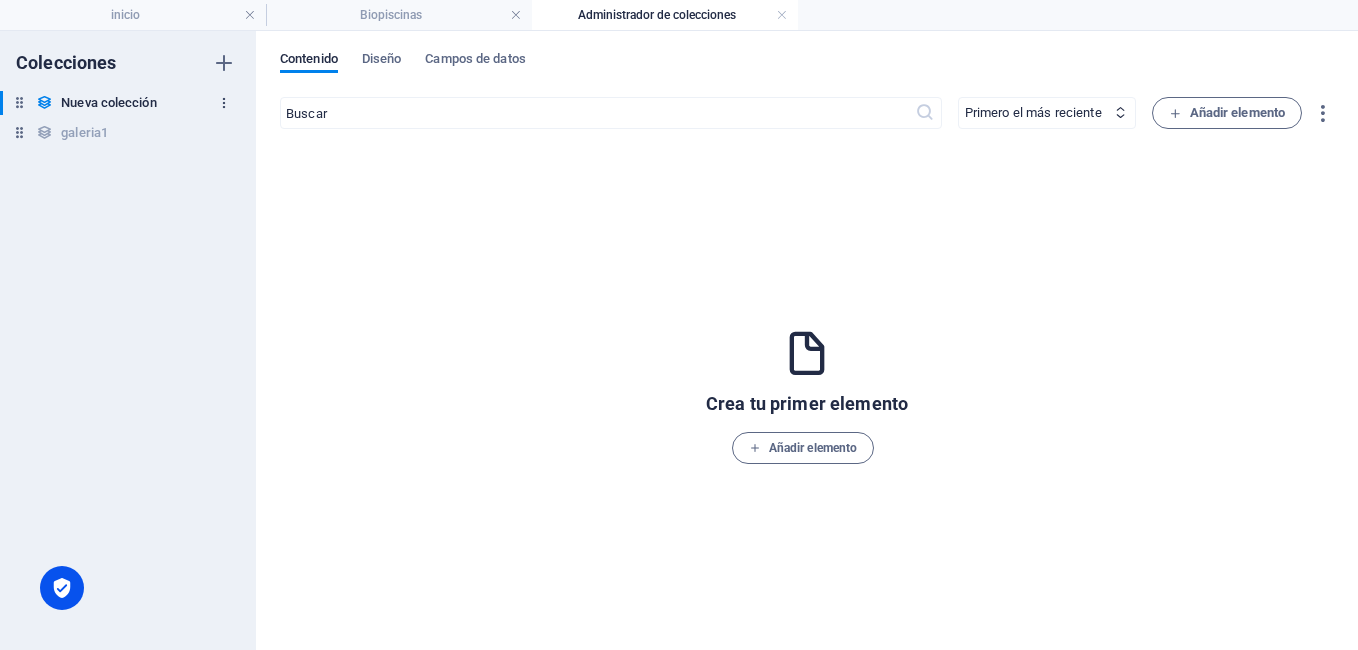 click at bounding box center (224, 103) 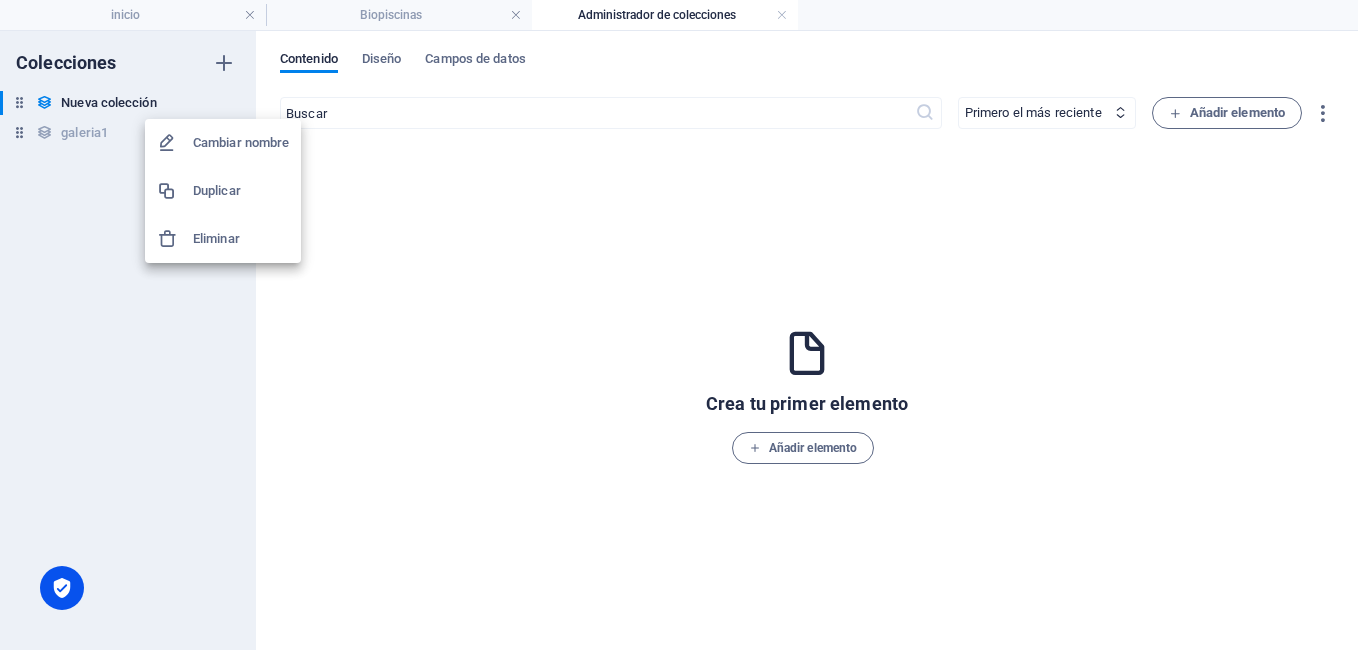 click on "Eliminar" at bounding box center [241, 239] 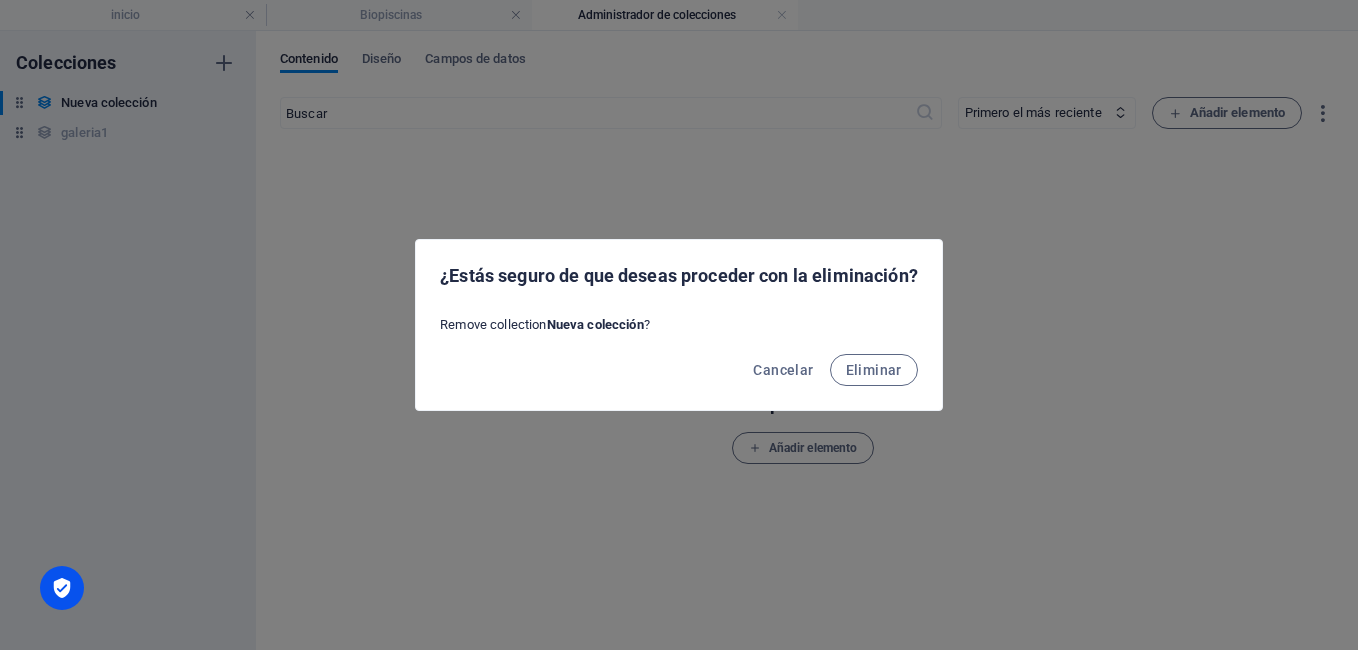 click on "¿Estás seguro de que deseas proceder con la eliminación? Remove collection  Nueva colección ? Cancelar Eliminar" at bounding box center [679, 325] 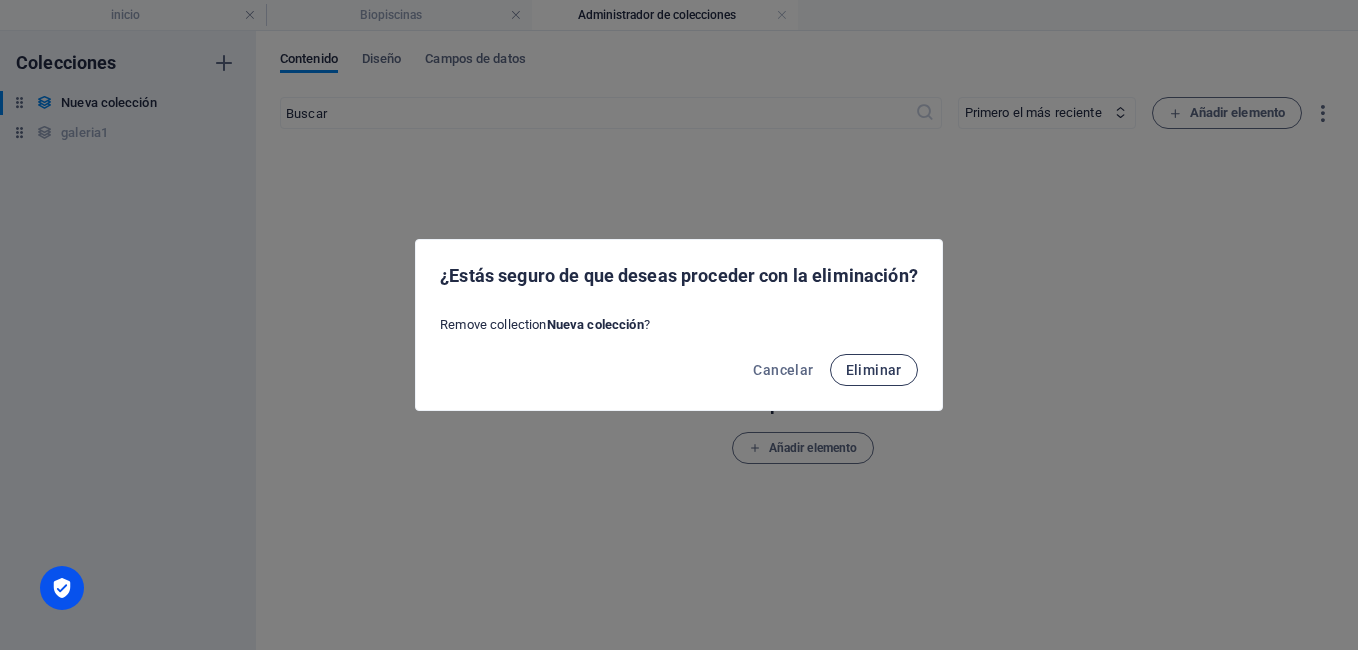 click on "Eliminar" at bounding box center (874, 370) 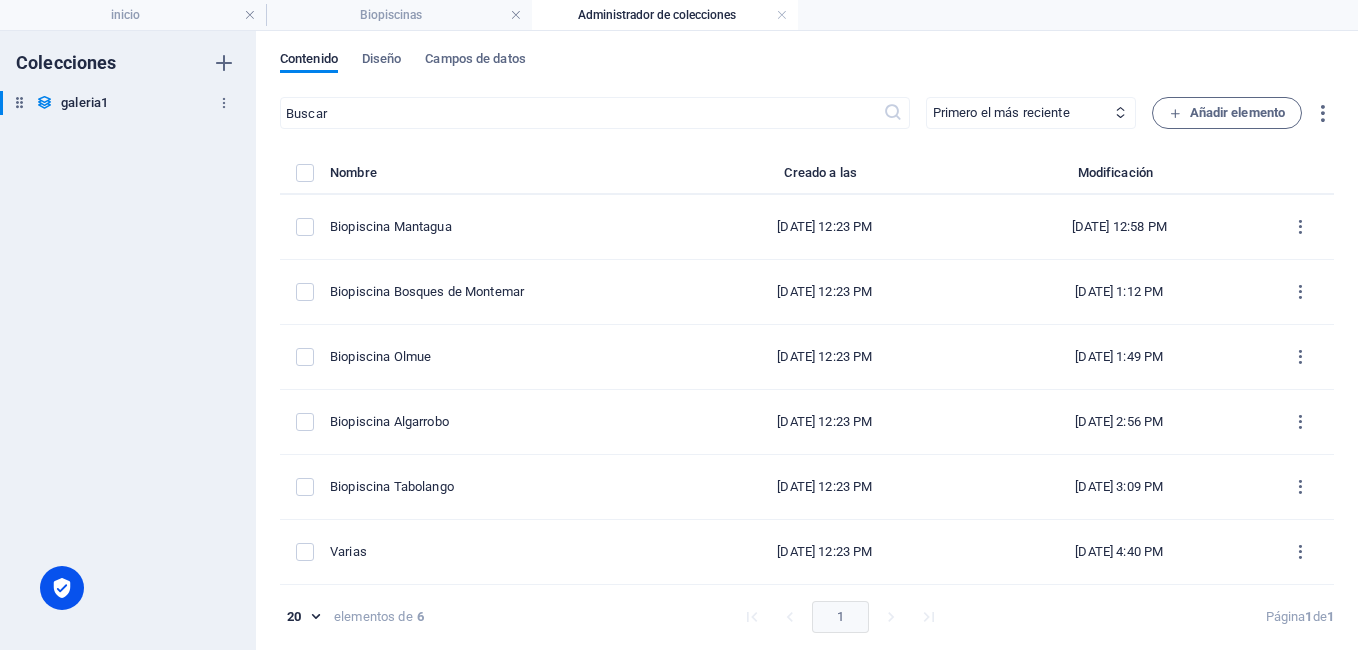 click at bounding box center (19, 102) 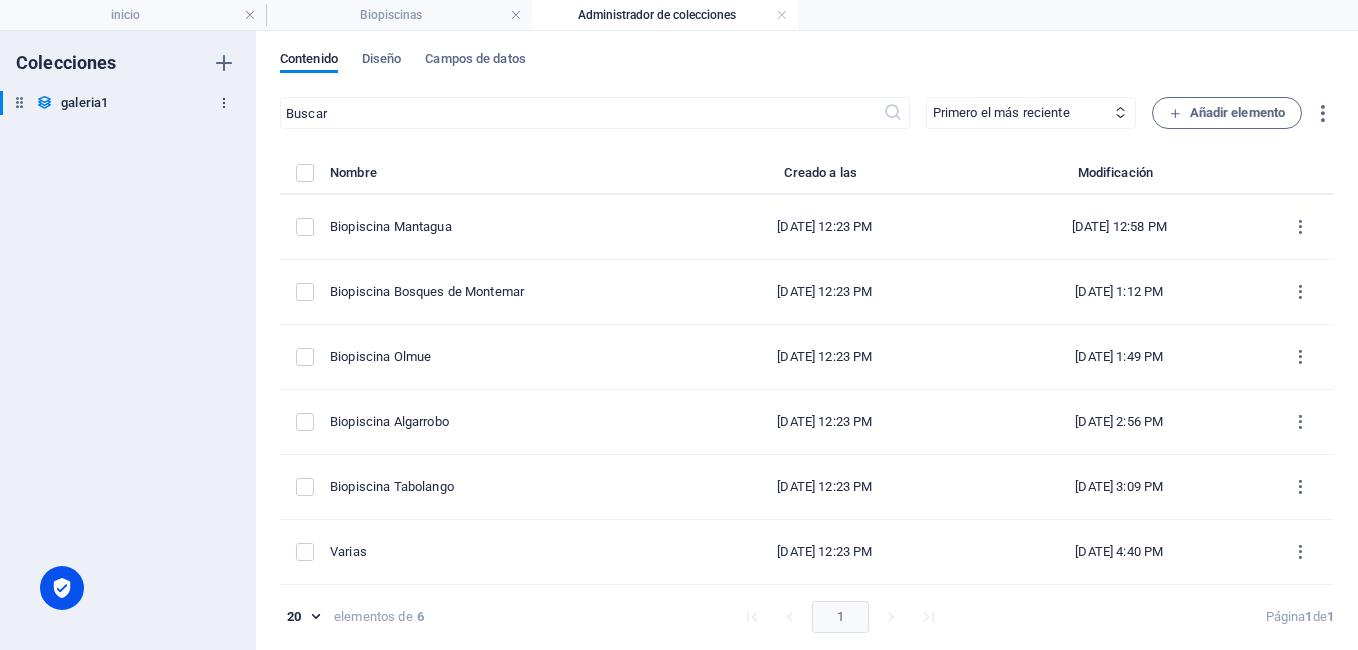 click at bounding box center (224, 103) 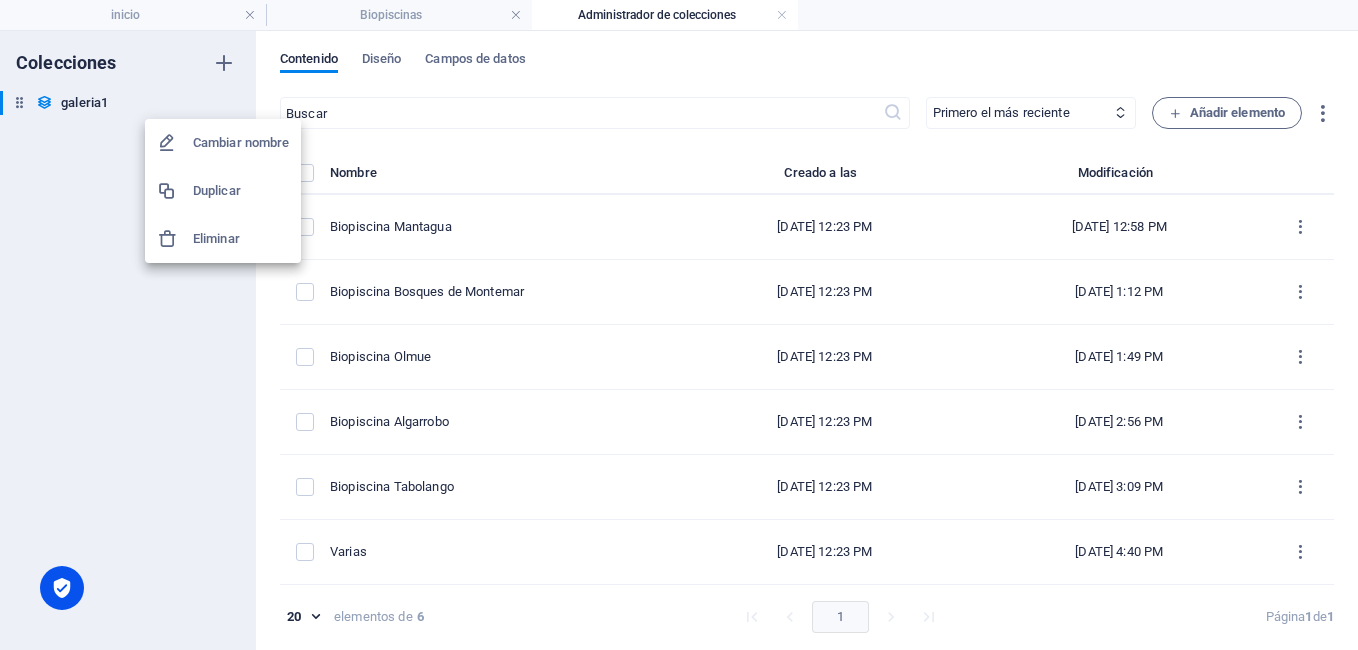 click on "Cambiar nombre" at bounding box center [241, 143] 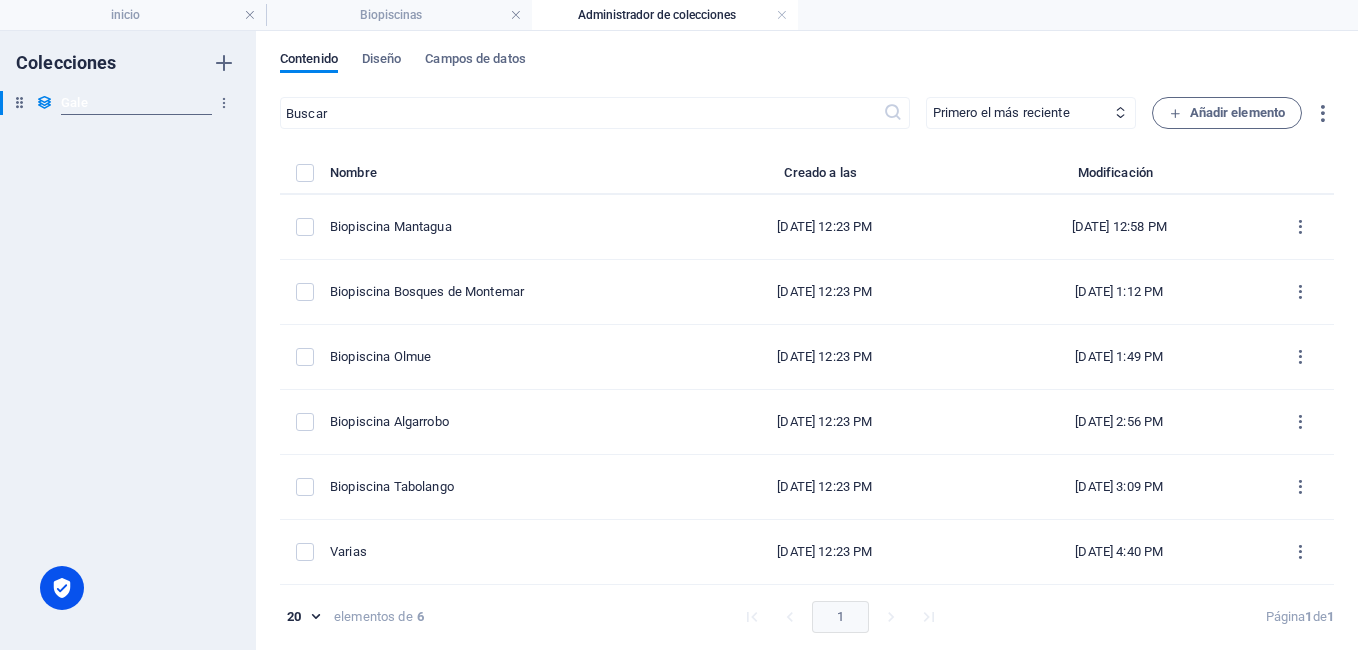click on "Gale" at bounding box center [136, 103] 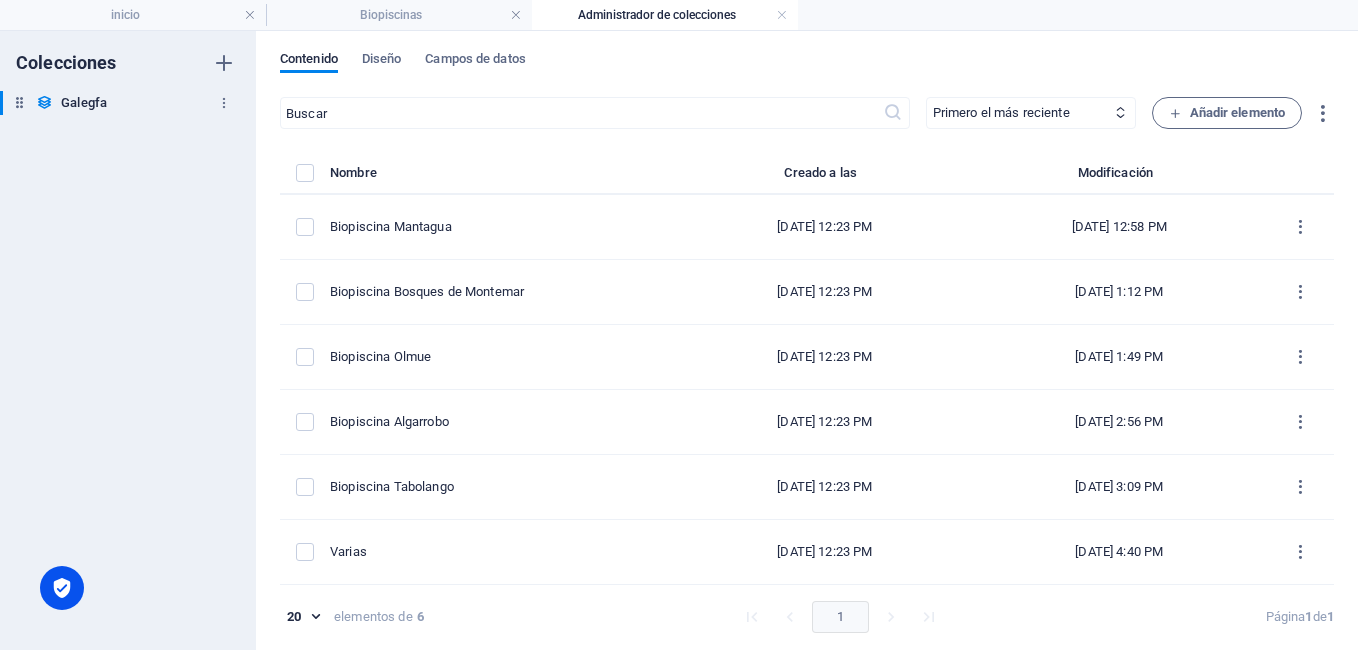 click on "Galegfa Galegfa" at bounding box center [118, 103] 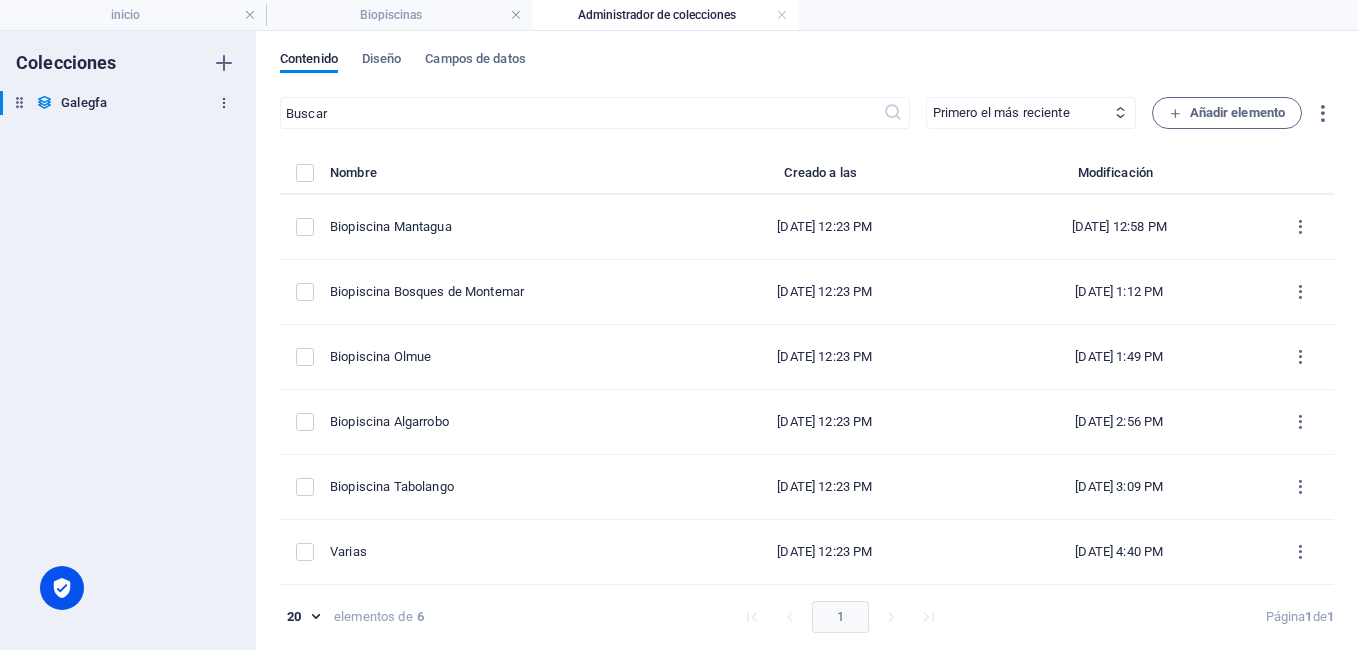 click at bounding box center (224, 103) 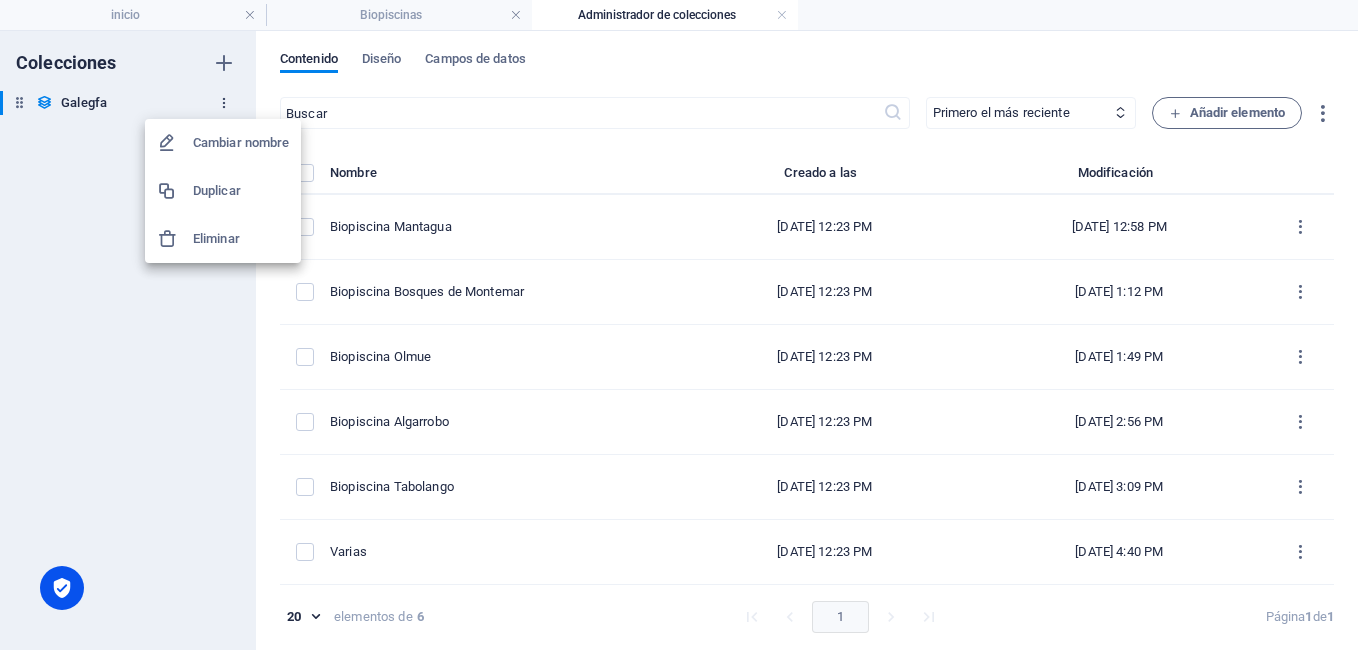 click at bounding box center [679, 325] 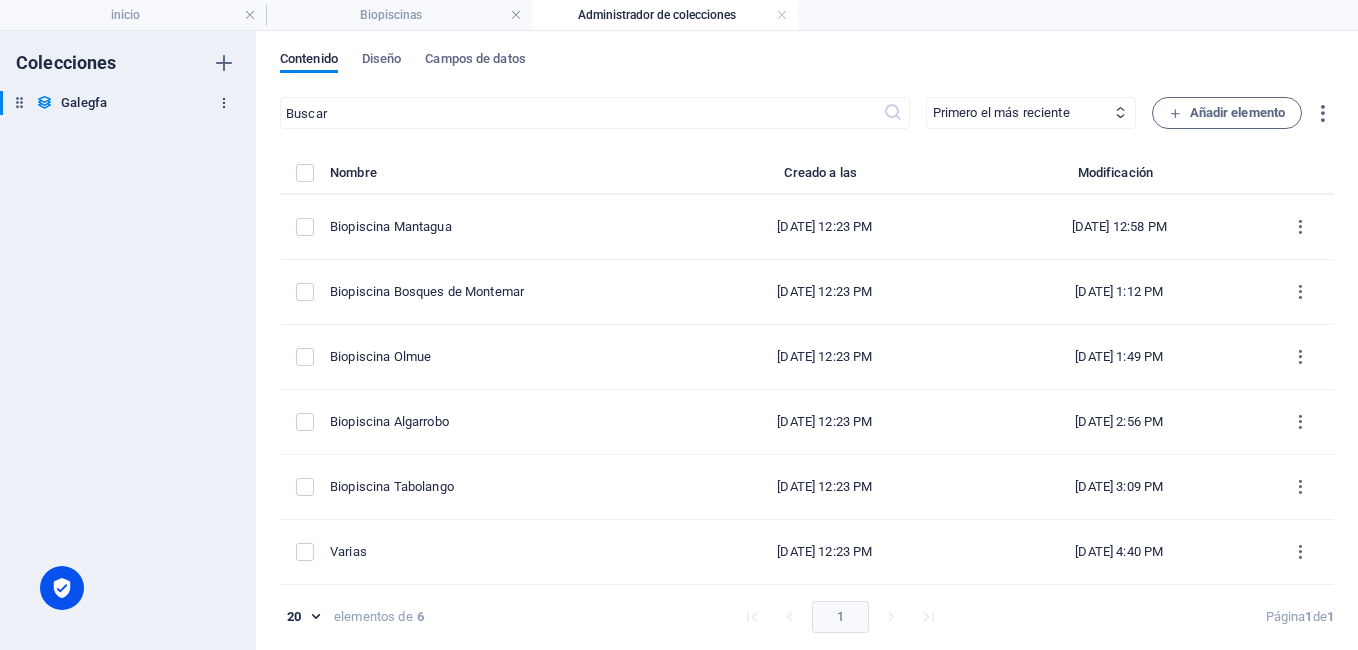 click at bounding box center [224, 103] 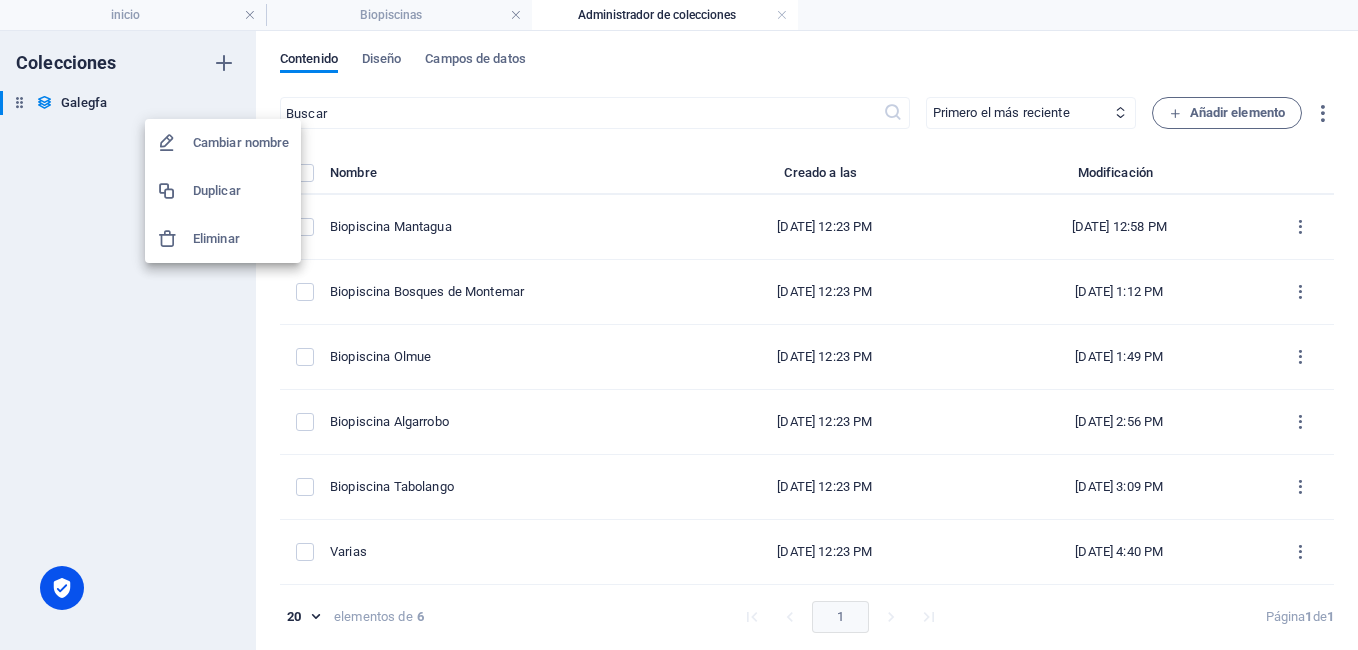 click on "Cambiar nombre" at bounding box center (241, 143) 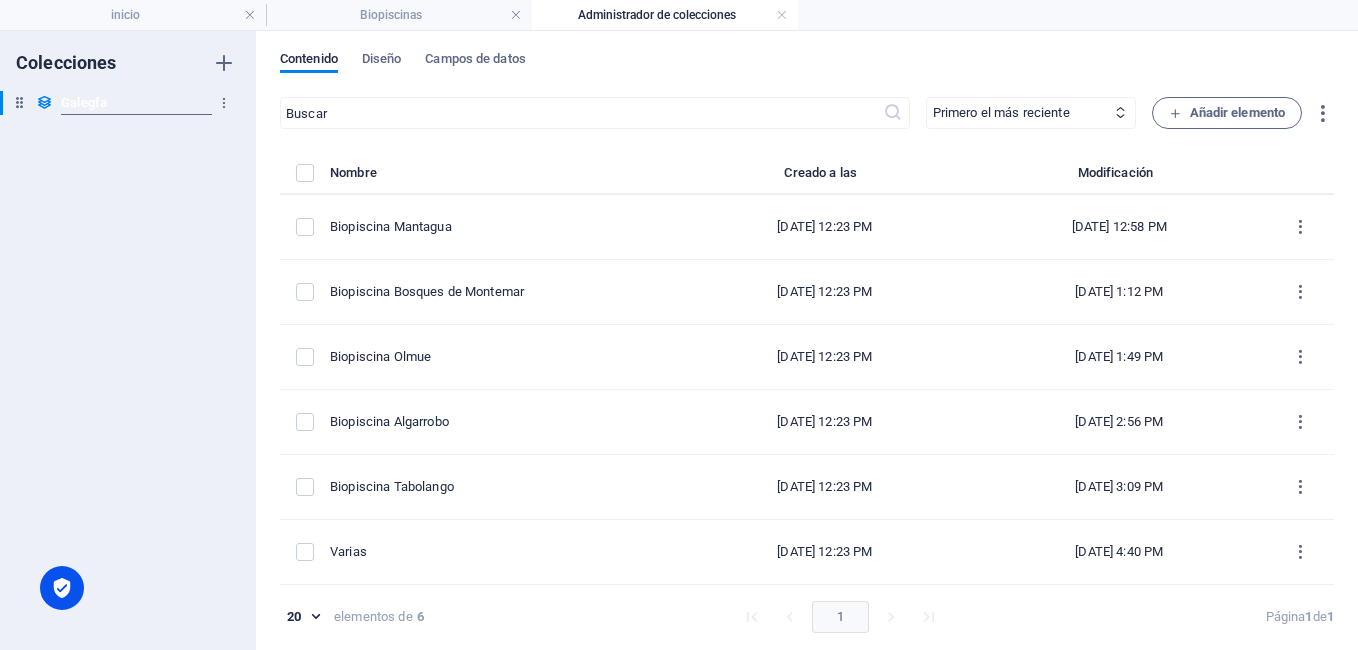 drag, startPoint x: 130, startPoint y: 102, endPoint x: 37, endPoint y: 96, distance: 93.193344 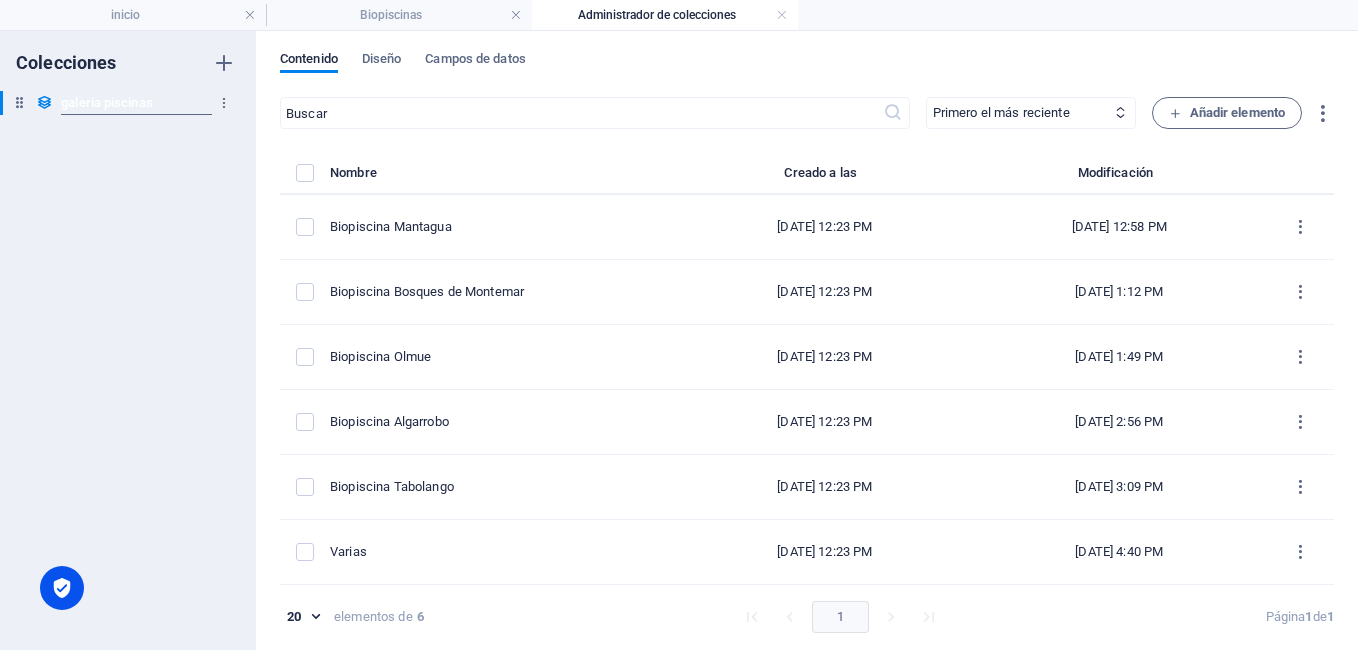 type on "galeria piscinas" 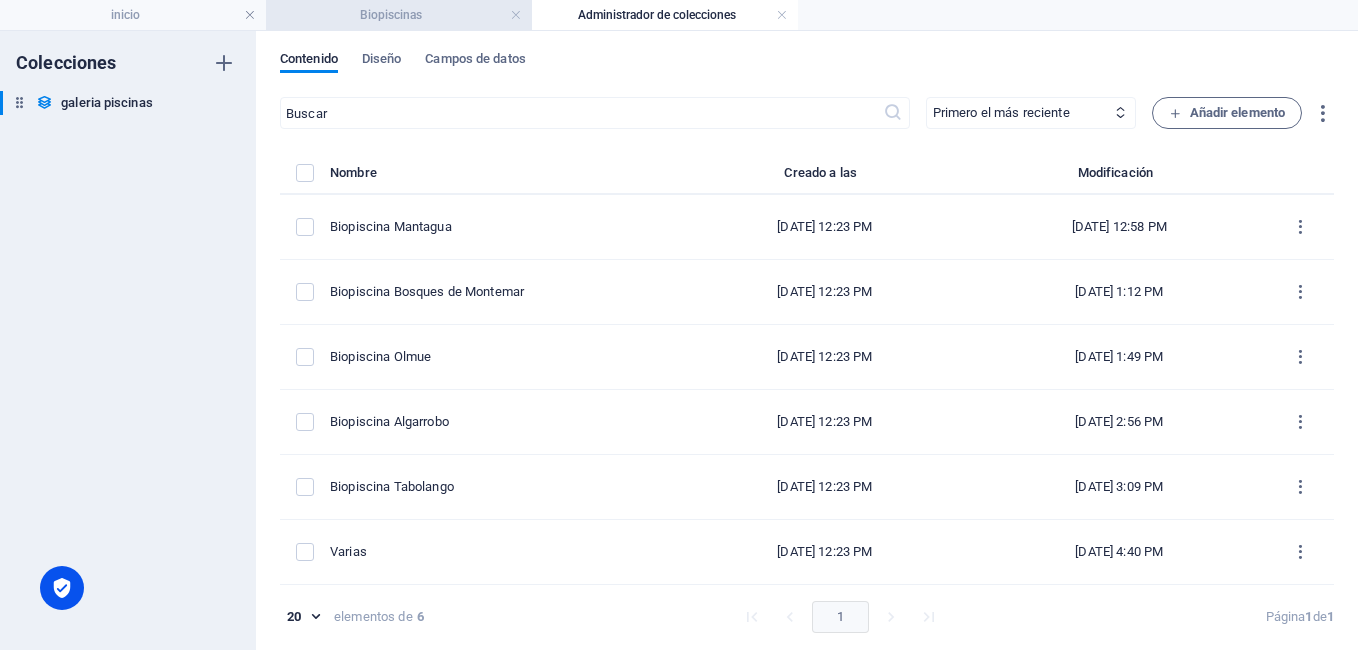 click on "Biopiscinas" at bounding box center (399, 15) 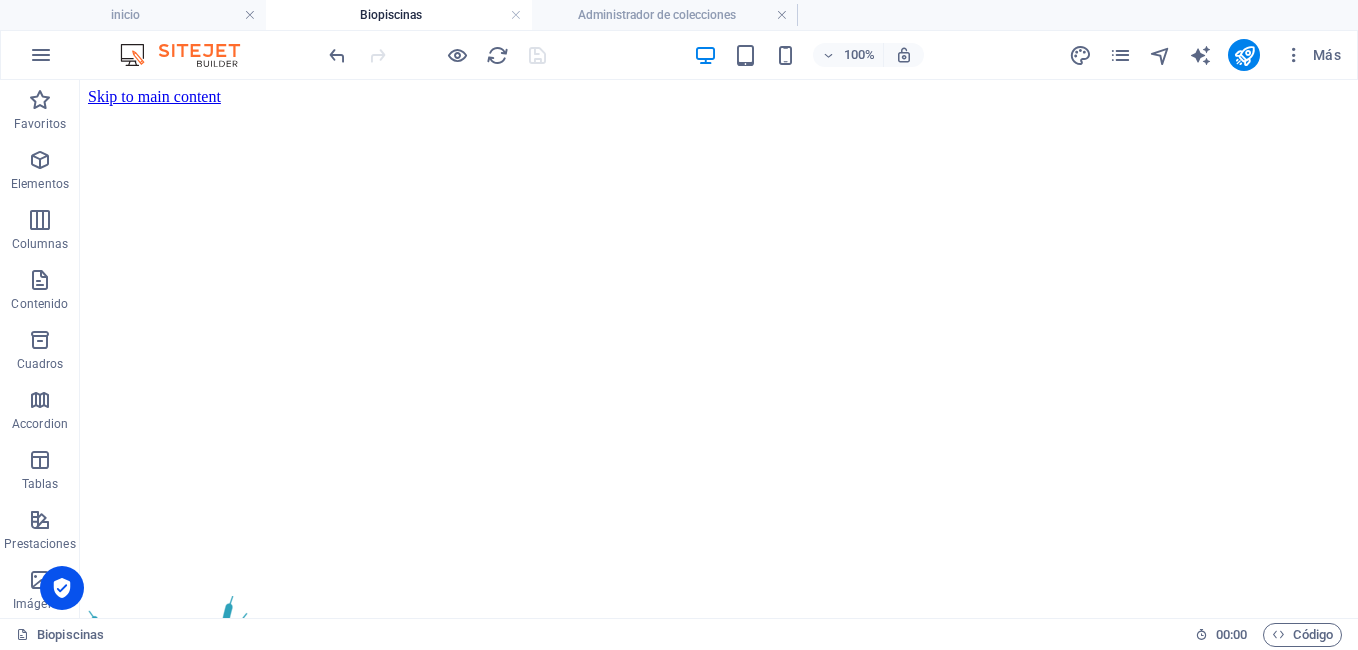scroll, scrollTop: 2577, scrollLeft: 0, axis: vertical 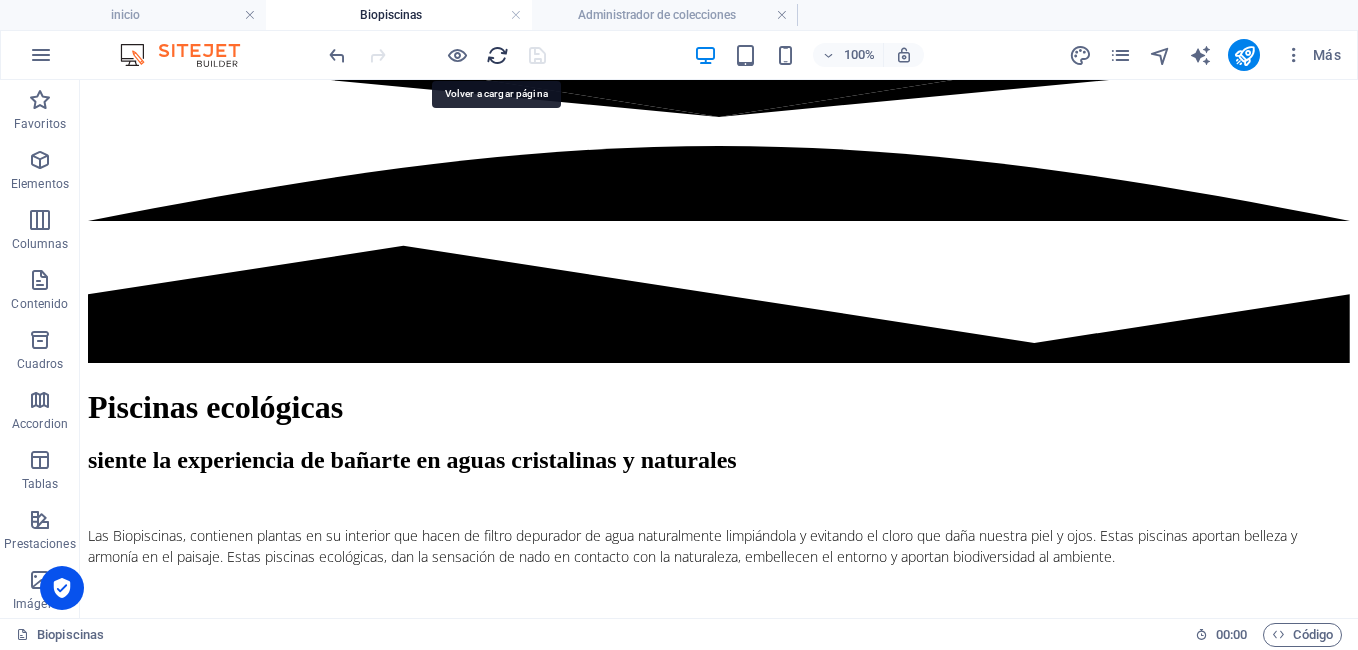 click at bounding box center [497, 55] 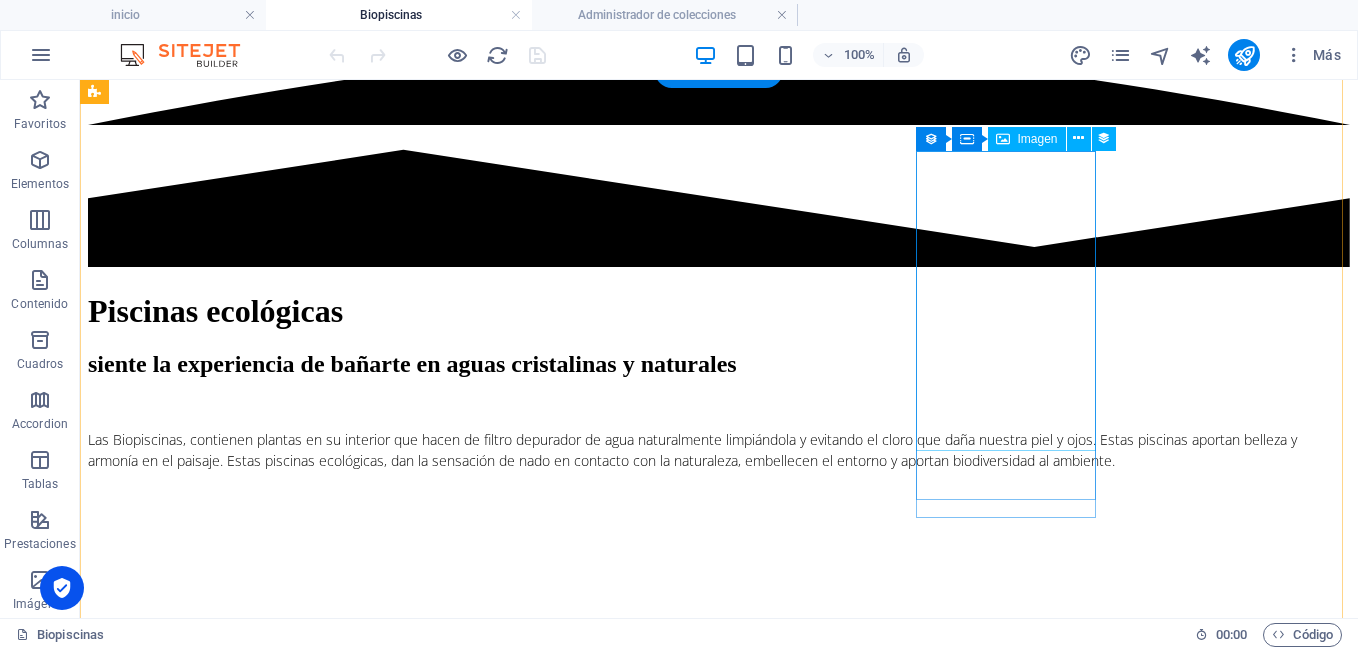 scroll, scrollTop: 2673, scrollLeft: 0, axis: vertical 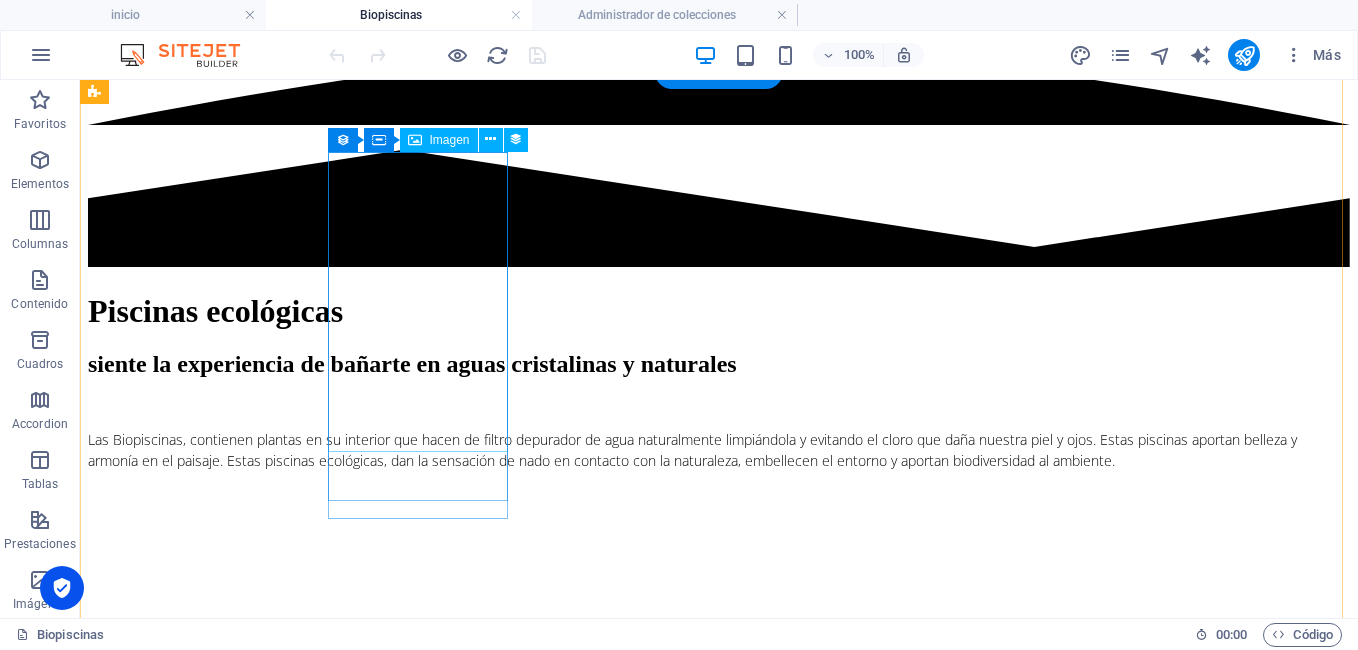 click at bounding box center (719, 8593) 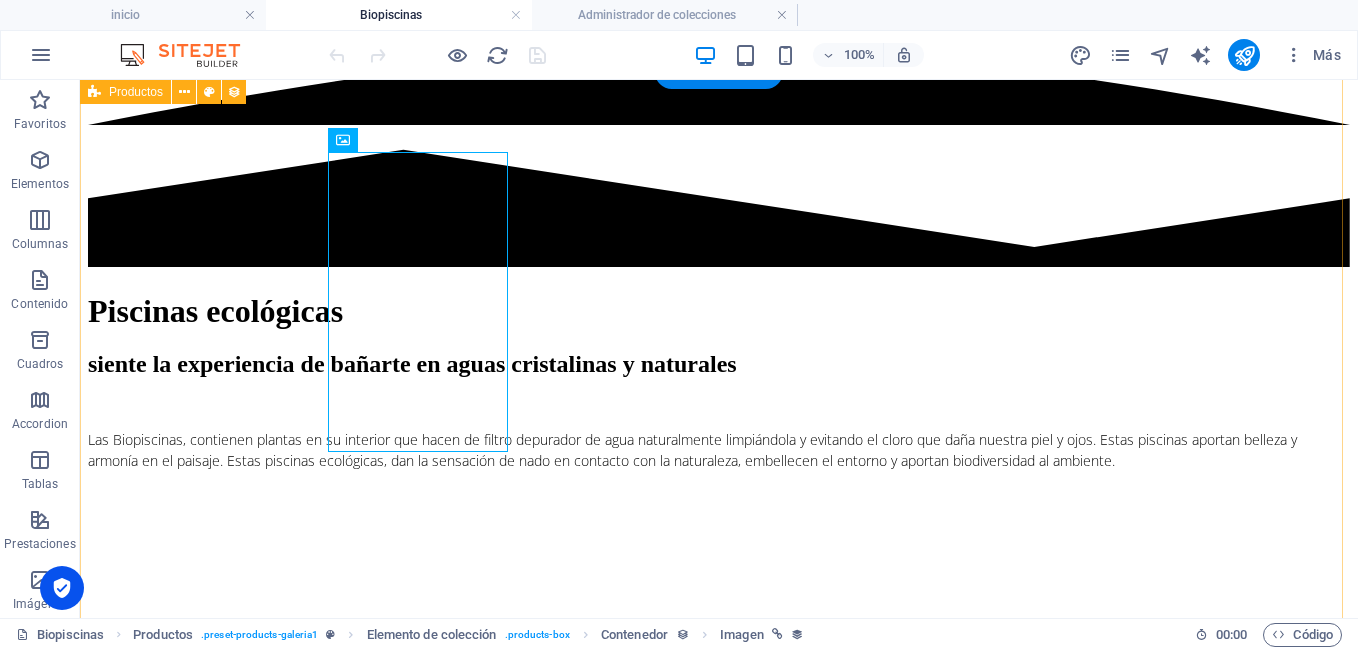 click on "Biopiscina Mantagua $ 14,99 Biopiscina Bosques de Montemar $ 19,99 Biopiscina Olmue $ 19,99 Biopiscina Algarrobo $ 8,99 Biopiscina Tabolango $ 16,99 Varias $ 34,99  Anterior Siguiente" at bounding box center (719, 9509) 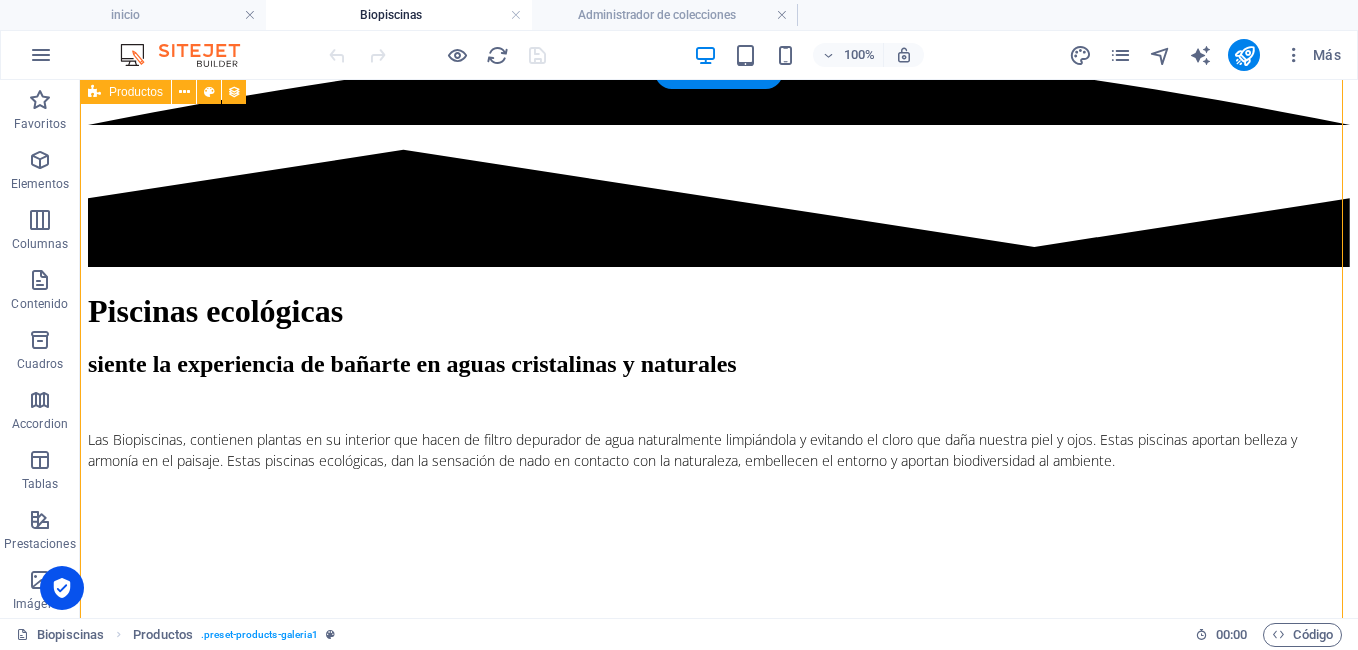 click on "Biopiscina Mantagua $ 14,99 Biopiscina Bosques de Montemar $ 19,99 Biopiscina Olmue $ 19,99 Biopiscina Algarrobo $ 8,99 Biopiscina Tabolango $ 16,99 Varias $ 34,99  Anterior Siguiente" at bounding box center [719, 9509] 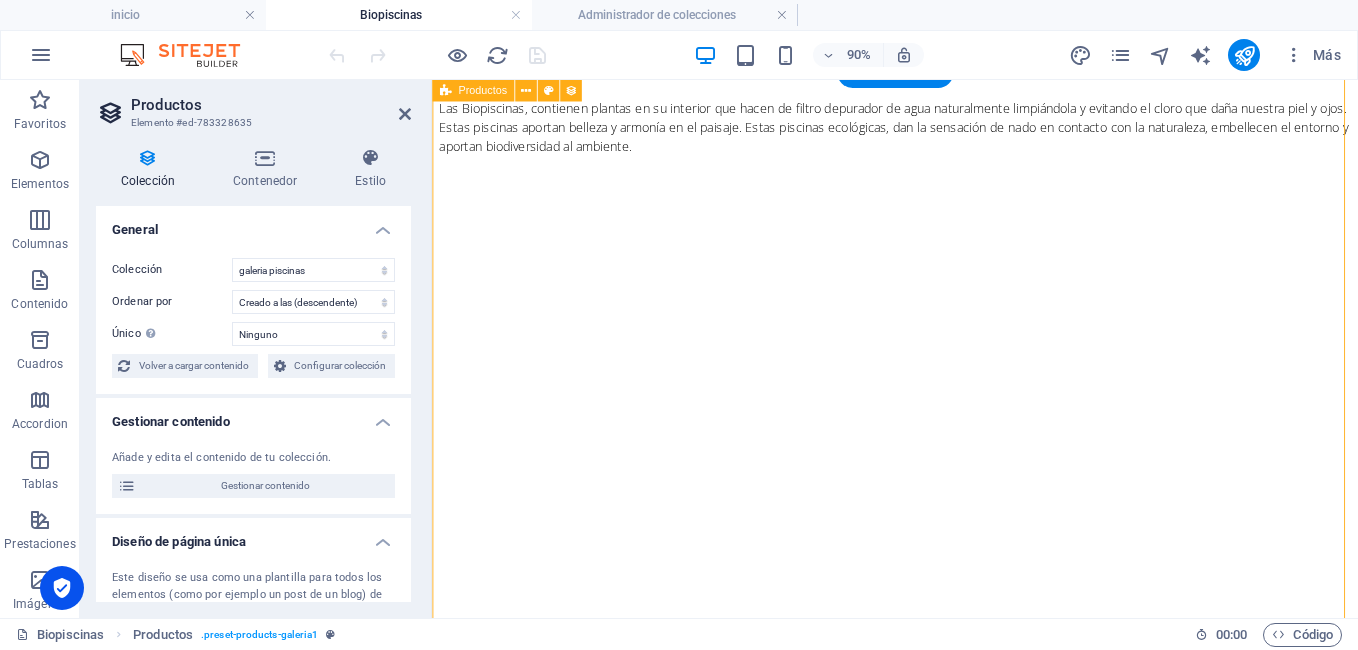 scroll, scrollTop: 2696, scrollLeft: 0, axis: vertical 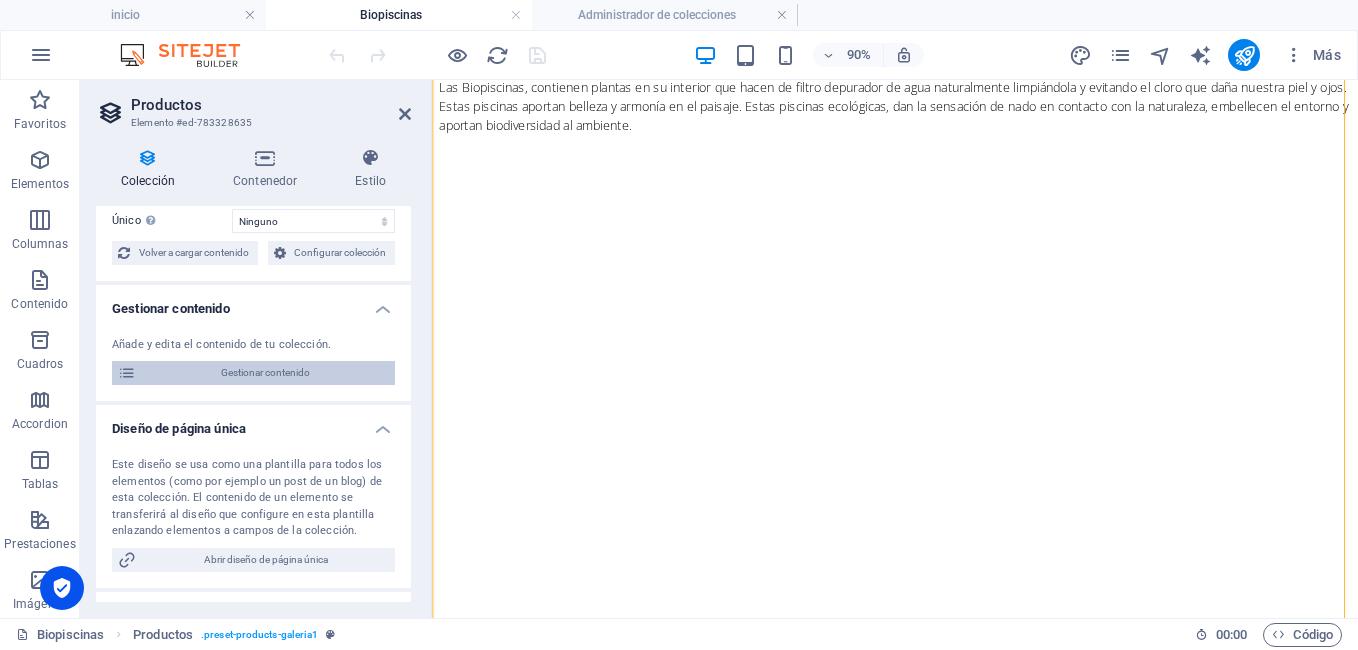click on "Gestionar contenido" at bounding box center [265, 373] 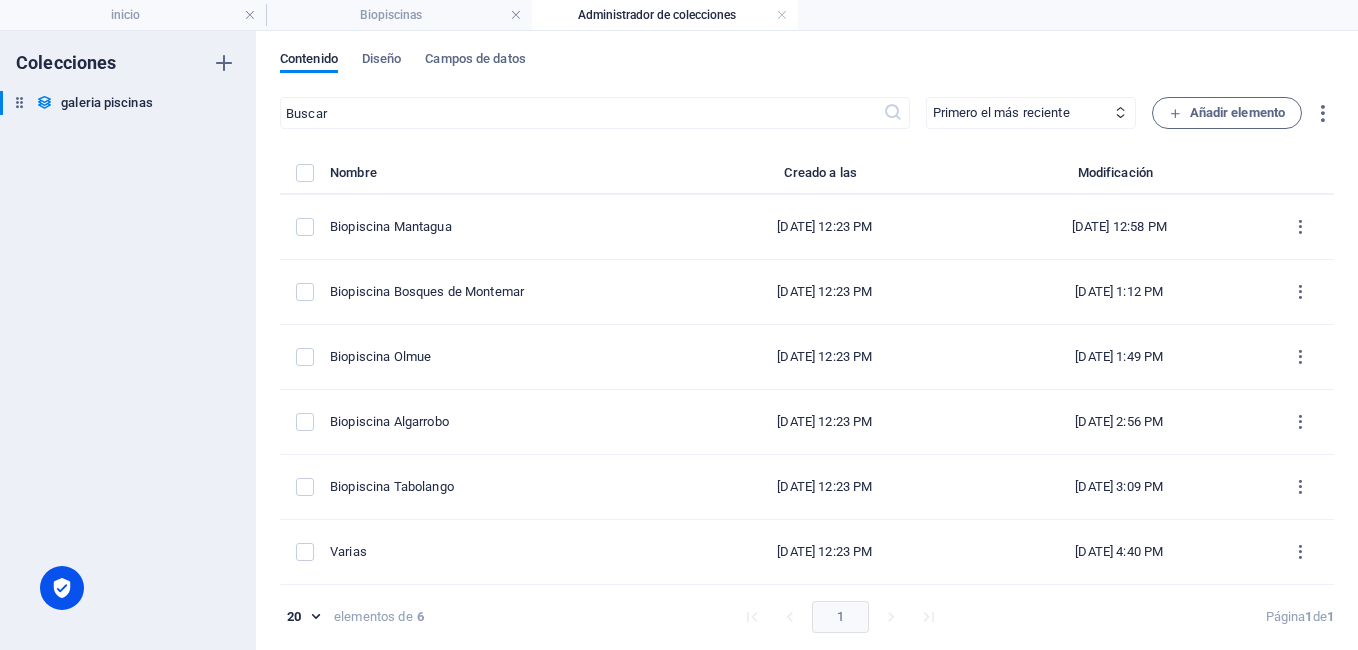 scroll, scrollTop: 0, scrollLeft: 0, axis: both 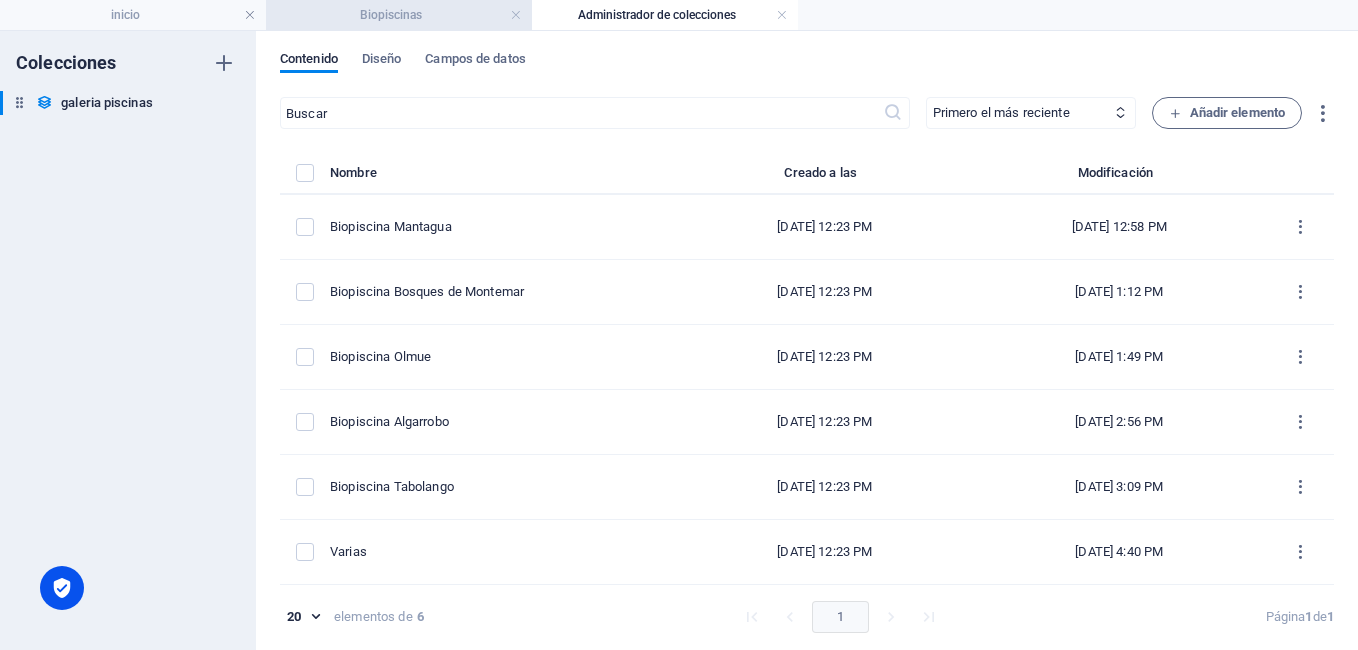 click on "Biopiscinas" at bounding box center [399, 15] 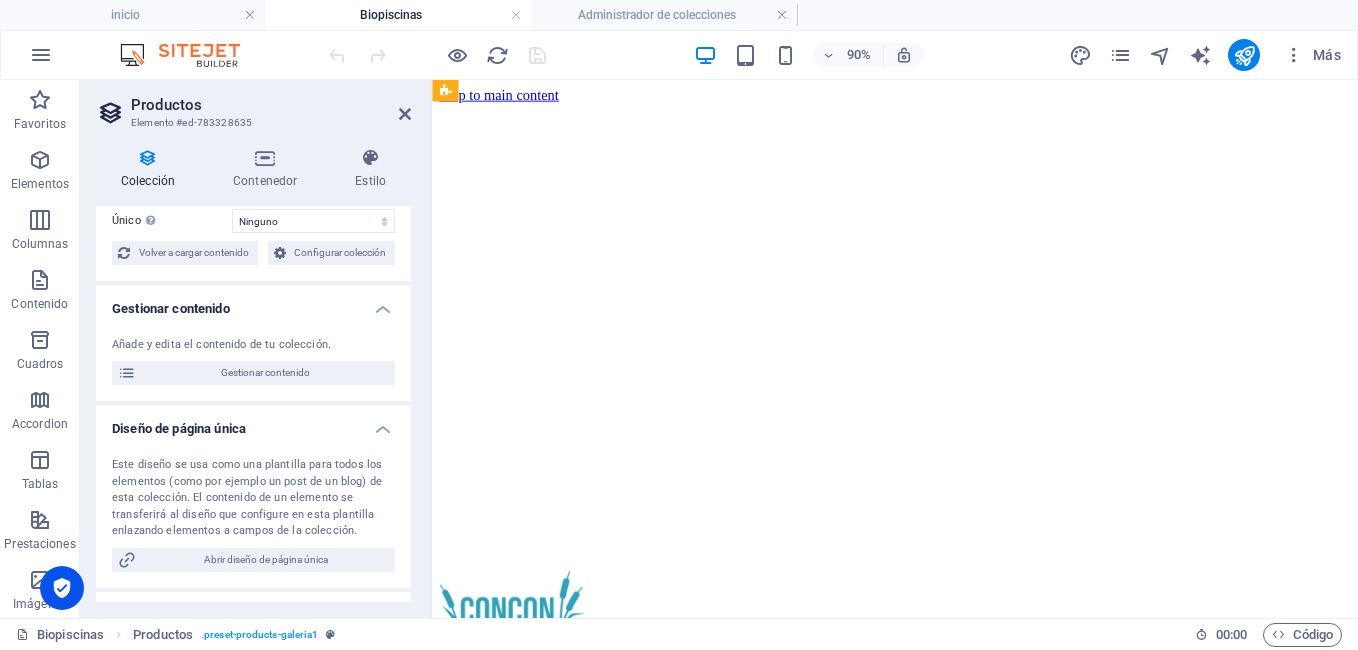 scroll, scrollTop: 2696, scrollLeft: 0, axis: vertical 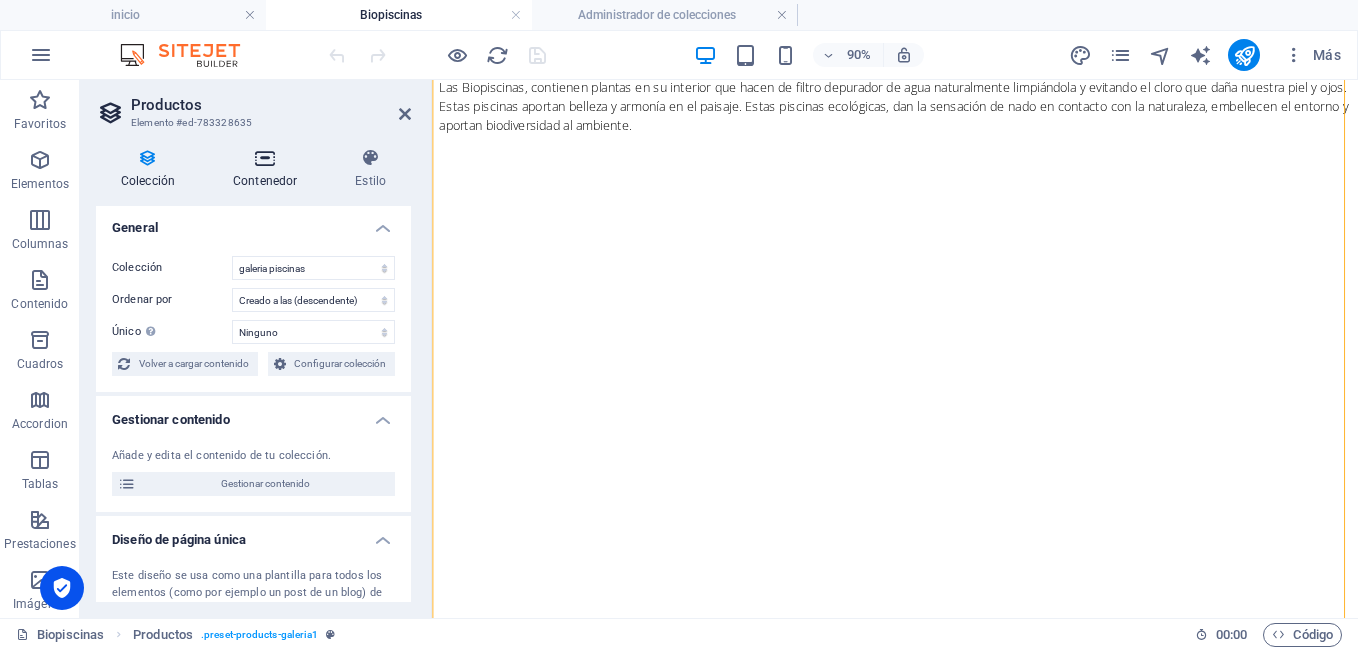 click on "Contenedor" at bounding box center (269, 169) 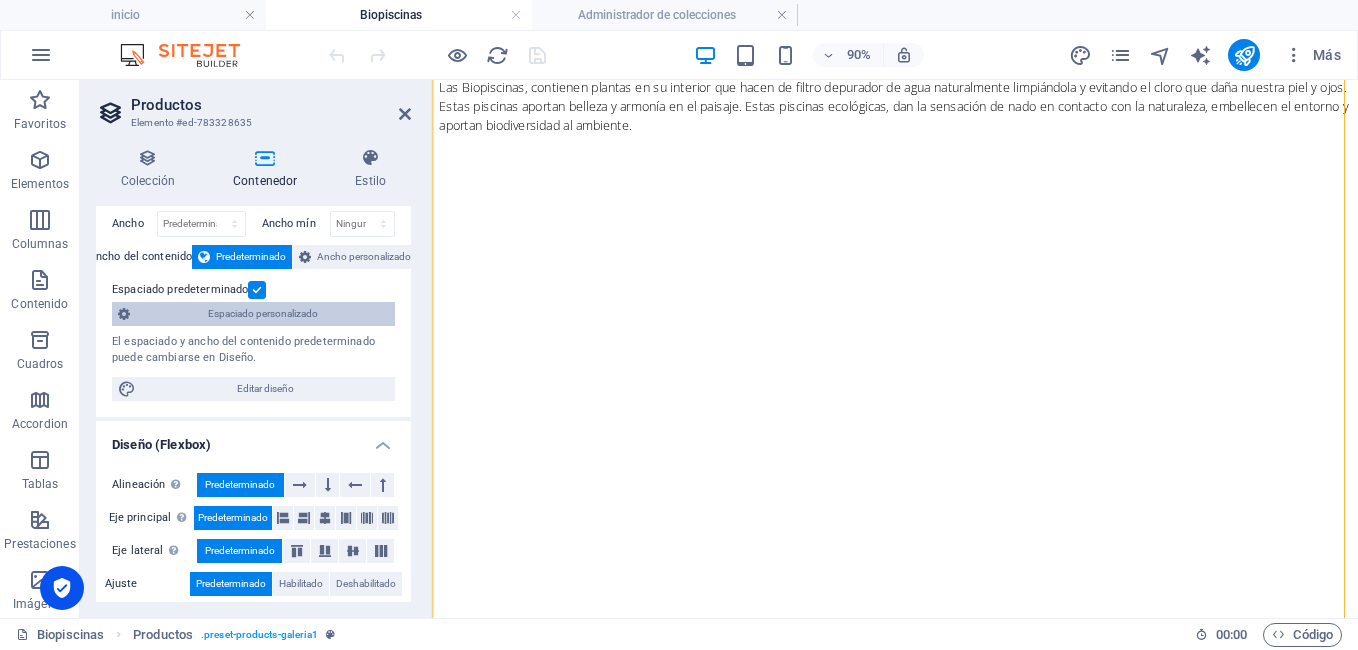scroll, scrollTop: 38, scrollLeft: 0, axis: vertical 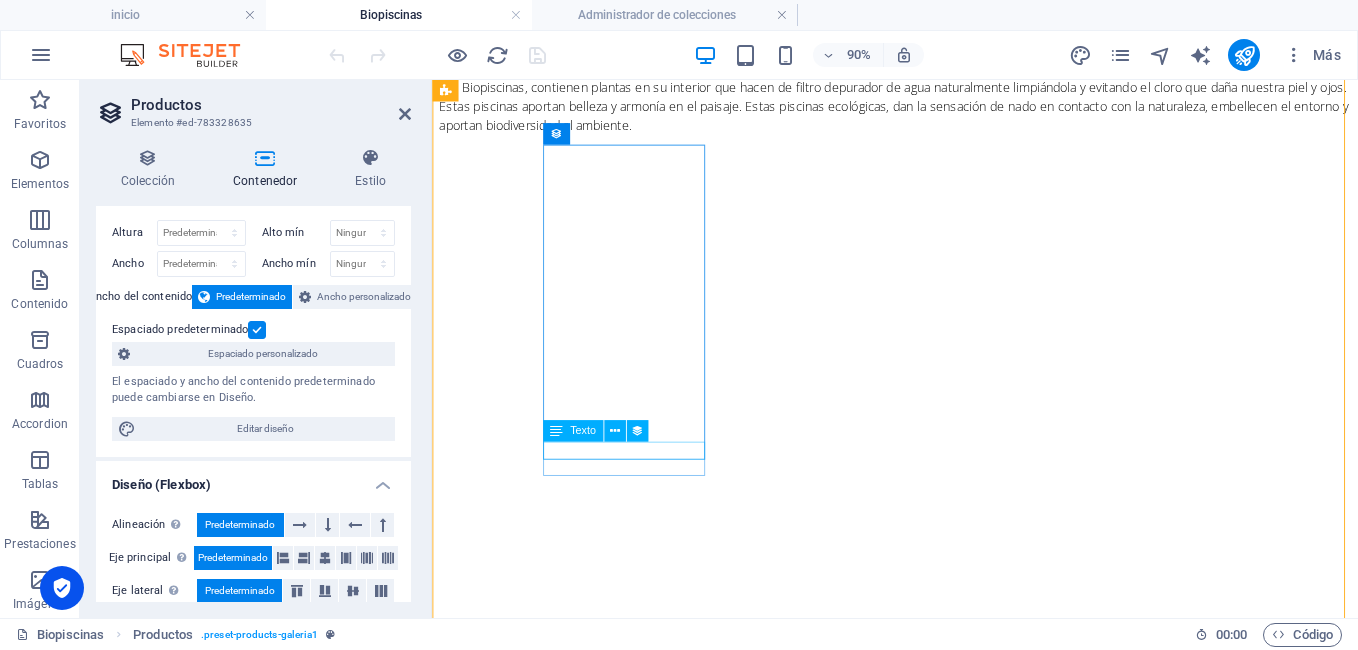 click on "$ 14,99" at bounding box center (946, 7662) 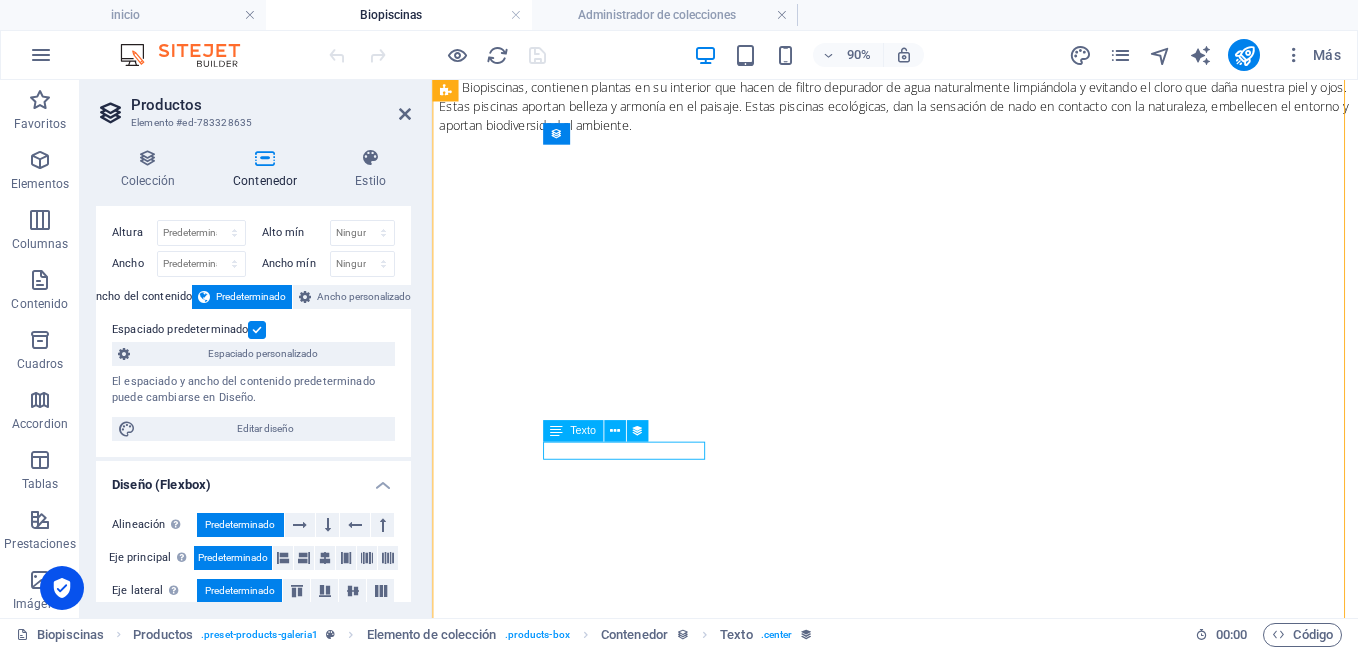 click on "$ 14,99" at bounding box center (946, 7662) 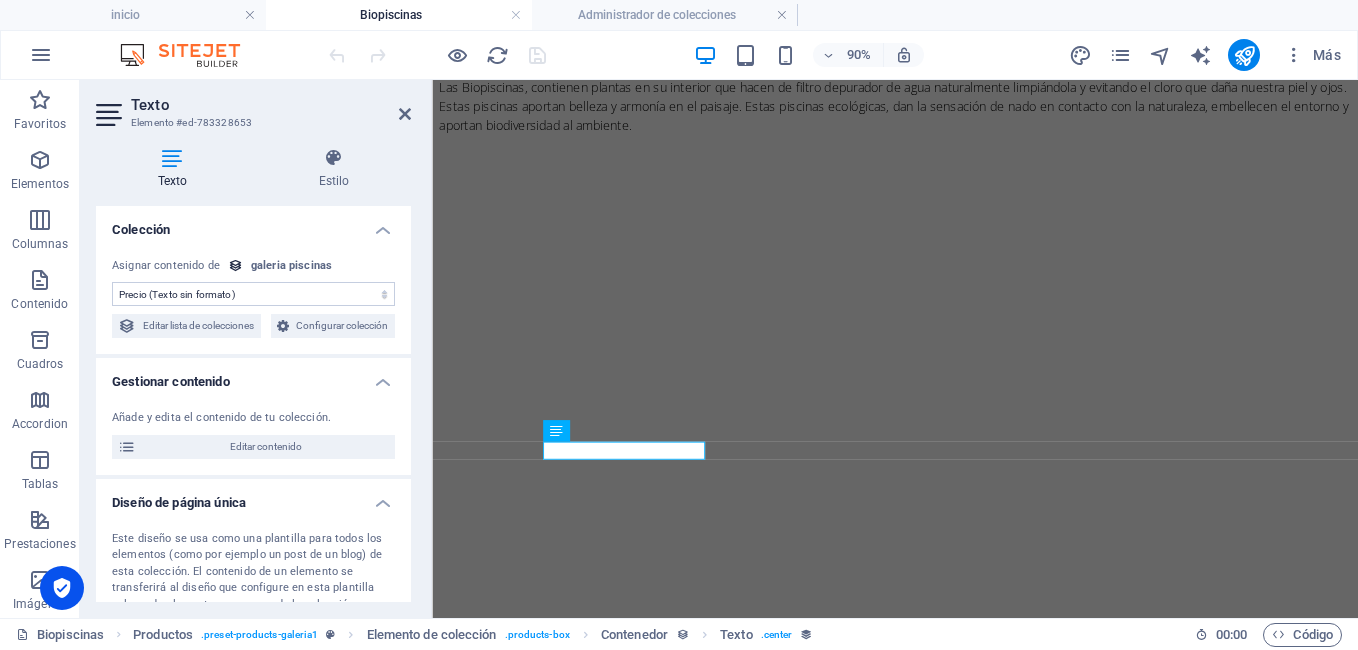 click on "Sin asignación, el contenido permanece estático Creado a las (Fecha) Actualizado a las (Fecha) Name (Texto sin formato) Slug (Texto sin formato) Imagen del producto (Archivo) Precio (Texto sin formato) Nº producto (Nº) Descripción del producto (CMS) Disponibilidad (Opción) Galería (Múltiples archivos)" at bounding box center [253, 294] 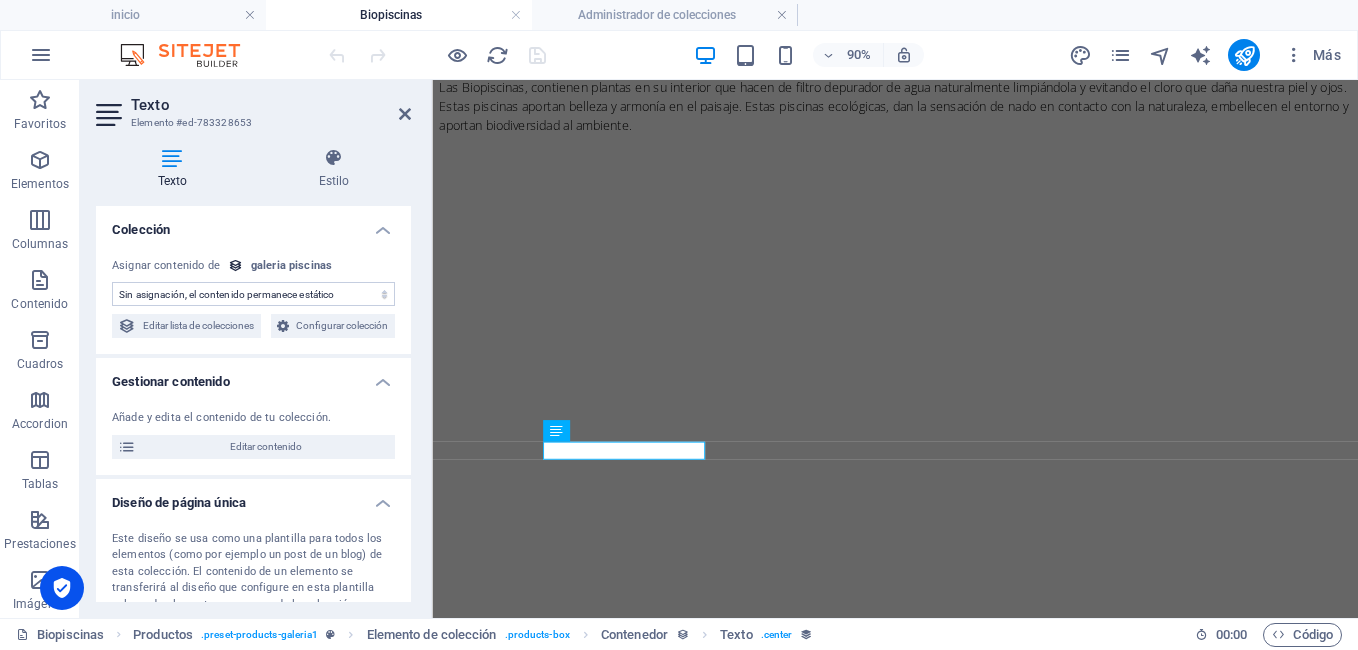 click on "Sin asignación, el contenido permanece estático Creado a las (Fecha) Actualizado a las (Fecha) Name (Texto sin formato) Slug (Texto sin formato) Imagen del producto (Archivo) Precio (Texto sin formato) Nº producto (Nº) Descripción del producto (CMS) Disponibilidad (Opción) Galería (Múltiples archivos)" at bounding box center (253, 294) 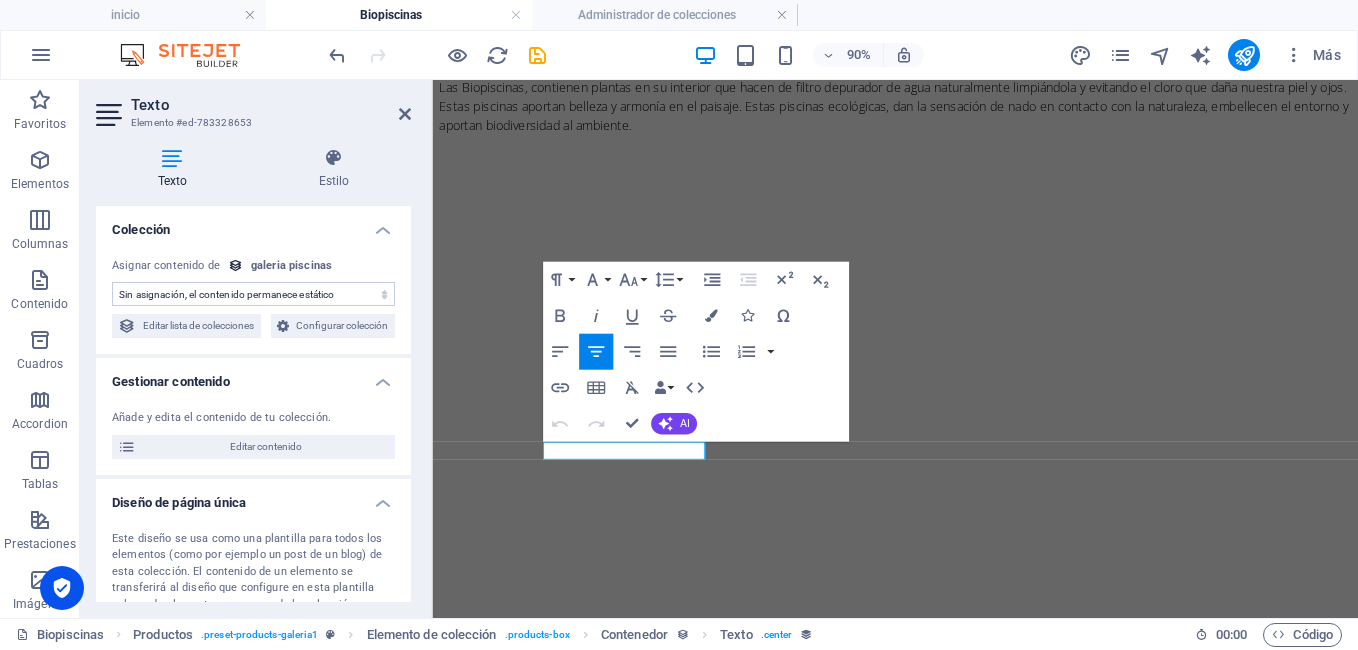click on "Sin asignación, el contenido permanece estático Creado a las (Fecha) Actualizado a las (Fecha) Name (Texto sin formato) Slug (Texto sin formato) Imagen del producto (Archivo) Precio (Texto sin formato) Nº producto (Nº) Descripción del producto (CMS) Disponibilidad (Opción) Galería (Múltiples archivos)" at bounding box center [253, 294] 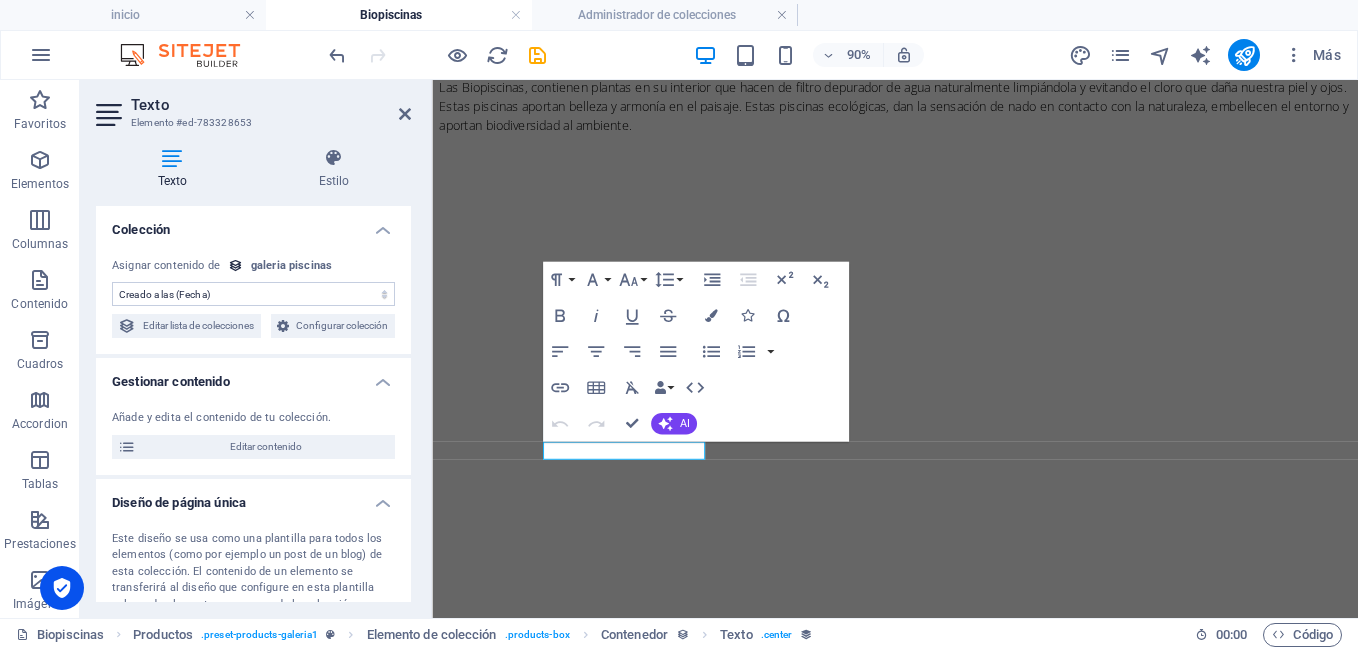 click on "Sin asignación, el contenido permanece estático Creado a las (Fecha) Actualizado a las (Fecha) Name (Texto sin formato) Slug (Texto sin formato) Imagen del producto (Archivo) Precio (Texto sin formato) Nº producto (Nº) Descripción del producto (CMS) Disponibilidad (Opción) Galería (Múltiples archivos)" at bounding box center (253, 294) 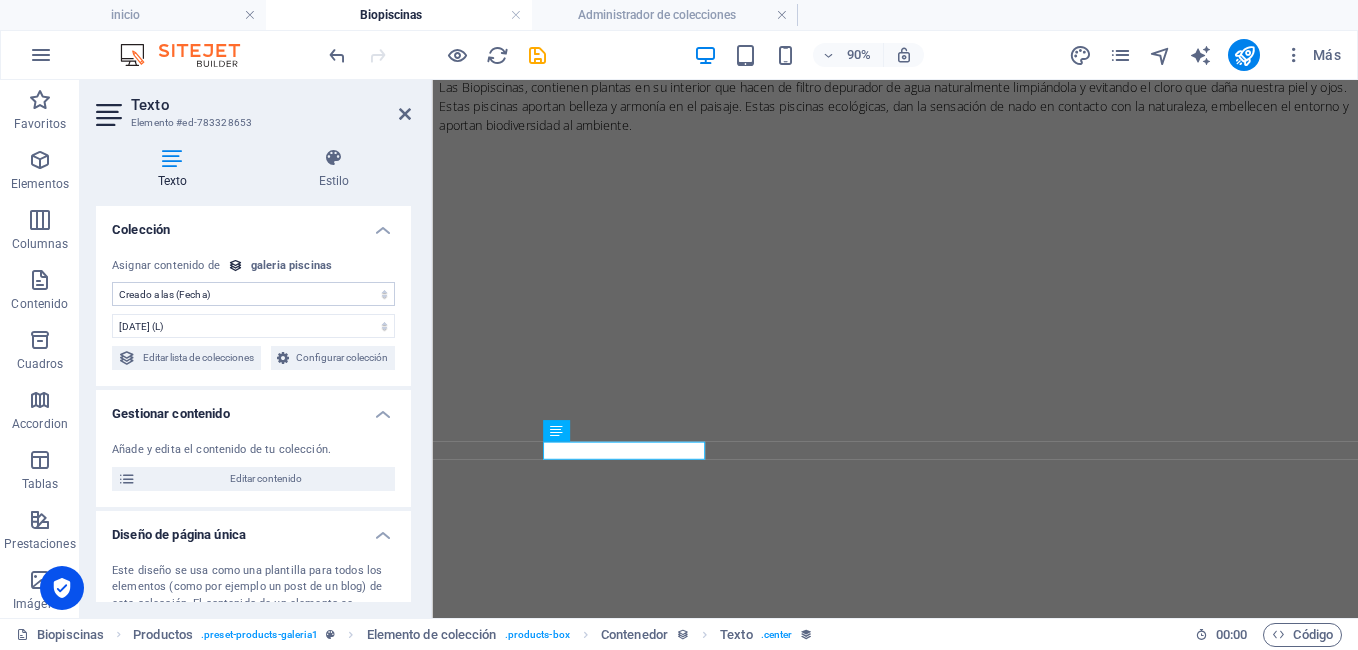 click on "Sin asignación, el contenido permanece estático Creado a las (Fecha) Actualizado a las (Fecha) Name (Texto sin formato) Slug (Texto sin formato) Imagen del producto (Archivo) Precio (Texto sin formato) Nº producto (Nº) Descripción del producto (CMS) Disponibilidad (Opción) Galería (Múltiples archivos)" at bounding box center [253, 294] 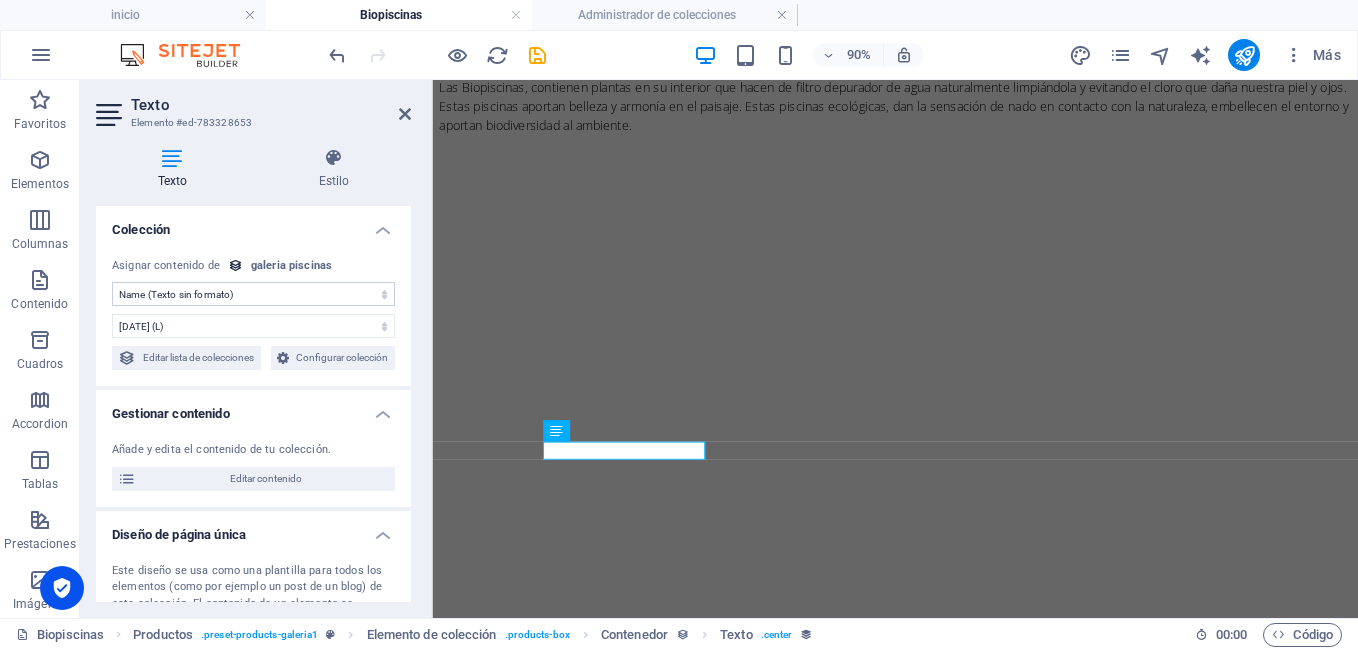 click on "Sin asignación, el contenido permanece estático Creado a las (Fecha) Actualizado a las (Fecha) Name (Texto sin formato) Slug (Texto sin formato) Imagen del producto (Archivo) Precio (Texto sin formato) Nº producto (Nº) Descripción del producto (CMS) Disponibilidad (Opción) Galería (Múltiples archivos)" at bounding box center [253, 294] 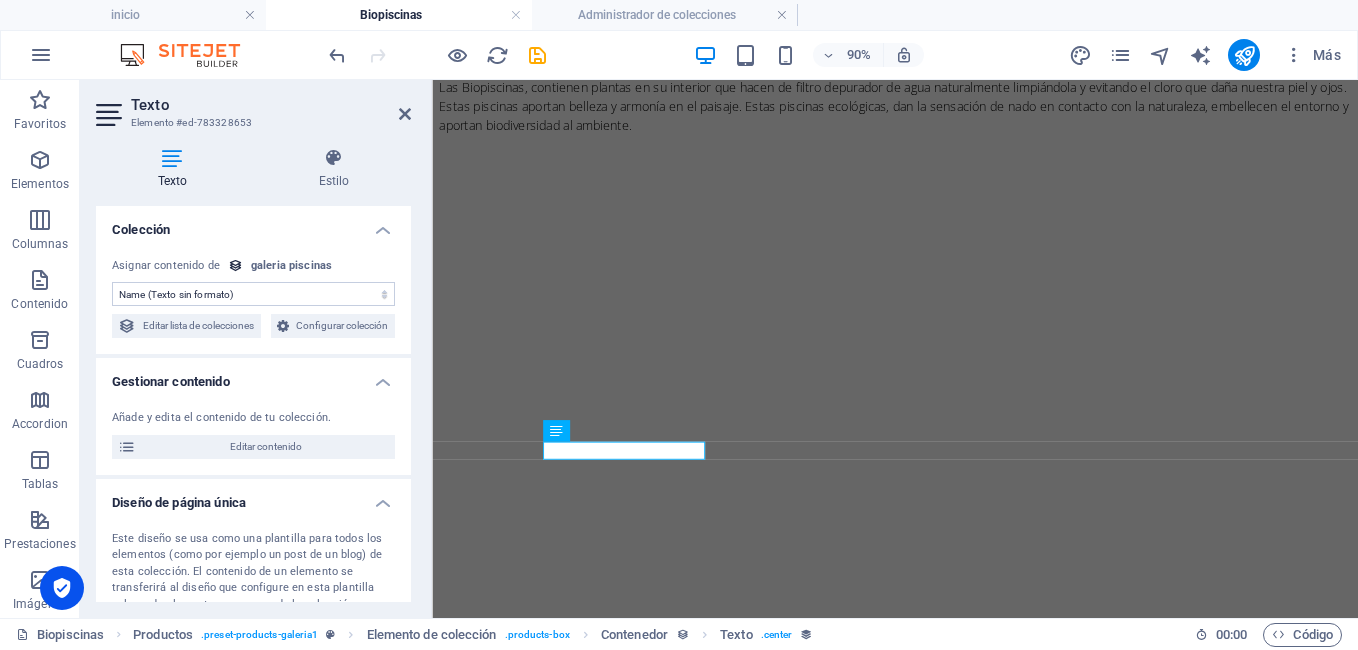 click on "Sin asignación, el contenido permanece estático Creado a las (Fecha) Actualizado a las (Fecha) Name (Texto sin formato) Slug (Texto sin formato) Imagen del producto (Archivo) Precio (Texto sin formato) Nº producto (Nº) Descripción del producto (CMS) Disponibilidad (Opción) Galería (Múltiples archivos)" at bounding box center (253, 294) 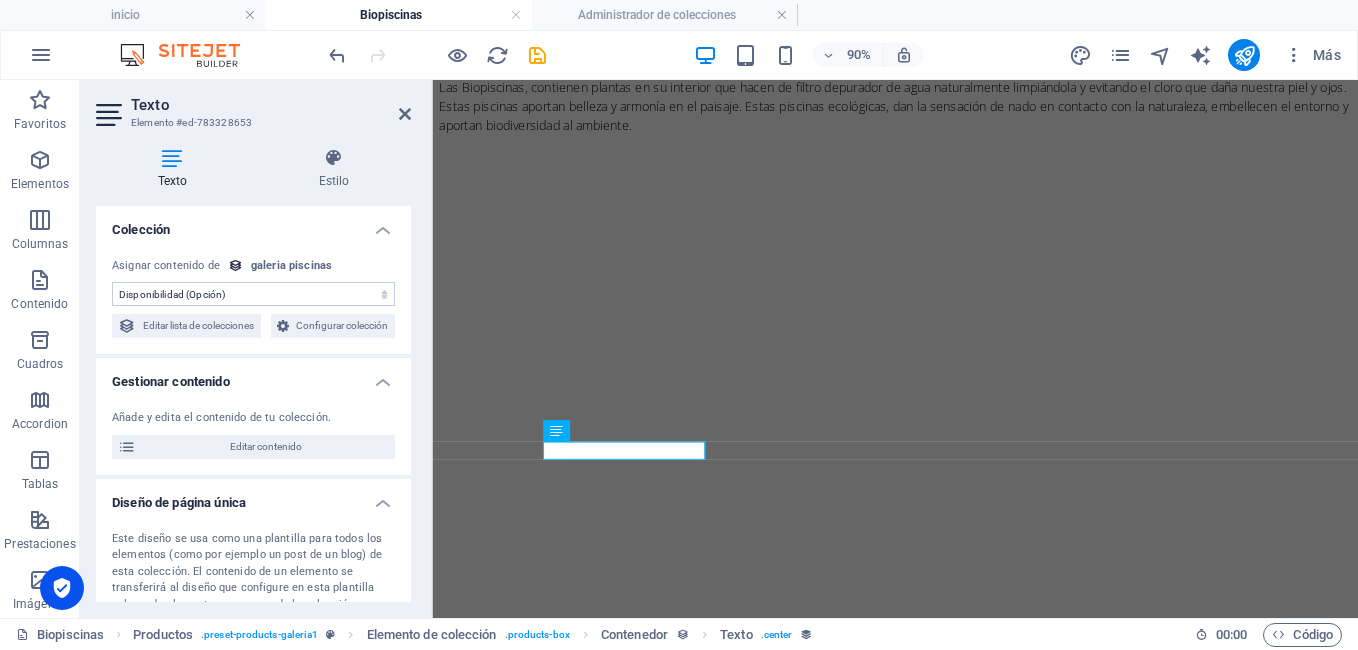 click on "Sin asignación, el contenido permanece estático Creado a las (Fecha) Actualizado a las (Fecha) Name (Texto sin formato) Slug (Texto sin formato) Imagen del producto (Archivo) Precio (Texto sin formato) Nº producto (Nº) Descripción del producto (CMS) Disponibilidad (Opción) Galería (Múltiples archivos)" at bounding box center [253, 294] 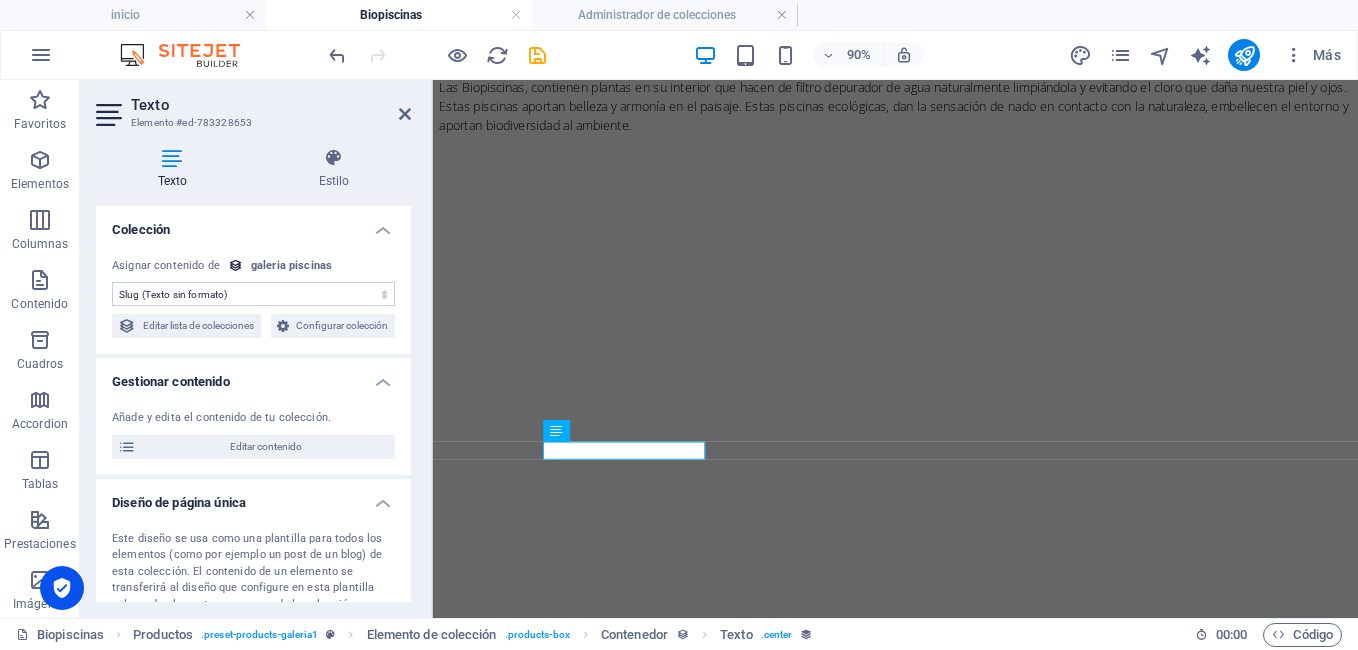 click on "Sin asignación, el contenido permanece estático Creado a las (Fecha) Actualizado a las (Fecha) Name (Texto sin formato) Slug (Texto sin formato) Imagen del producto (Archivo) Precio (Texto sin formato) Nº producto (Nº) Descripción del producto (CMS) Disponibilidad (Opción) Galería (Múltiples archivos)" at bounding box center (253, 294) 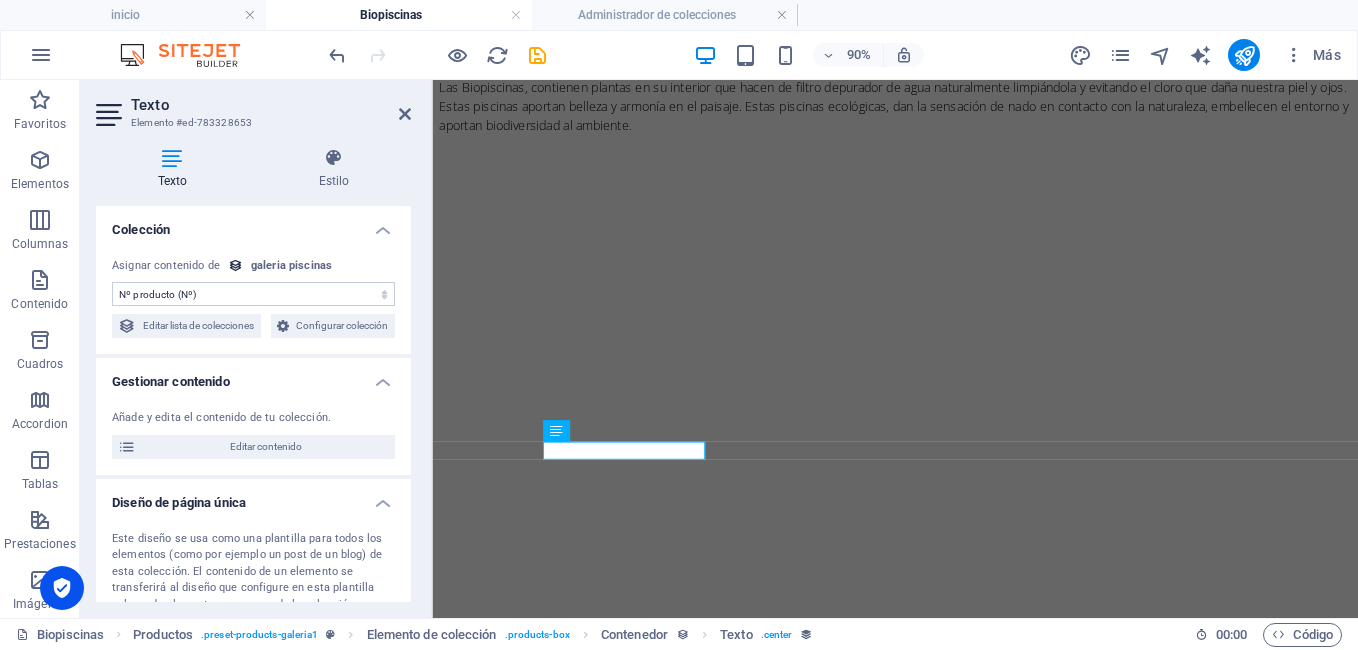 click on "Sin asignación, el contenido permanece estático Creado a las (Fecha) Actualizado a las (Fecha) Name (Texto sin formato) Slug (Texto sin formato) Imagen del producto (Archivo) Precio (Texto sin formato) Nº producto (Nº) Descripción del producto (CMS) Disponibilidad (Opción) Galería (Múltiples archivos)" at bounding box center [253, 294] 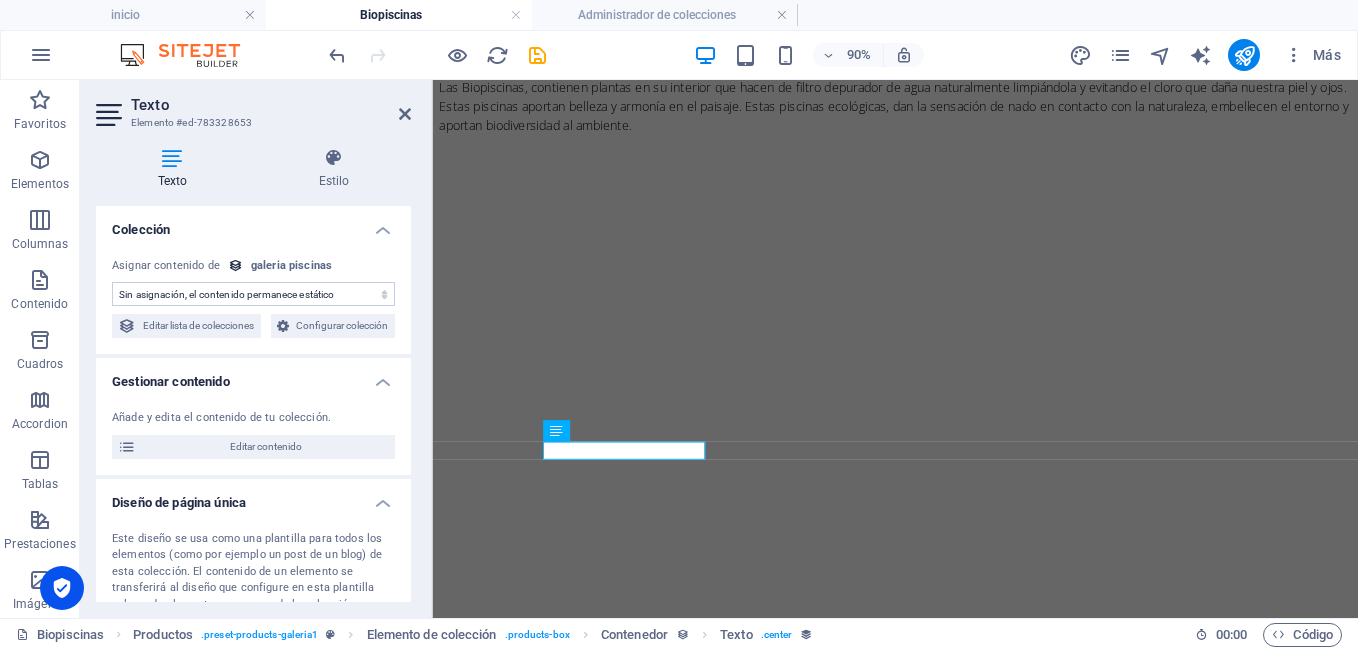 click on "Sin asignación, el contenido permanece estático Creado a las (Fecha) Actualizado a las (Fecha) Name (Texto sin formato) Slug (Texto sin formato) Imagen del producto (Archivo) Precio (Texto sin formato) Nº producto (Nº) Descripción del producto (CMS) Disponibilidad (Opción) Galería (Múltiples archivos)" at bounding box center [253, 294] 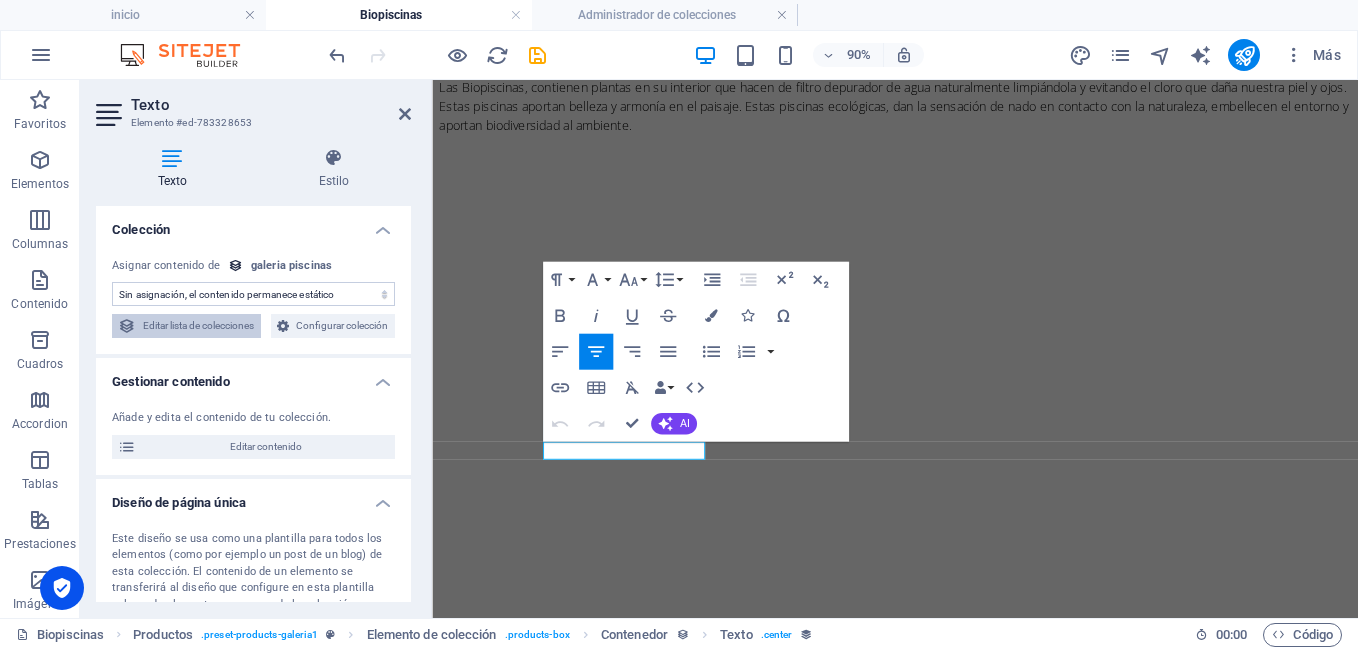 click on "Editar lista de colecciones" at bounding box center [198, 326] 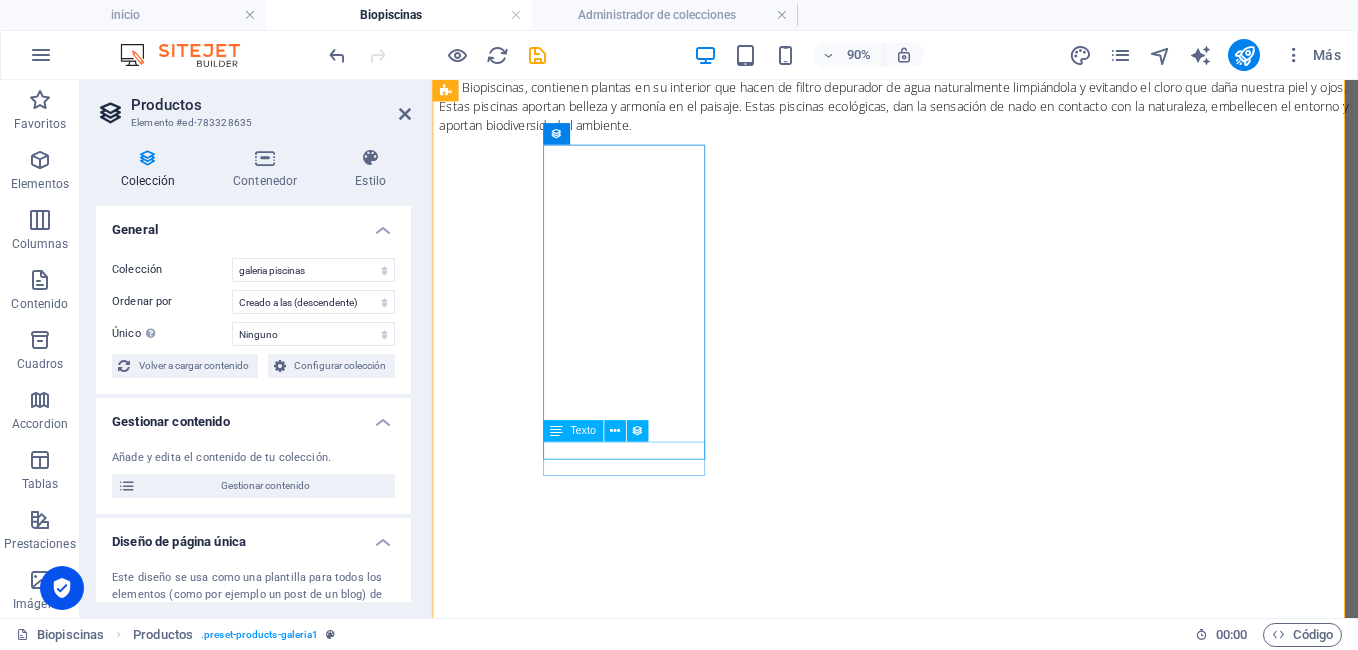 click on "1" at bounding box center [946, 7662] 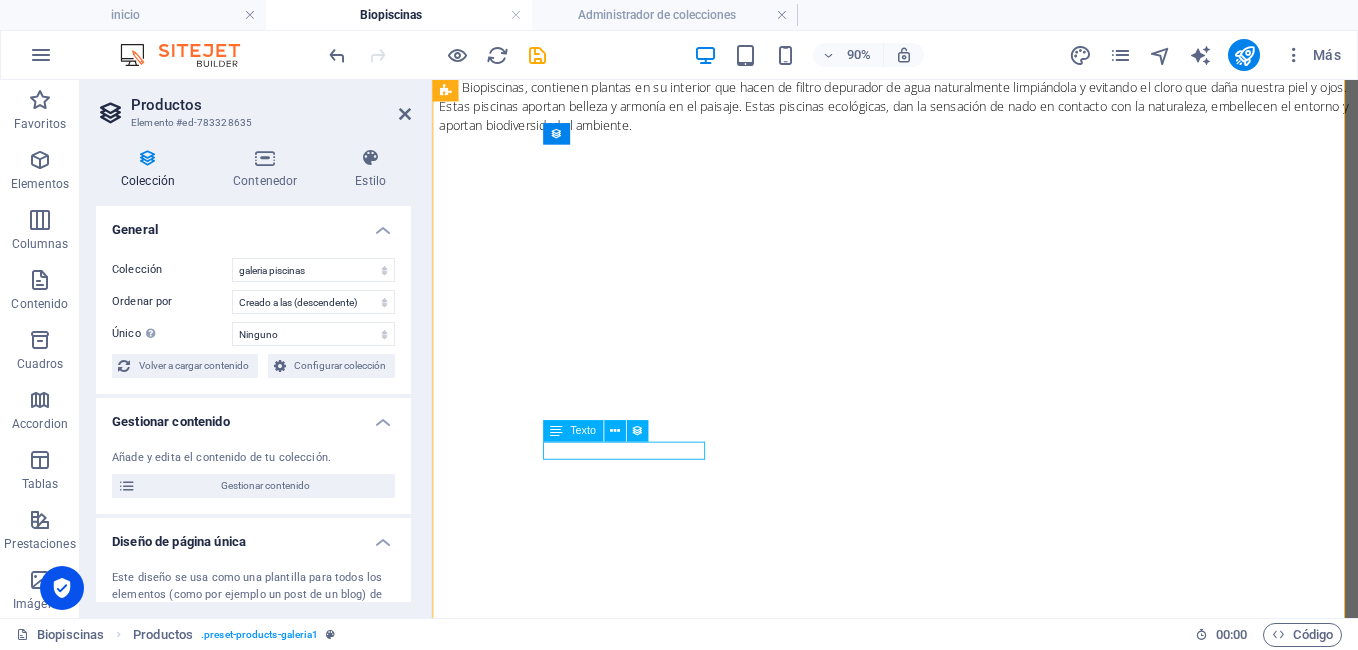 click on "1" at bounding box center [946, 7662] 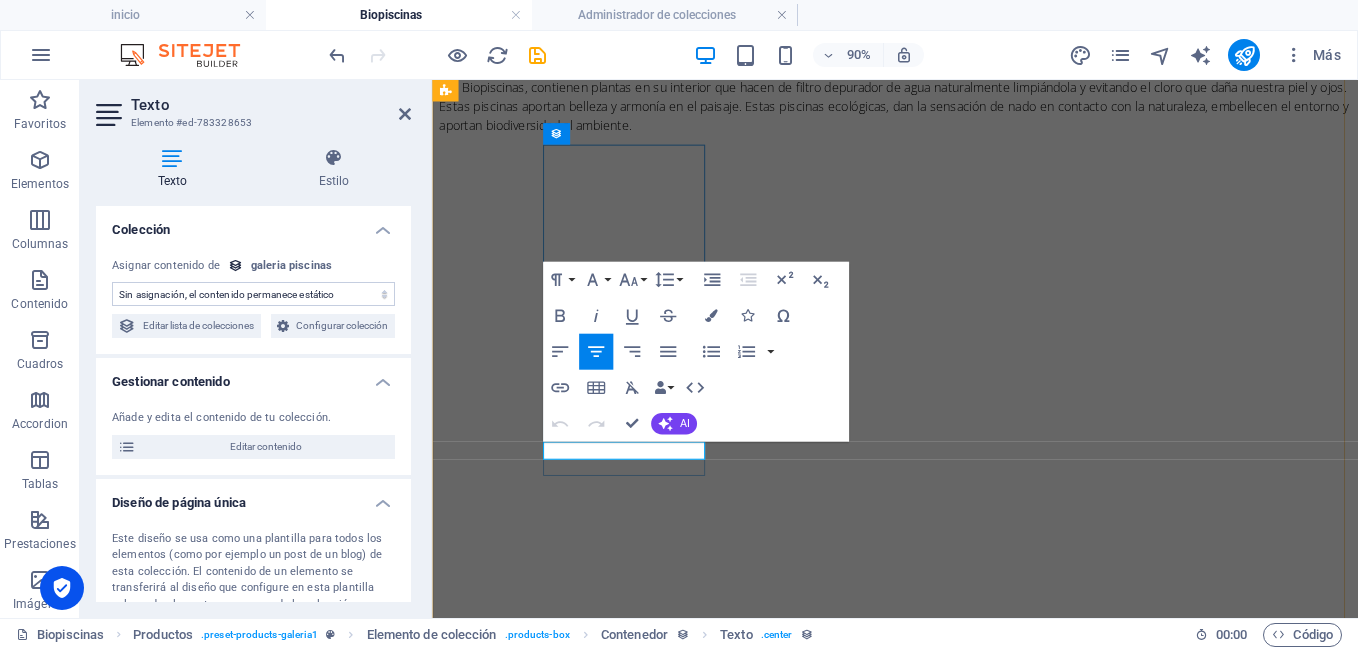 drag, startPoint x: 648, startPoint y: 495, endPoint x: 635, endPoint y: 491, distance: 13.601471 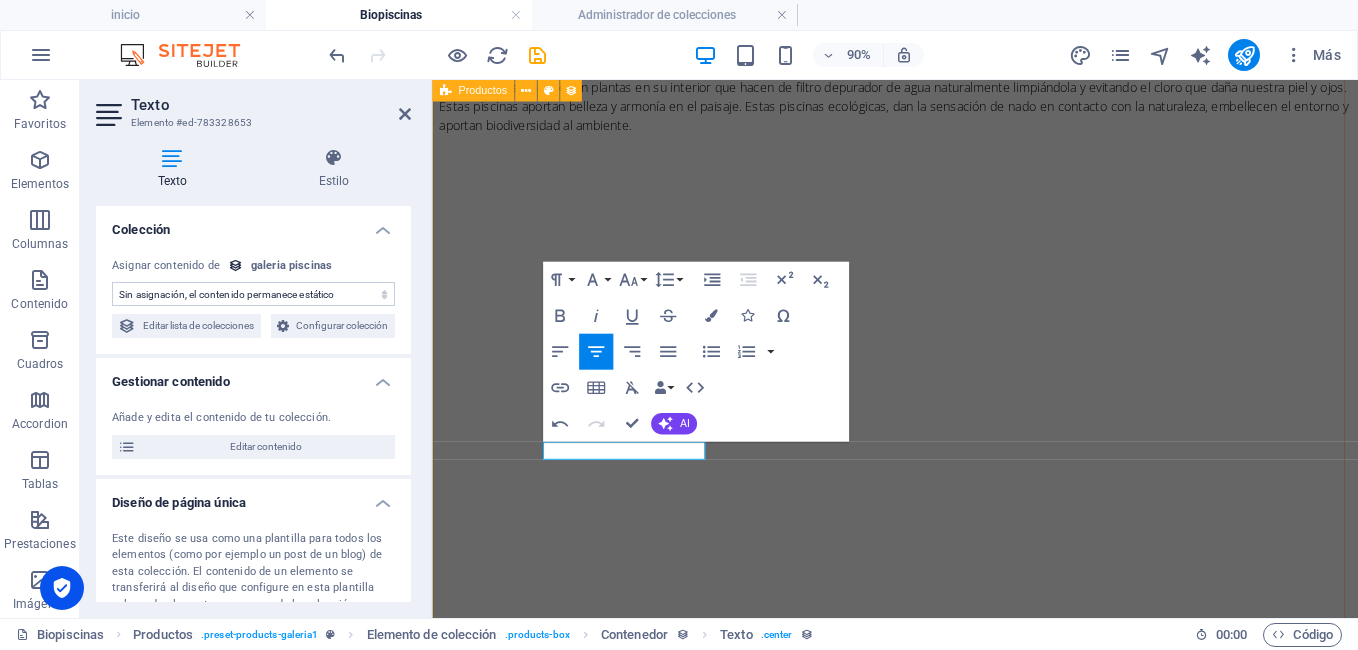 click on "Biopiscina Mantagua Biopiscina Bosques de Montemar 1 Biopiscina Olmue 1 Biopiscina Algarrobo 1 Biopiscina Tabolango 1 Varias 1  Anterior Siguiente" at bounding box center (946, 8405) 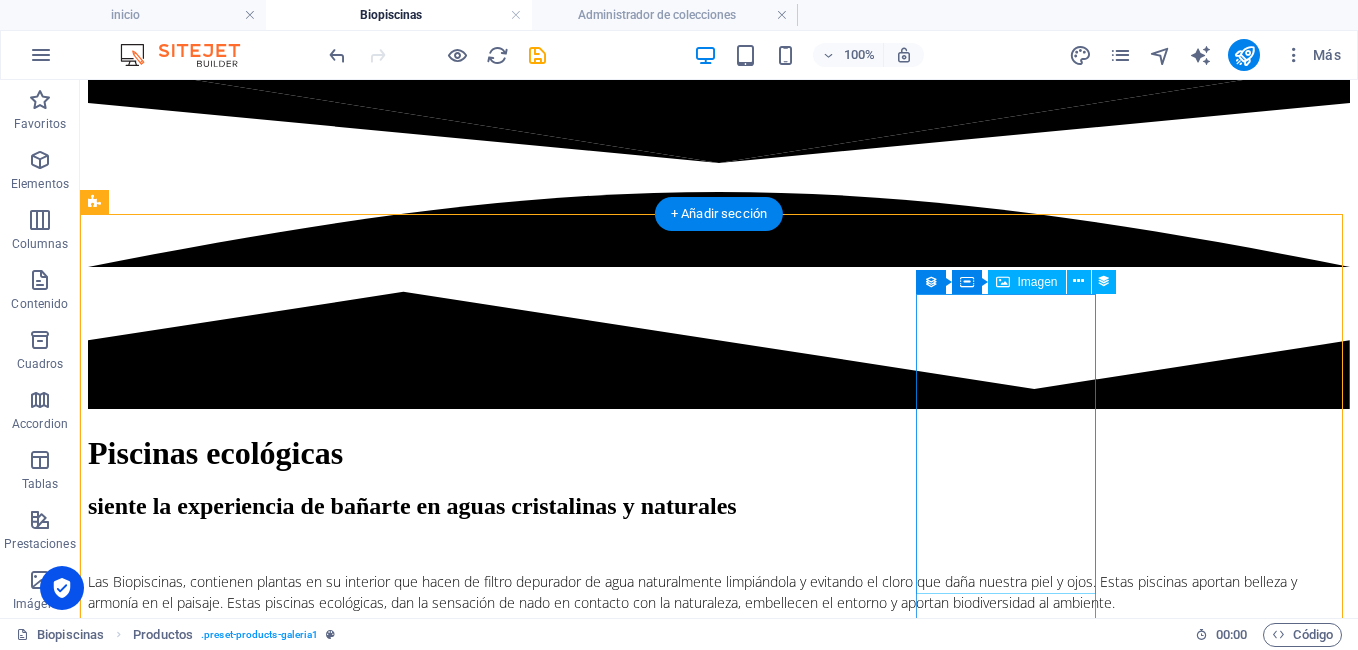 scroll, scrollTop: 2530, scrollLeft: 0, axis: vertical 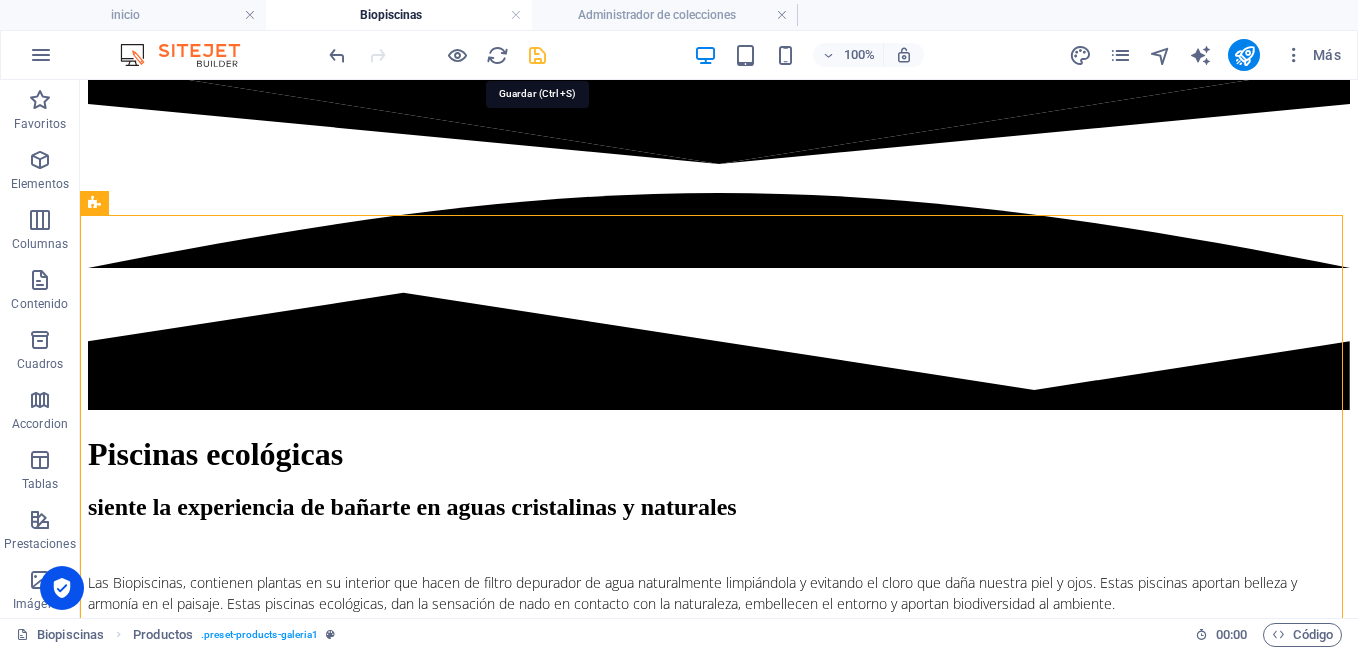 click at bounding box center (537, 55) 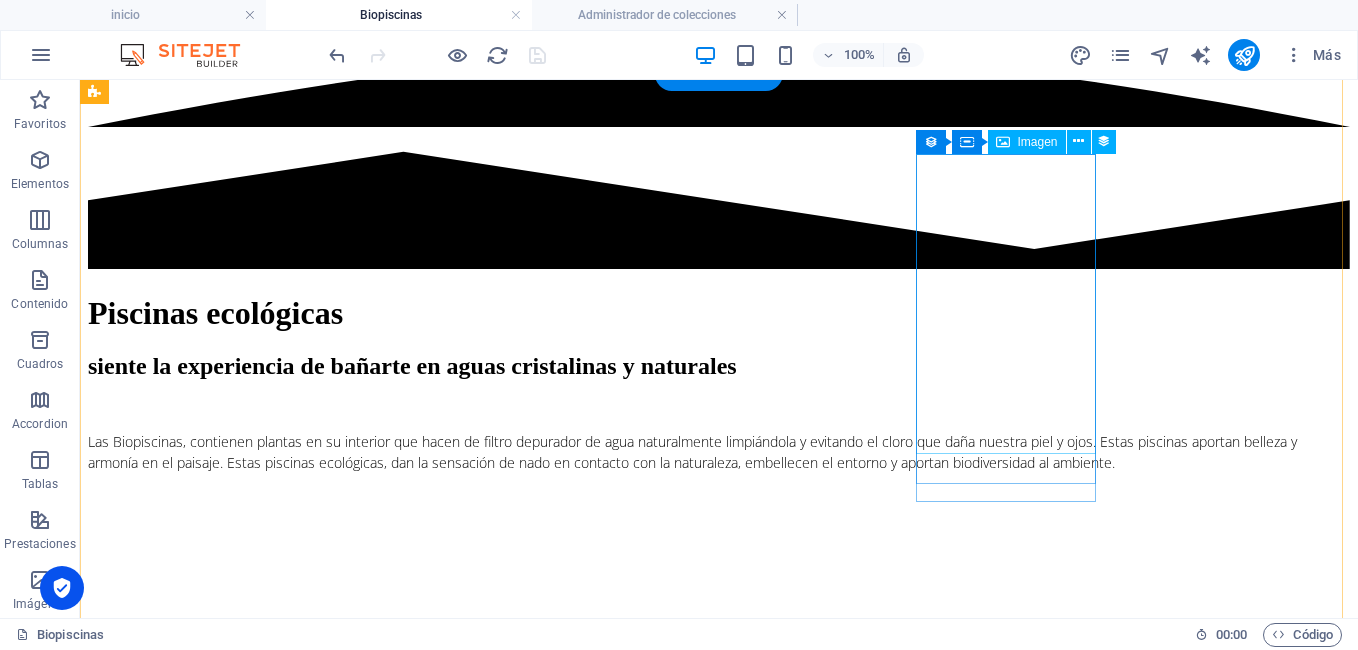 scroll, scrollTop: 2672, scrollLeft: 0, axis: vertical 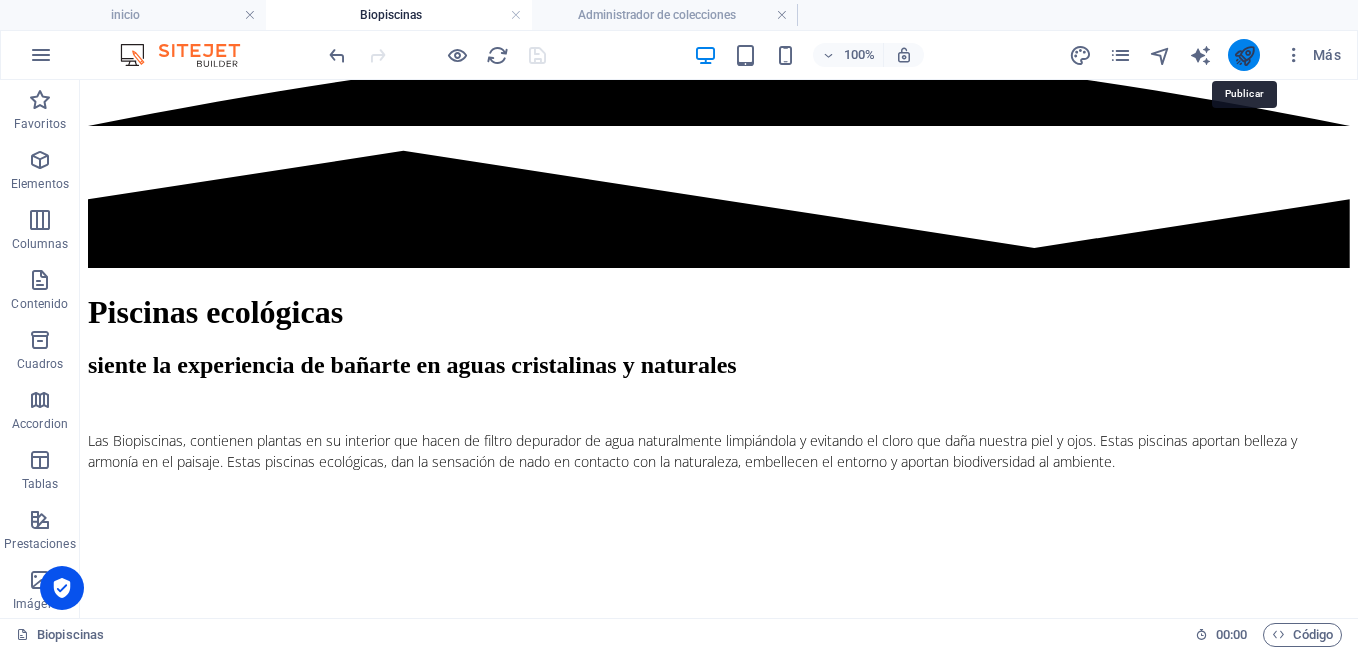 click at bounding box center [1244, 55] 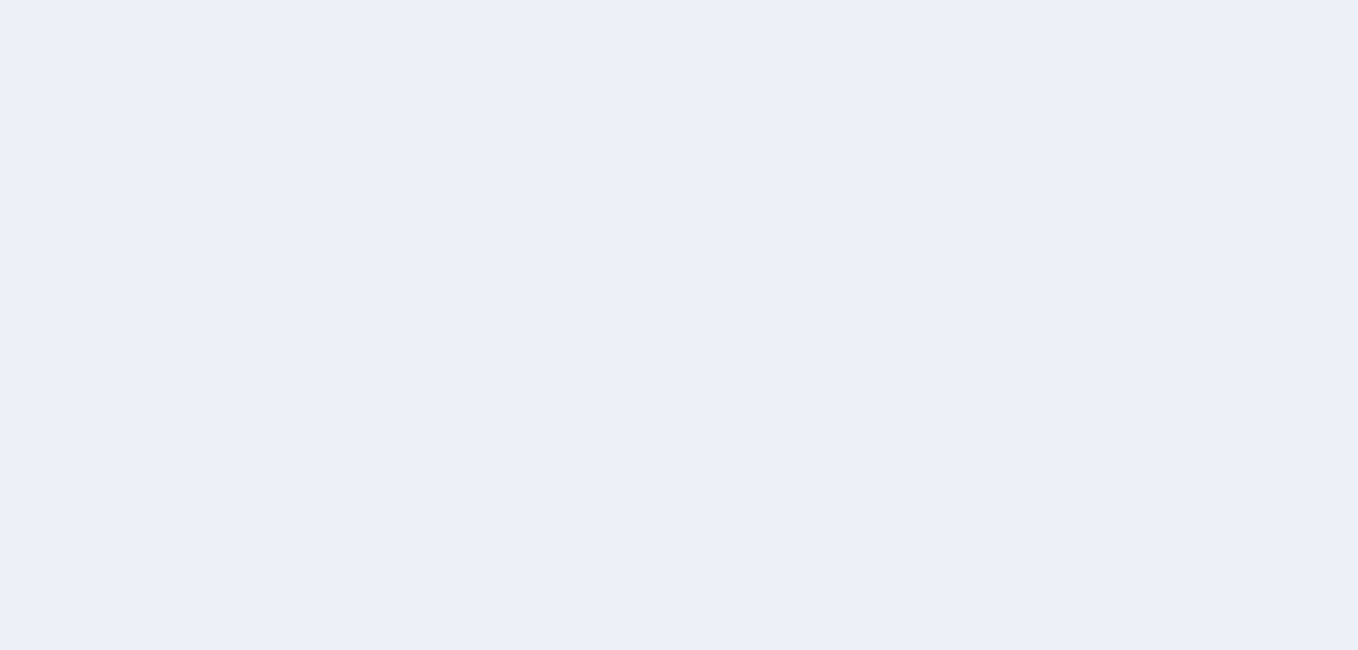 scroll, scrollTop: 0, scrollLeft: 0, axis: both 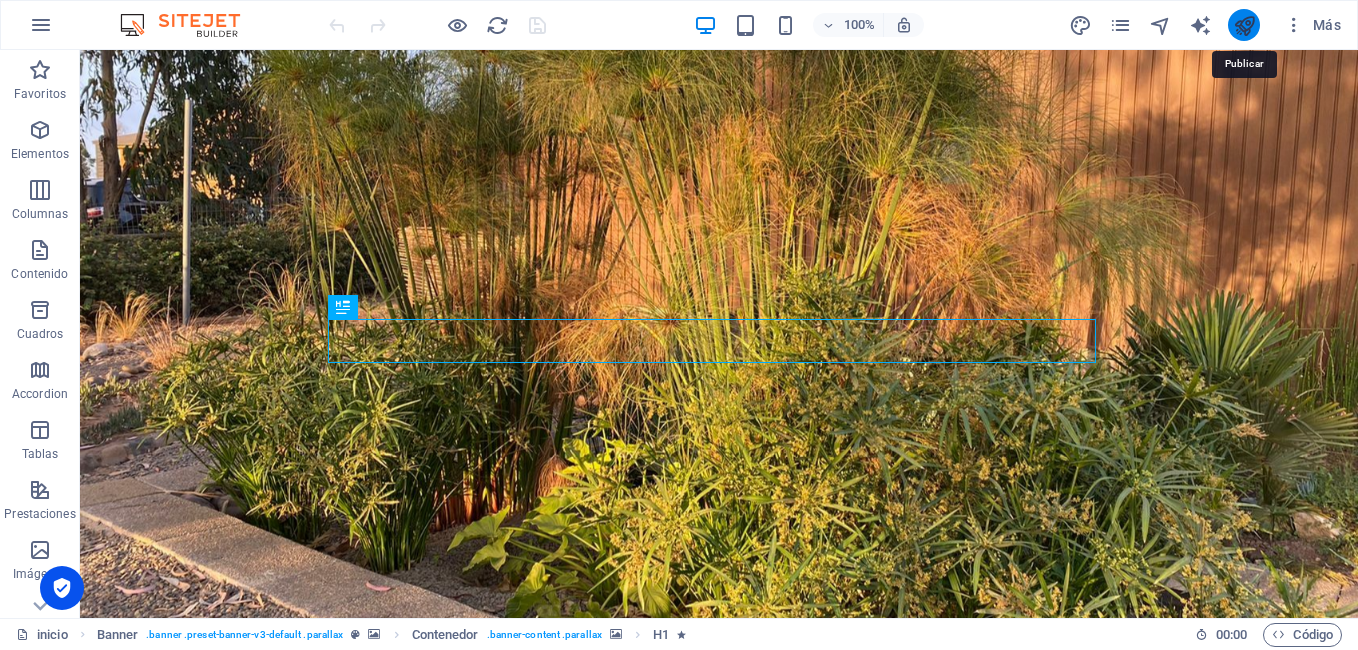 click at bounding box center (1244, 25) 